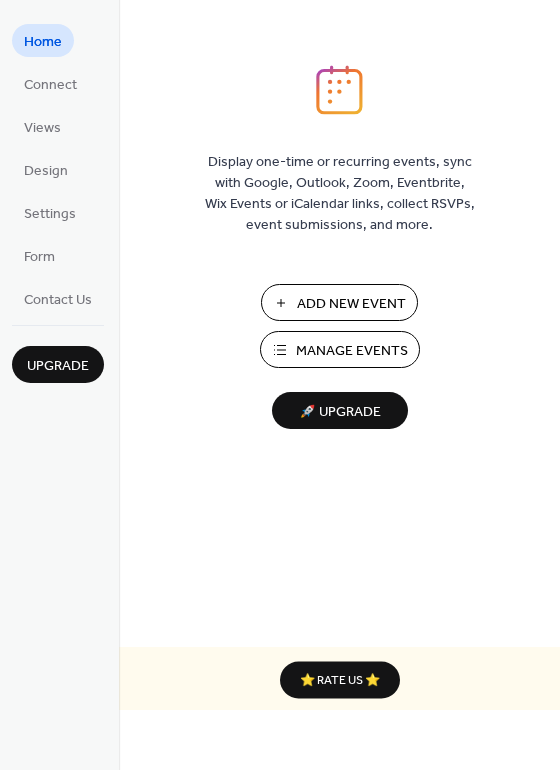 scroll, scrollTop: 0, scrollLeft: 0, axis: both 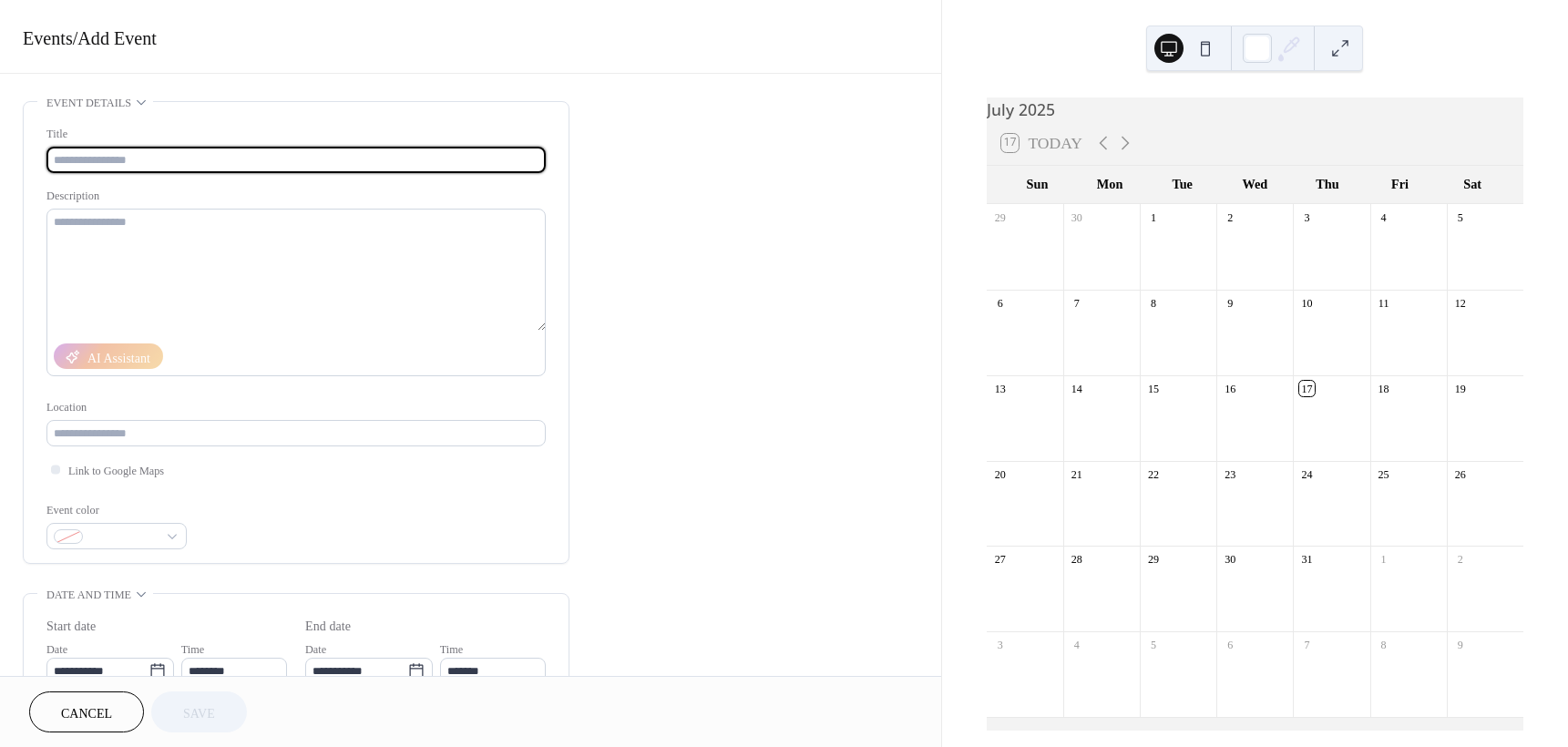 click at bounding box center [296, 159] 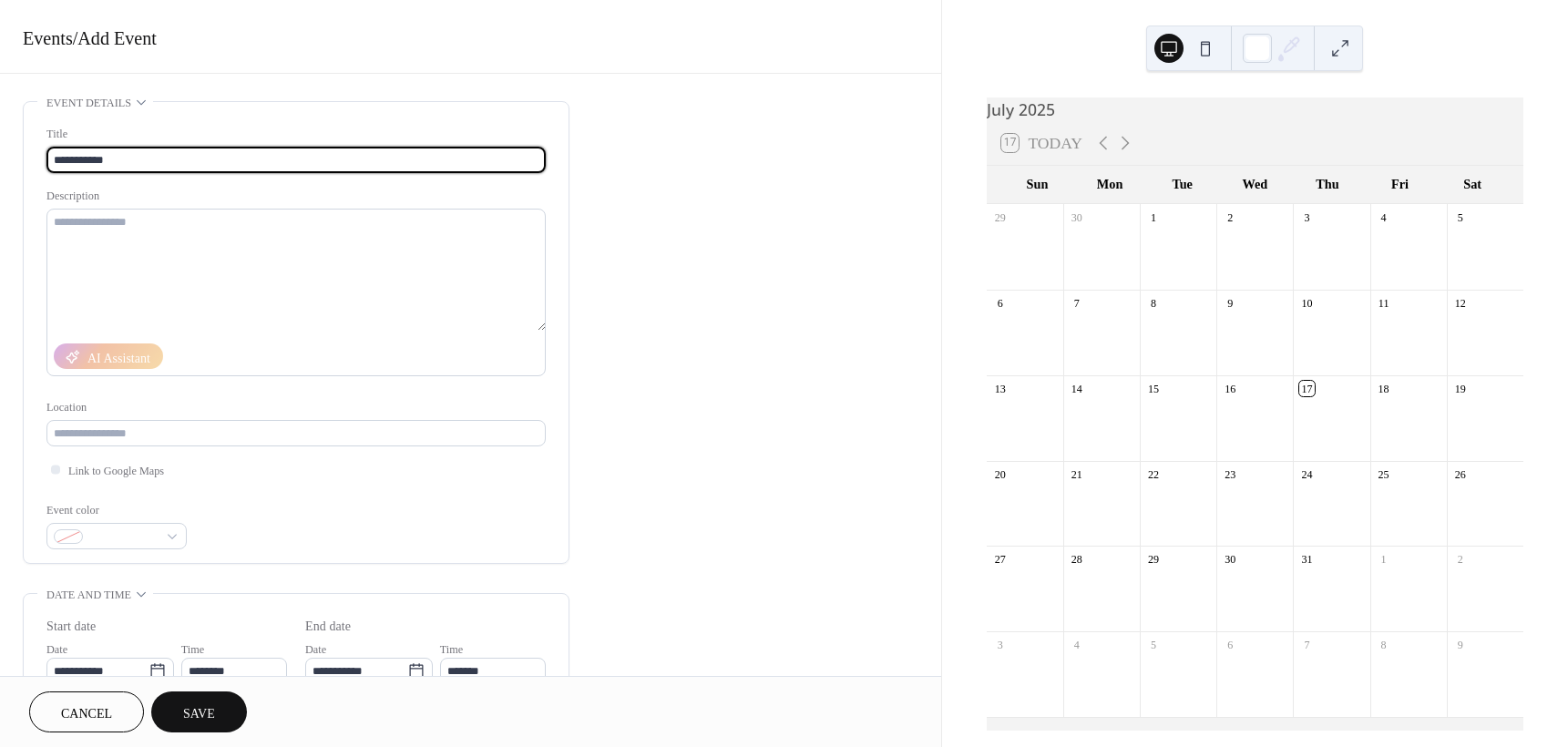 type on "**********" 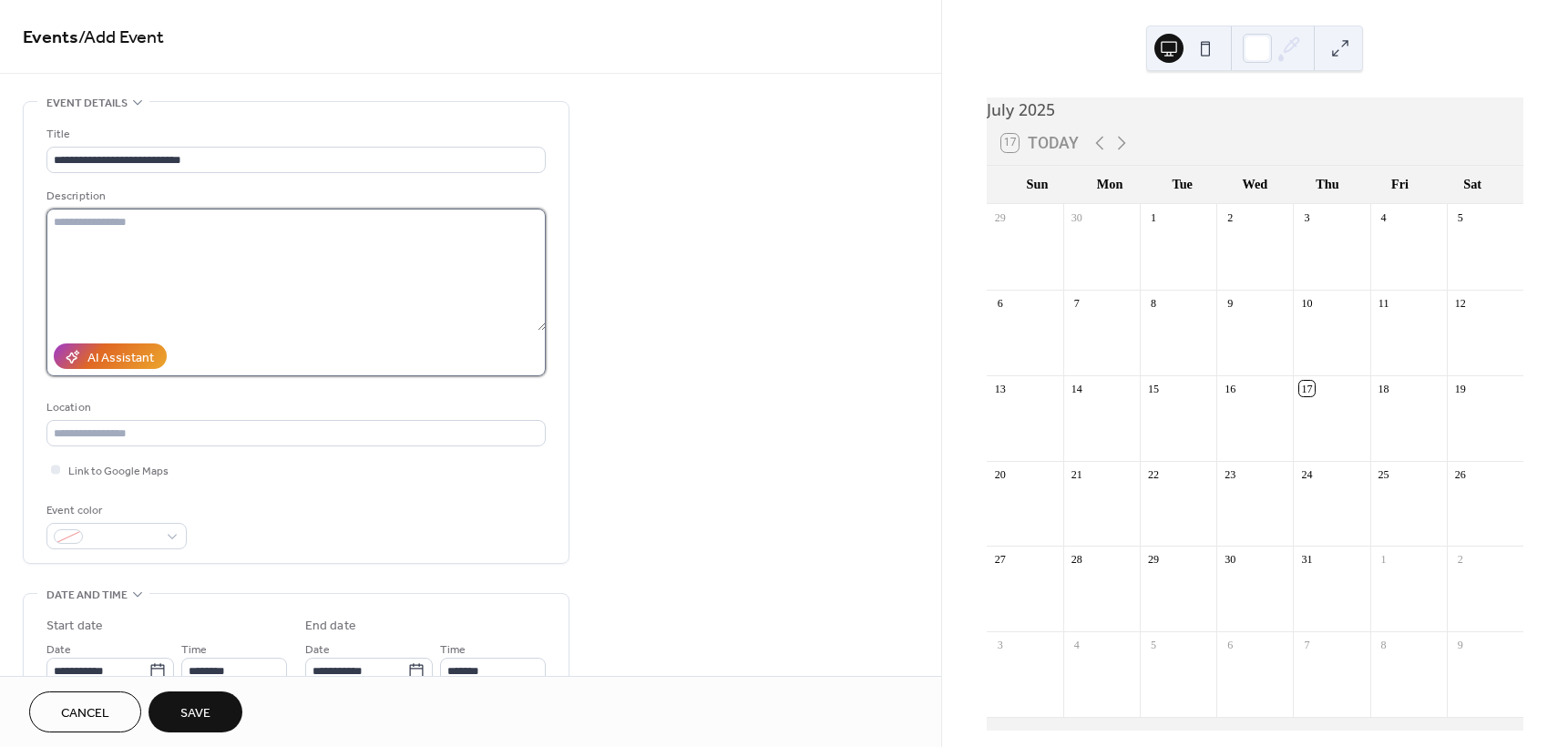 click at bounding box center [296, 270] 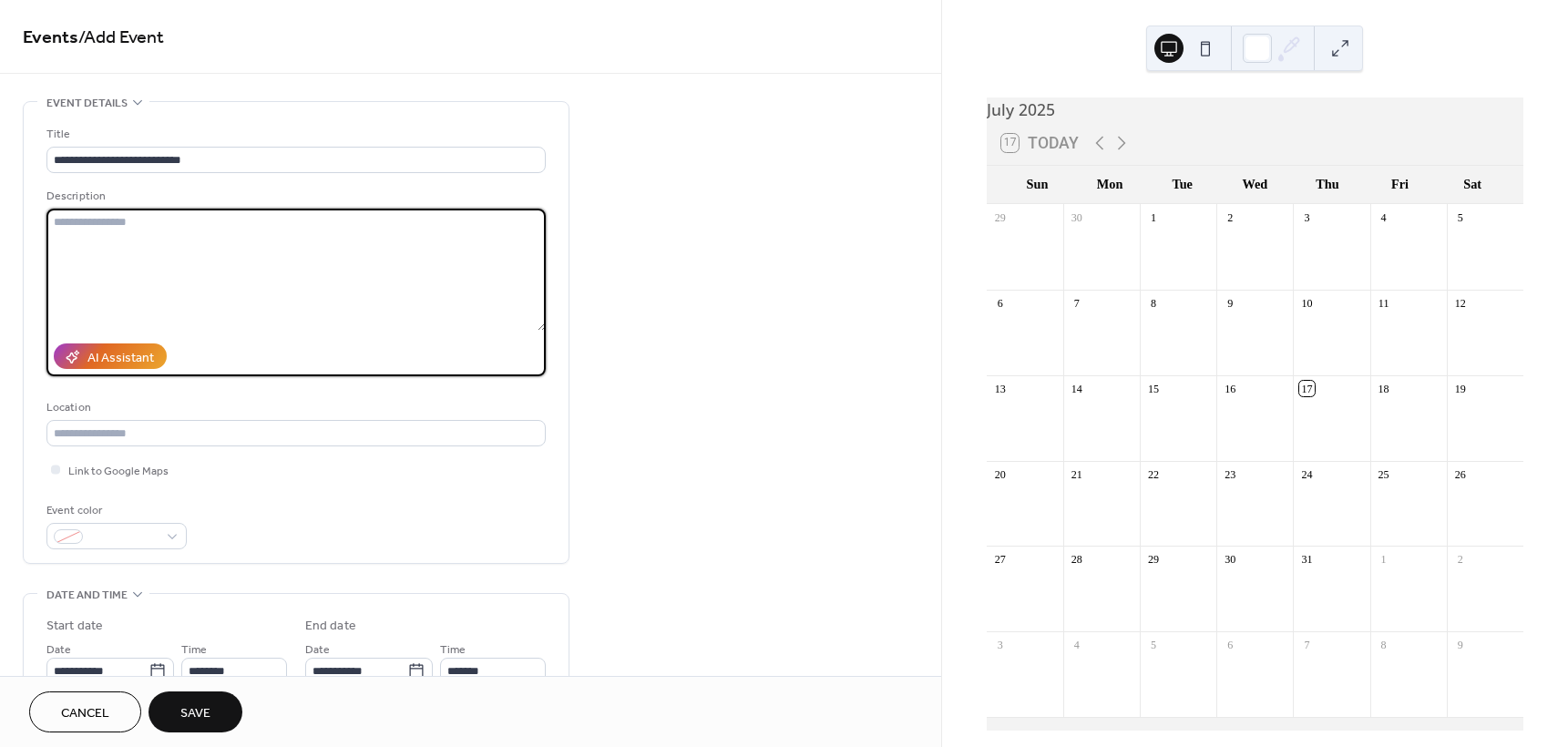 paste on "**********" 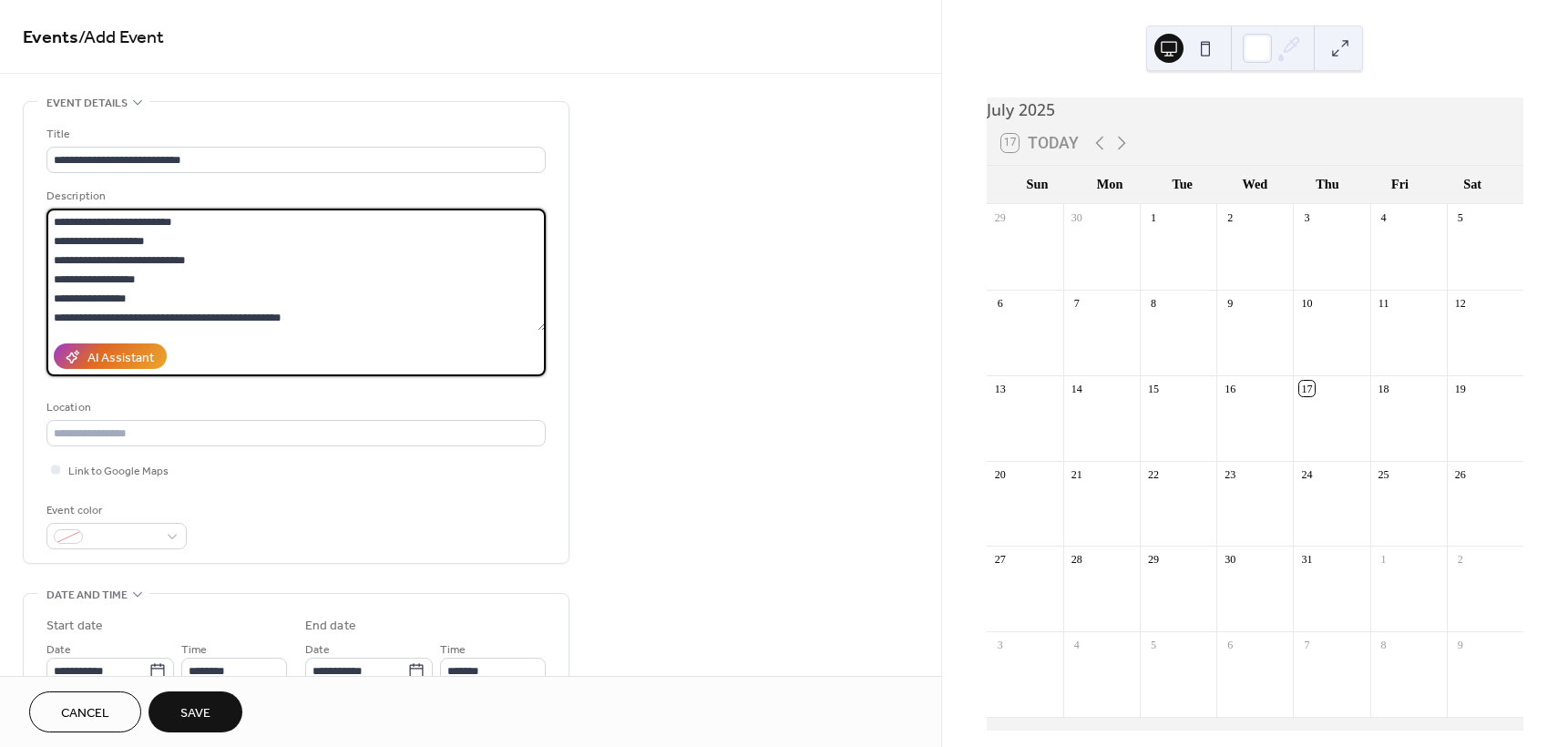 scroll, scrollTop: 55, scrollLeft: 0, axis: vertical 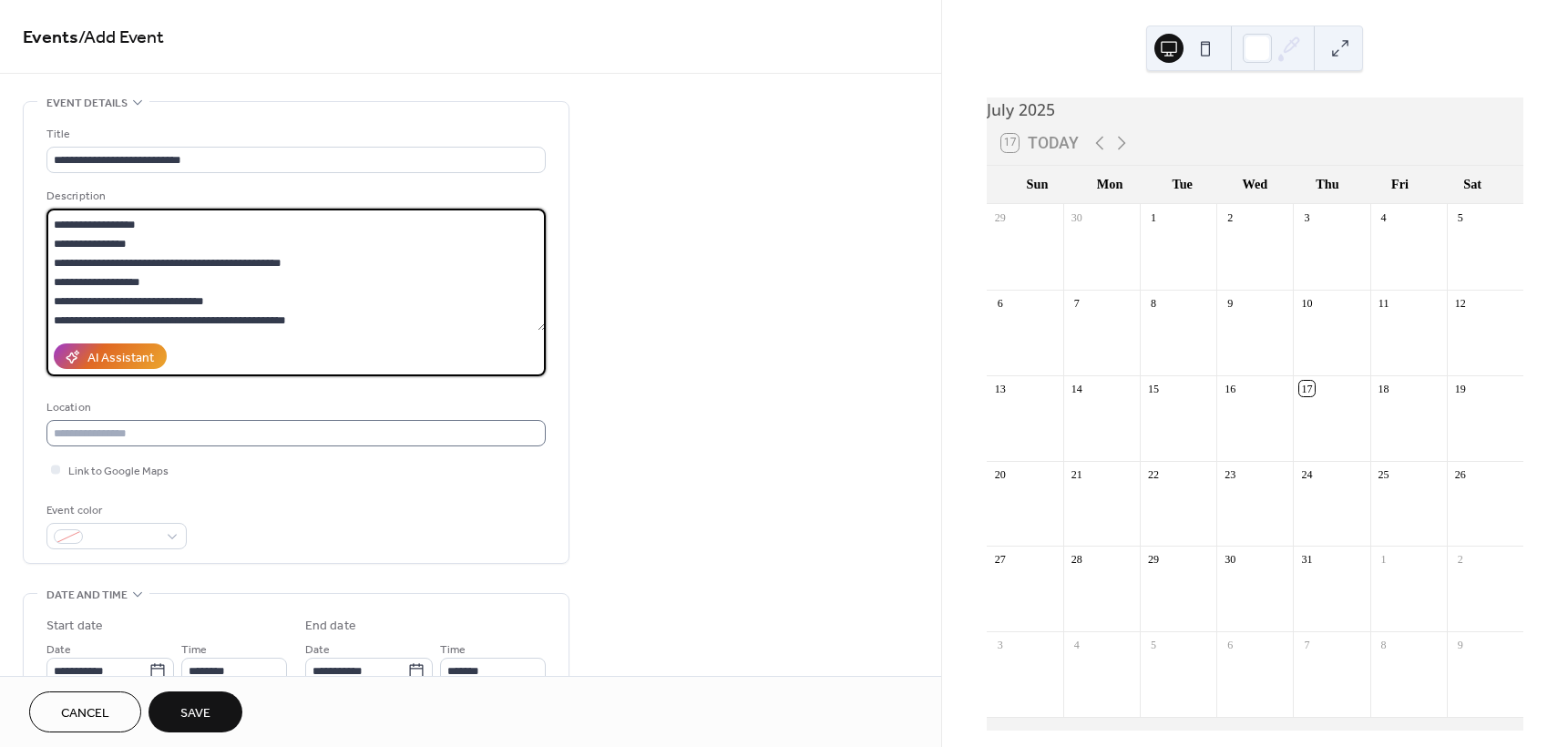 type on "**********" 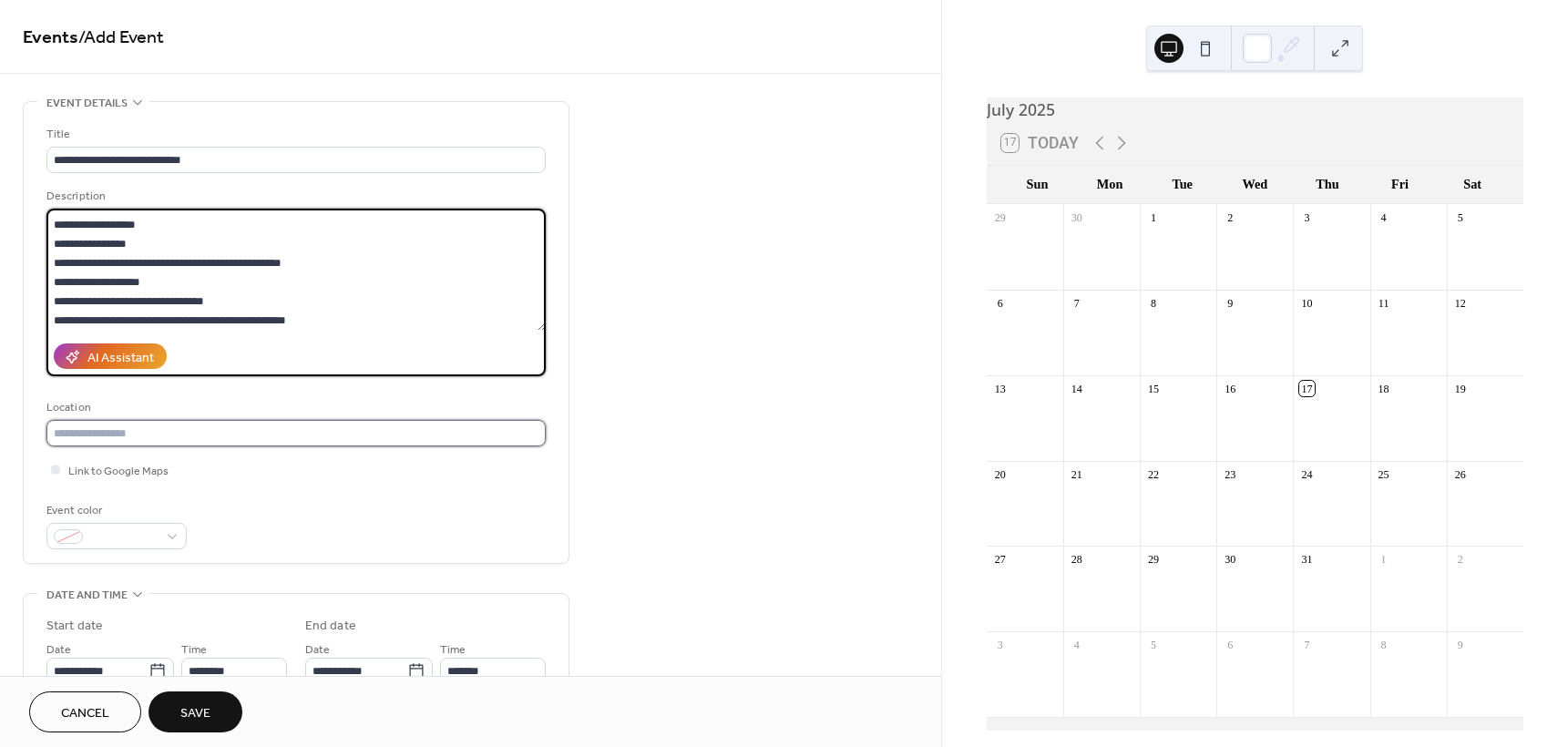 click at bounding box center (296, 433) 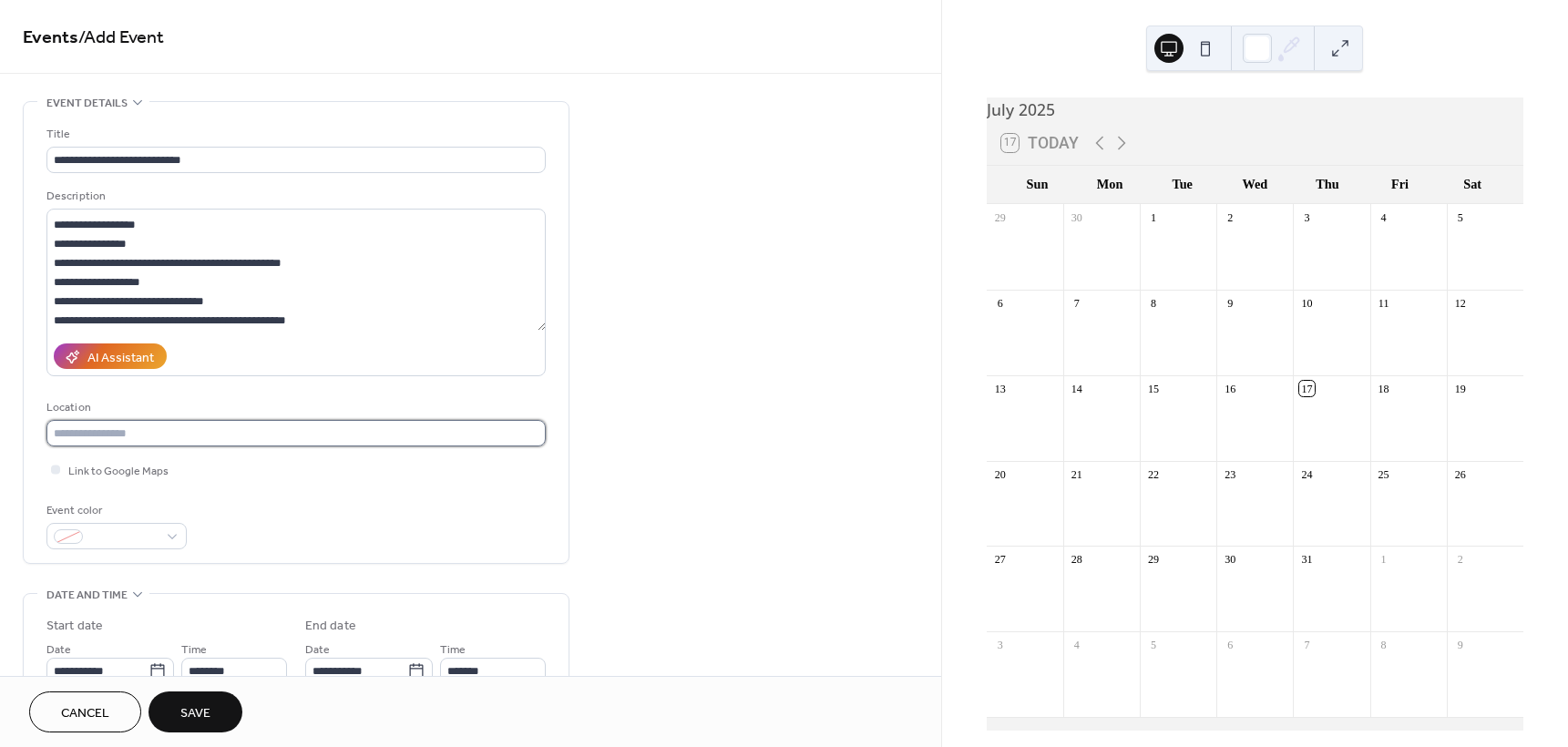 click at bounding box center [296, 433] 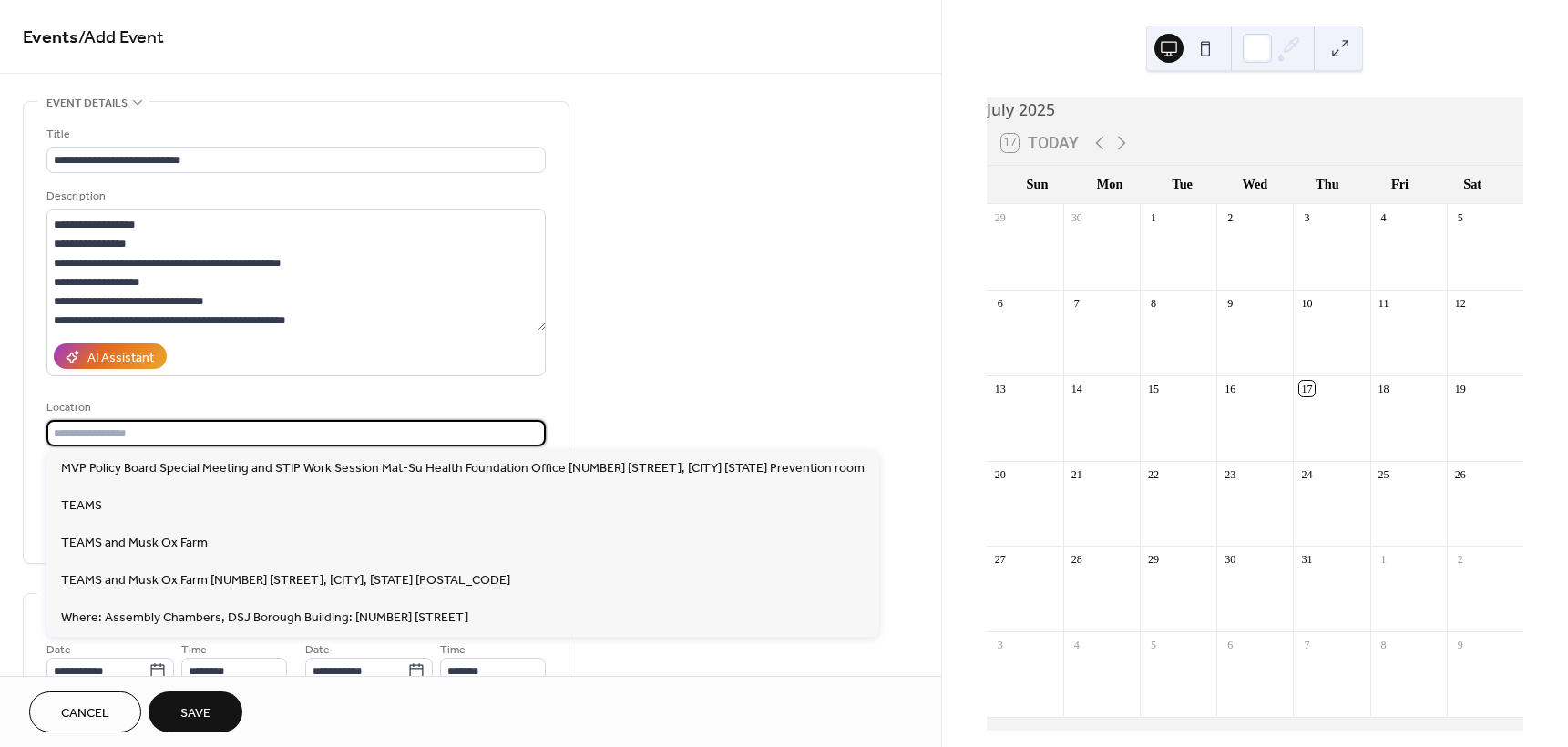 paste on "**********" 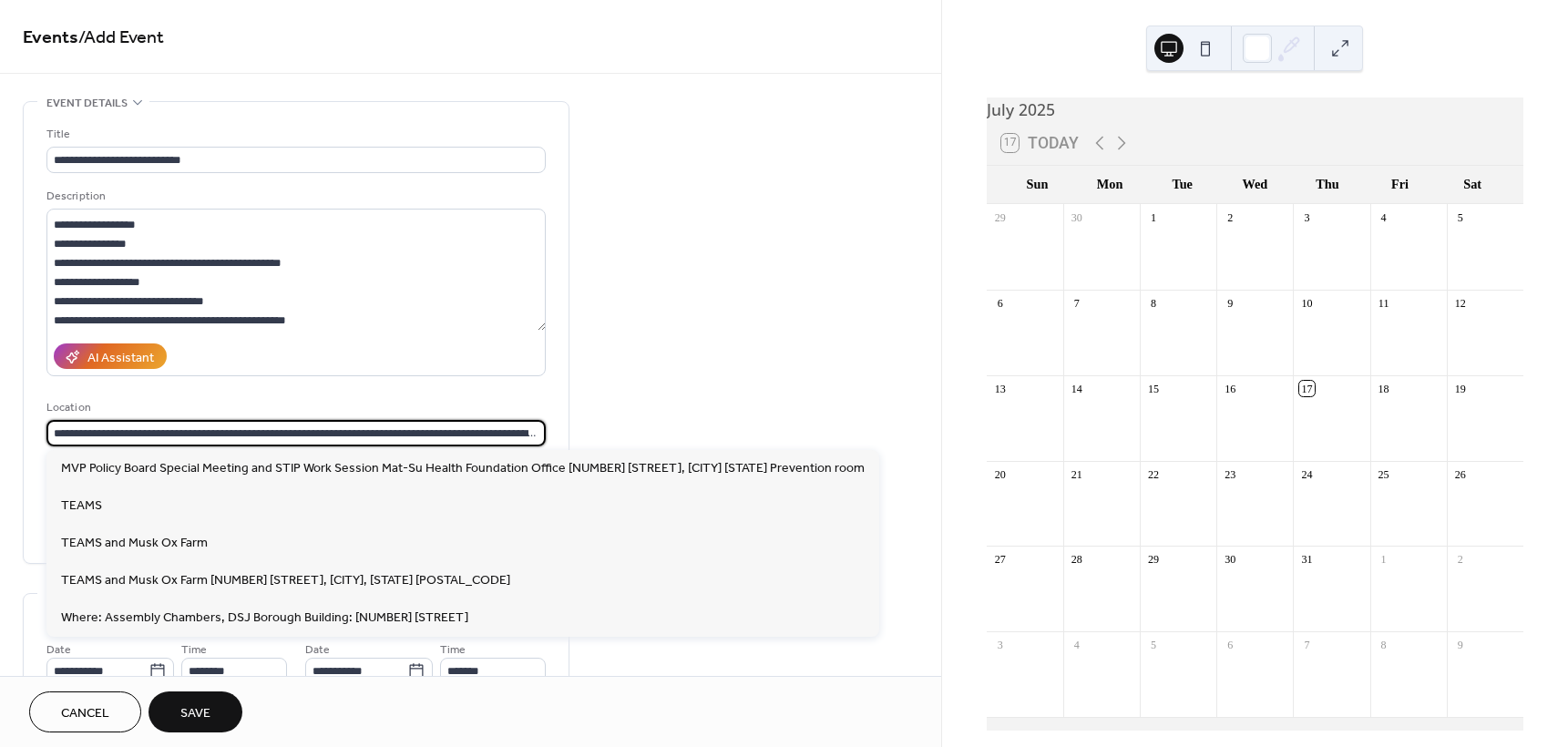 scroll, scrollTop: 0, scrollLeft: 97, axis: horizontal 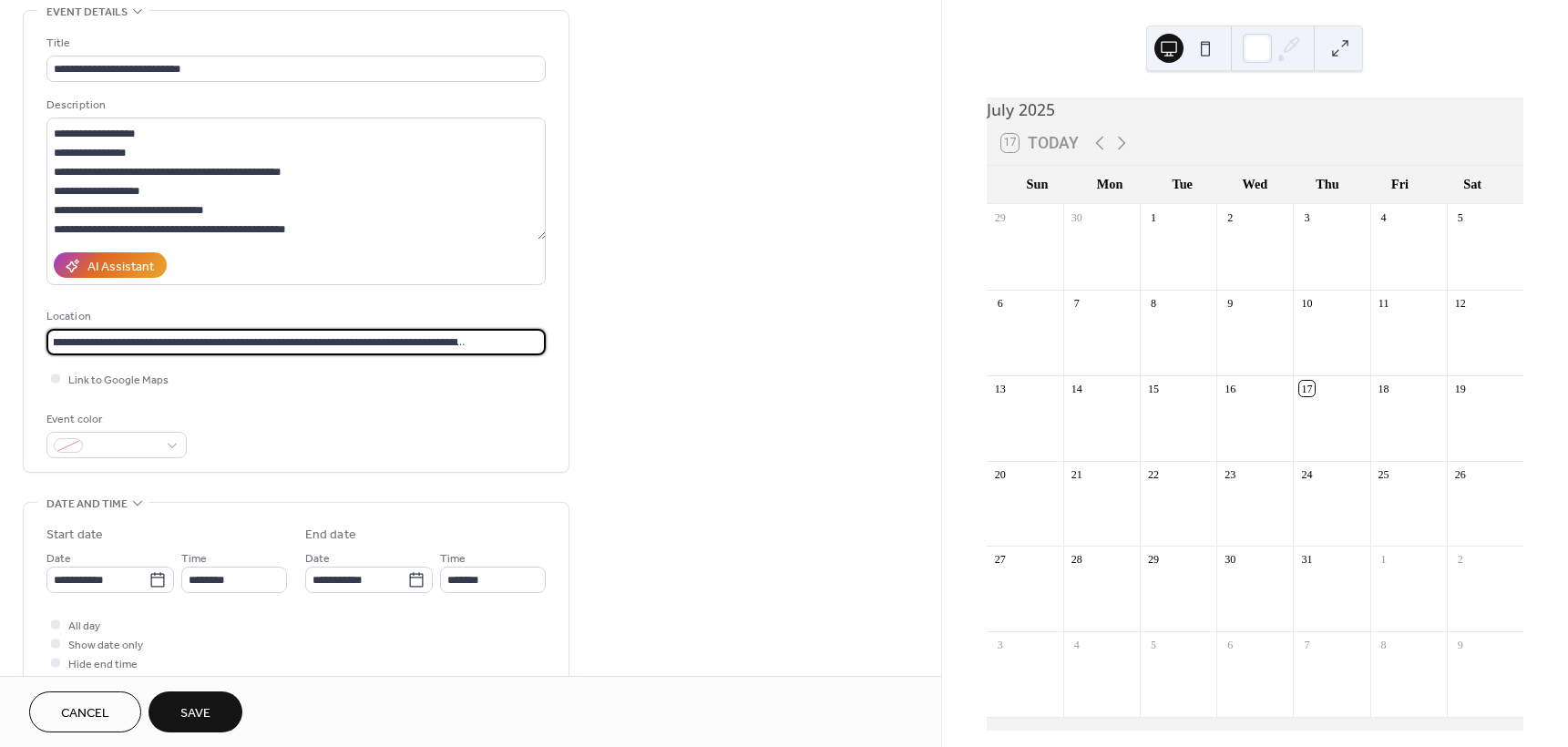 type on "**********" 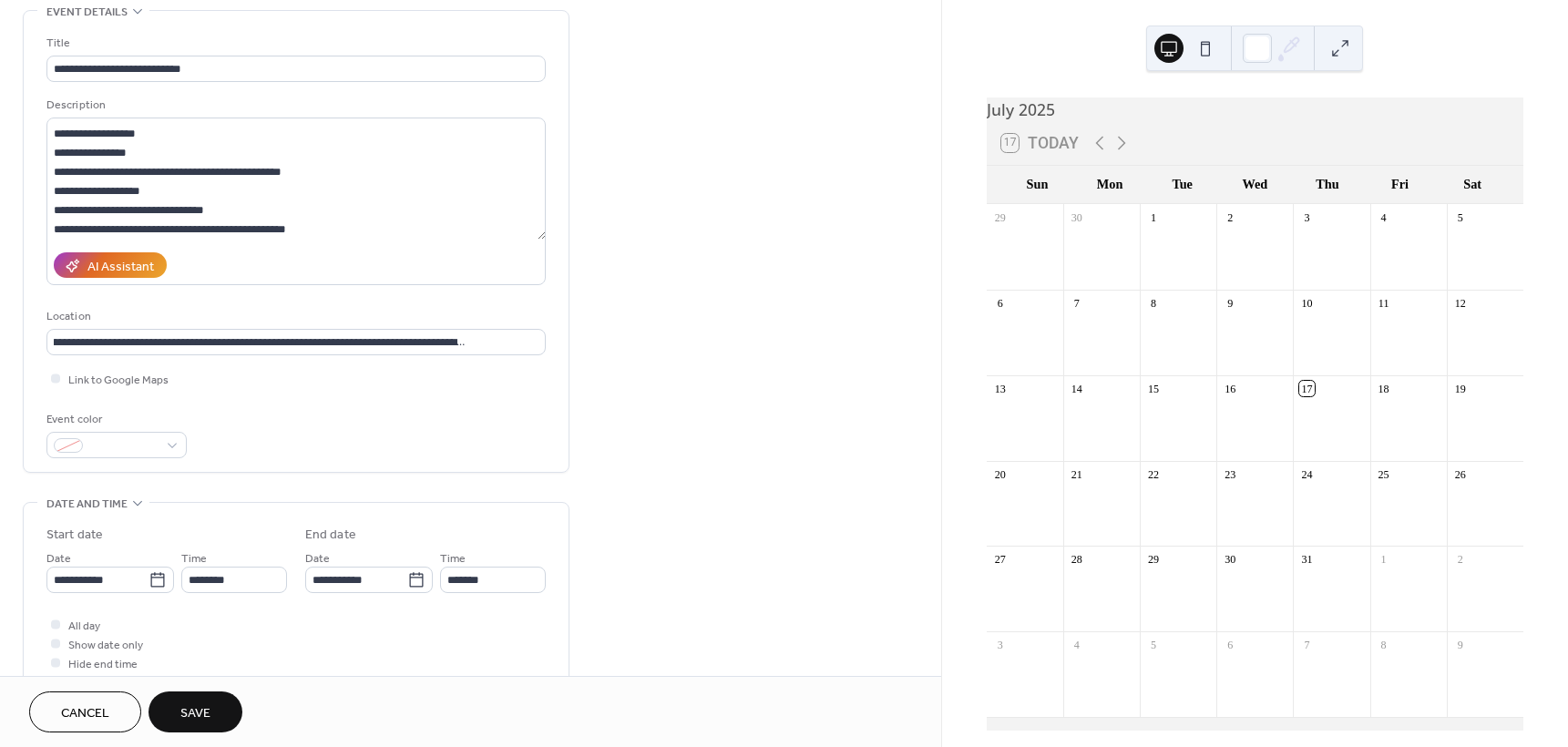scroll, scrollTop: 0, scrollLeft: 0, axis: both 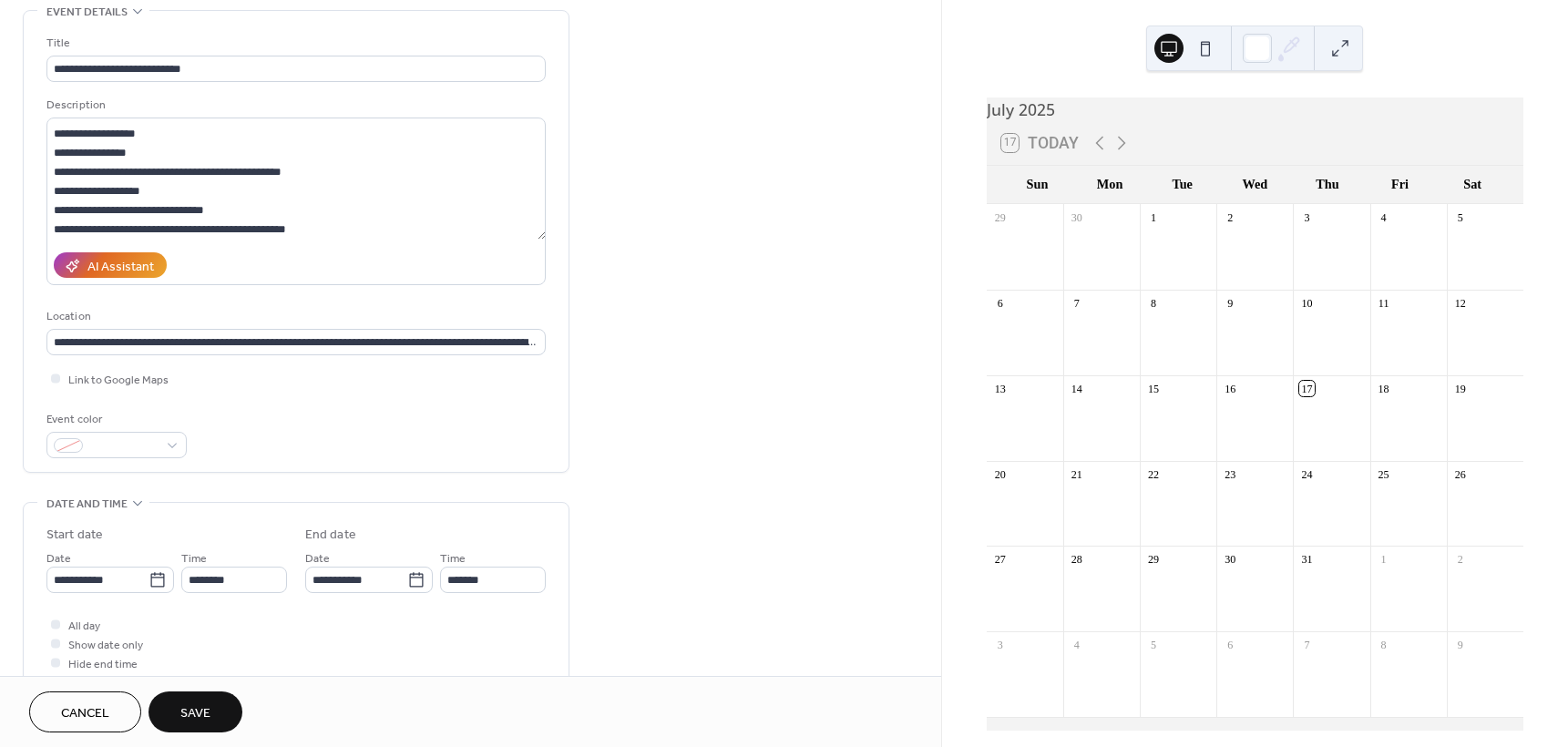 type 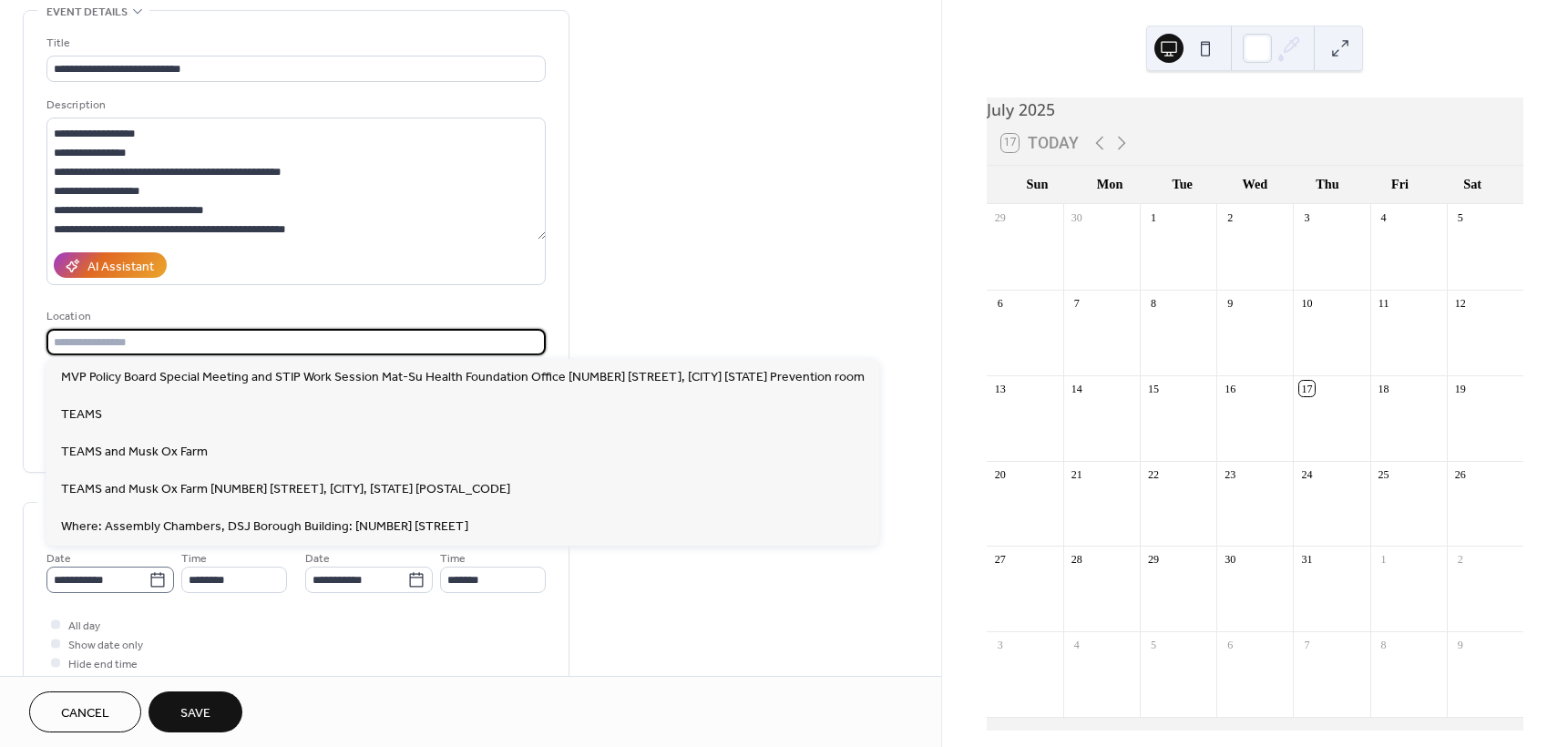 click 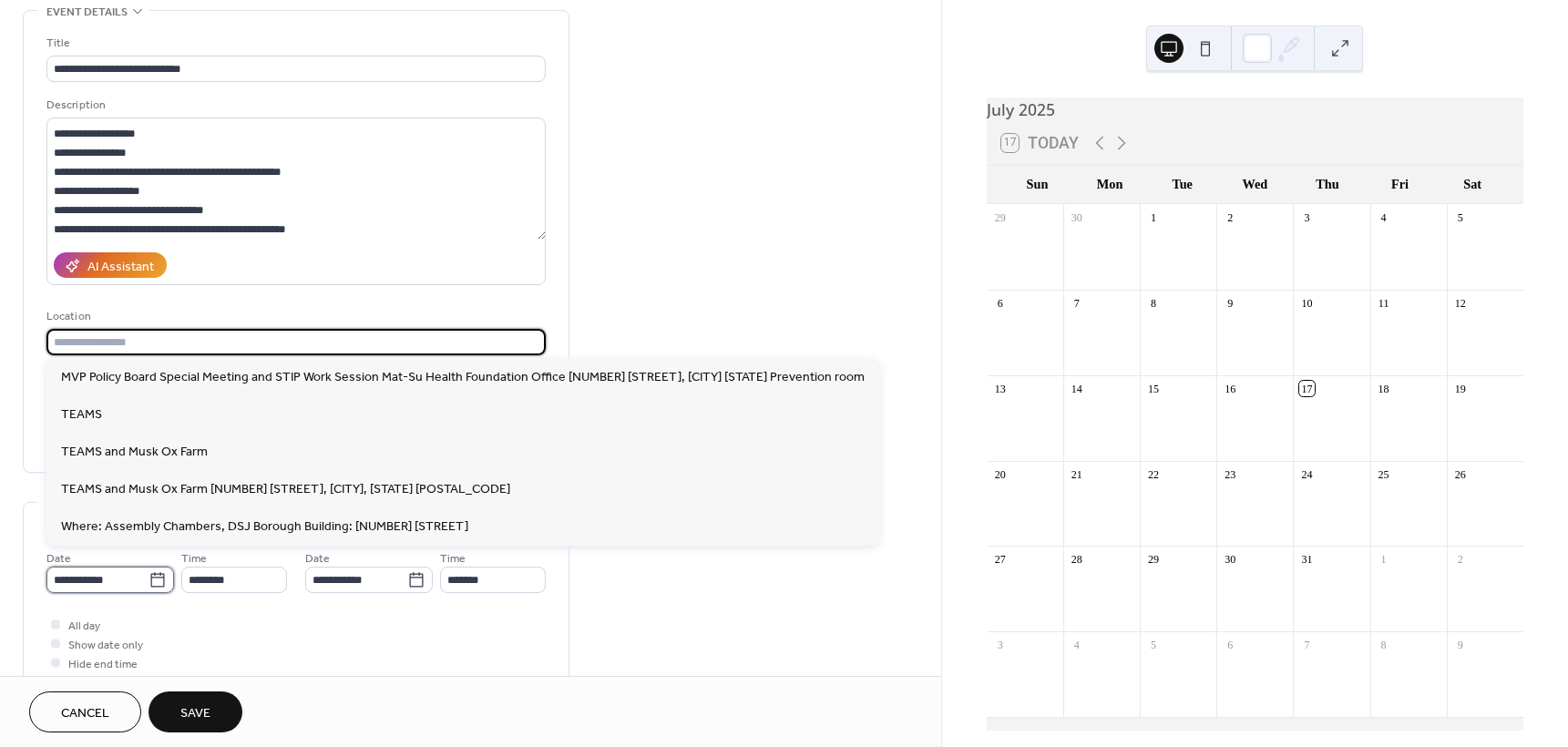 click on "**********" at bounding box center (97, 579) 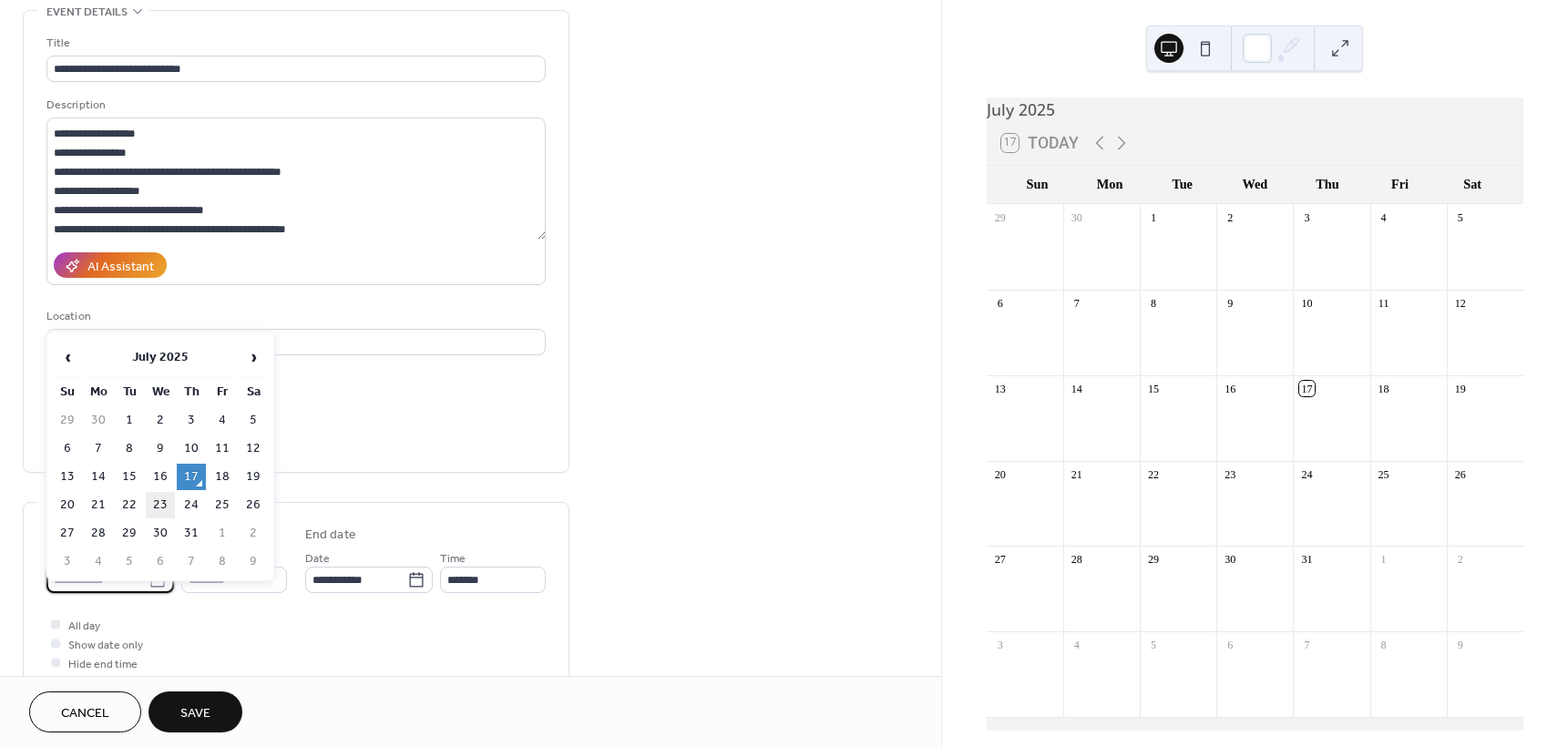 click on "23" at bounding box center (160, 505) 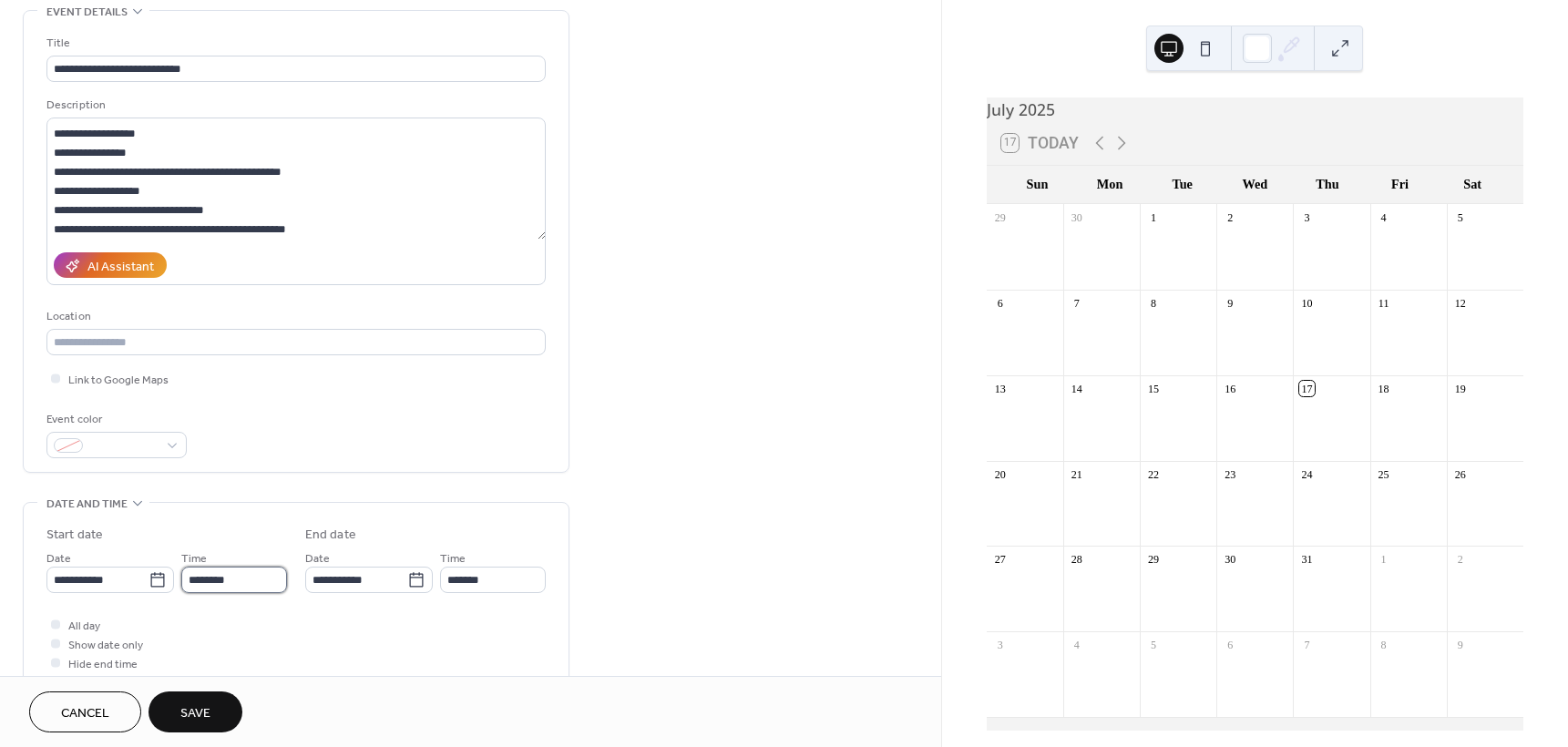click on "********" at bounding box center (234, 579) 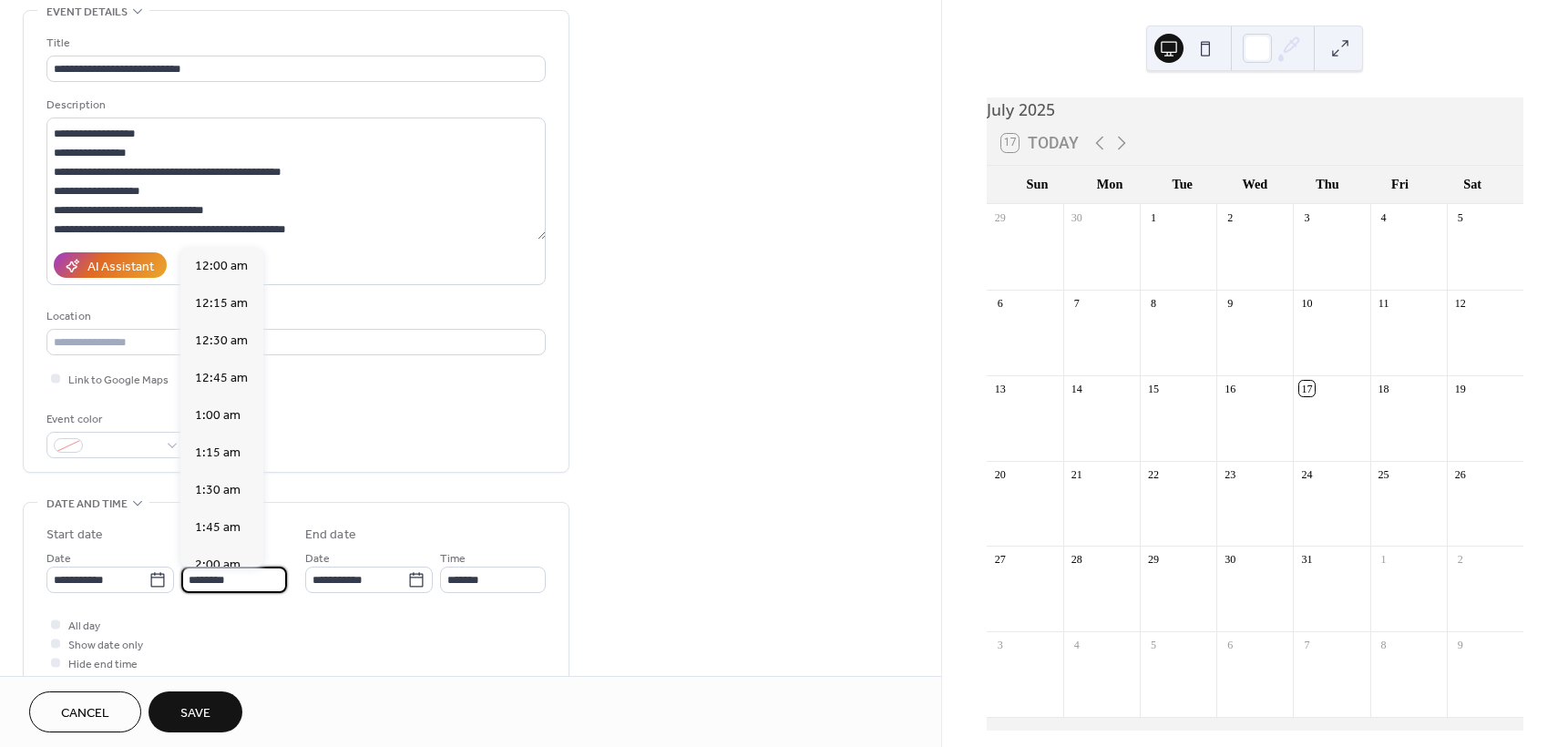 scroll, scrollTop: 1793, scrollLeft: 0, axis: vertical 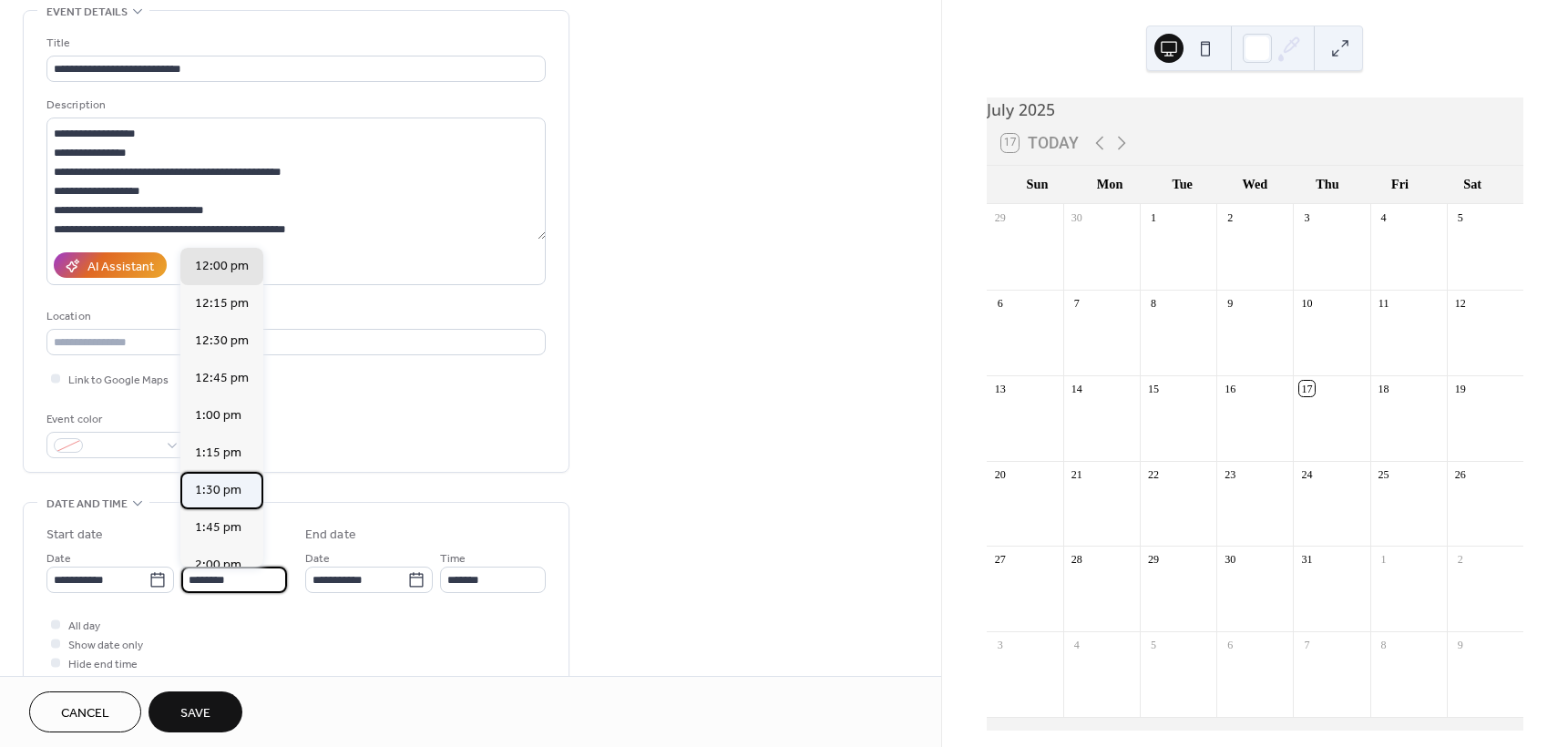 click on "1:30 pm" at bounding box center (218, 490) 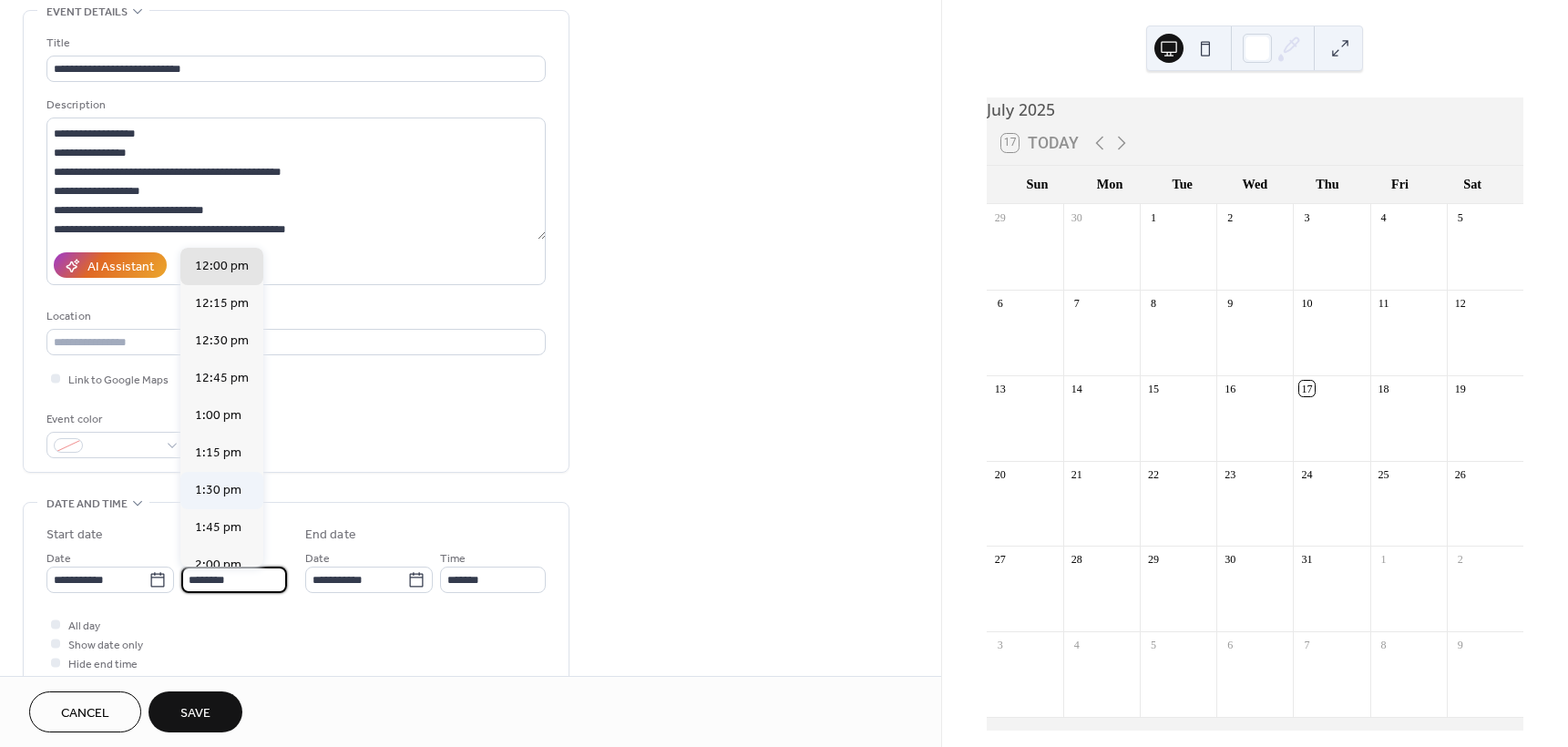type on "*******" 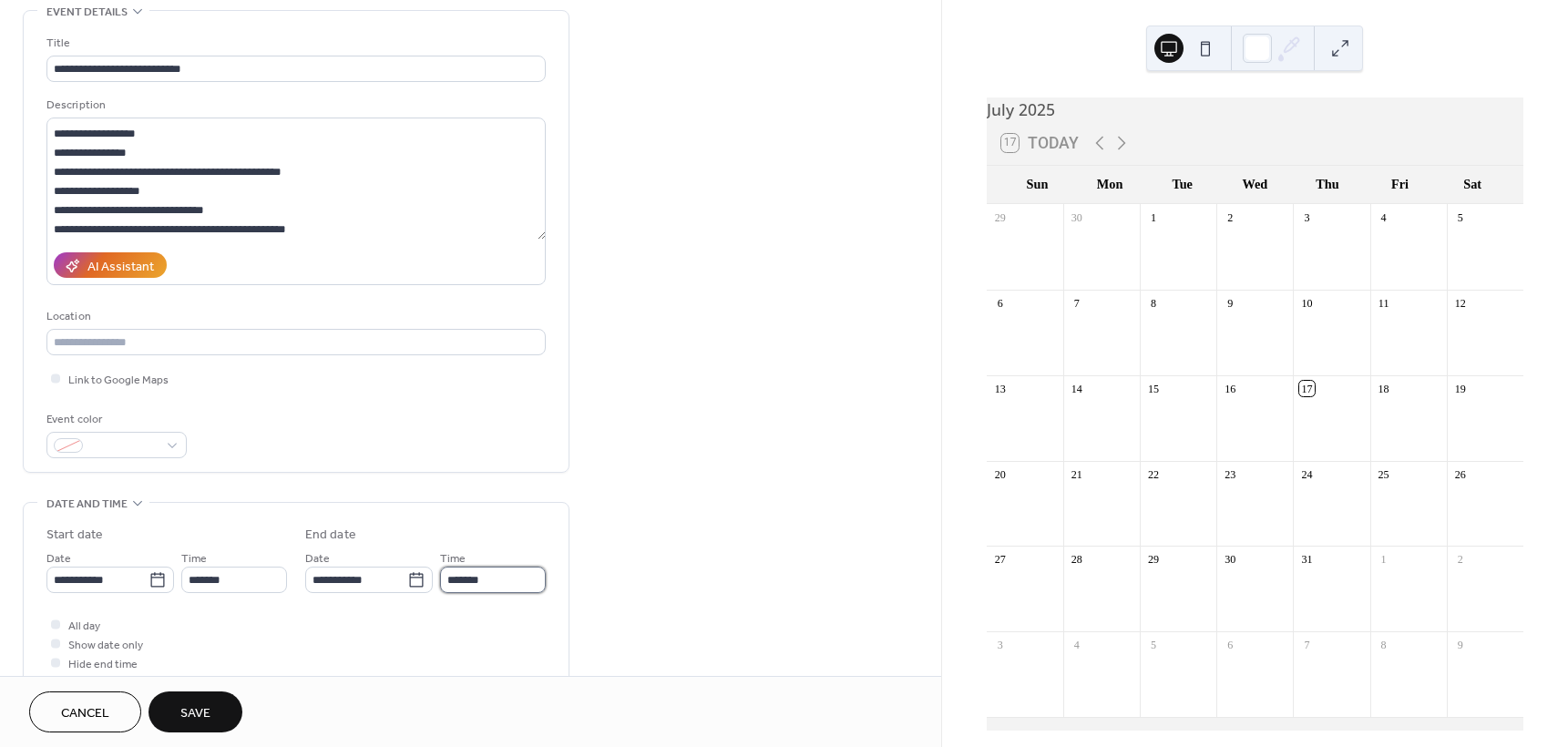 click on "*******" at bounding box center (493, 579) 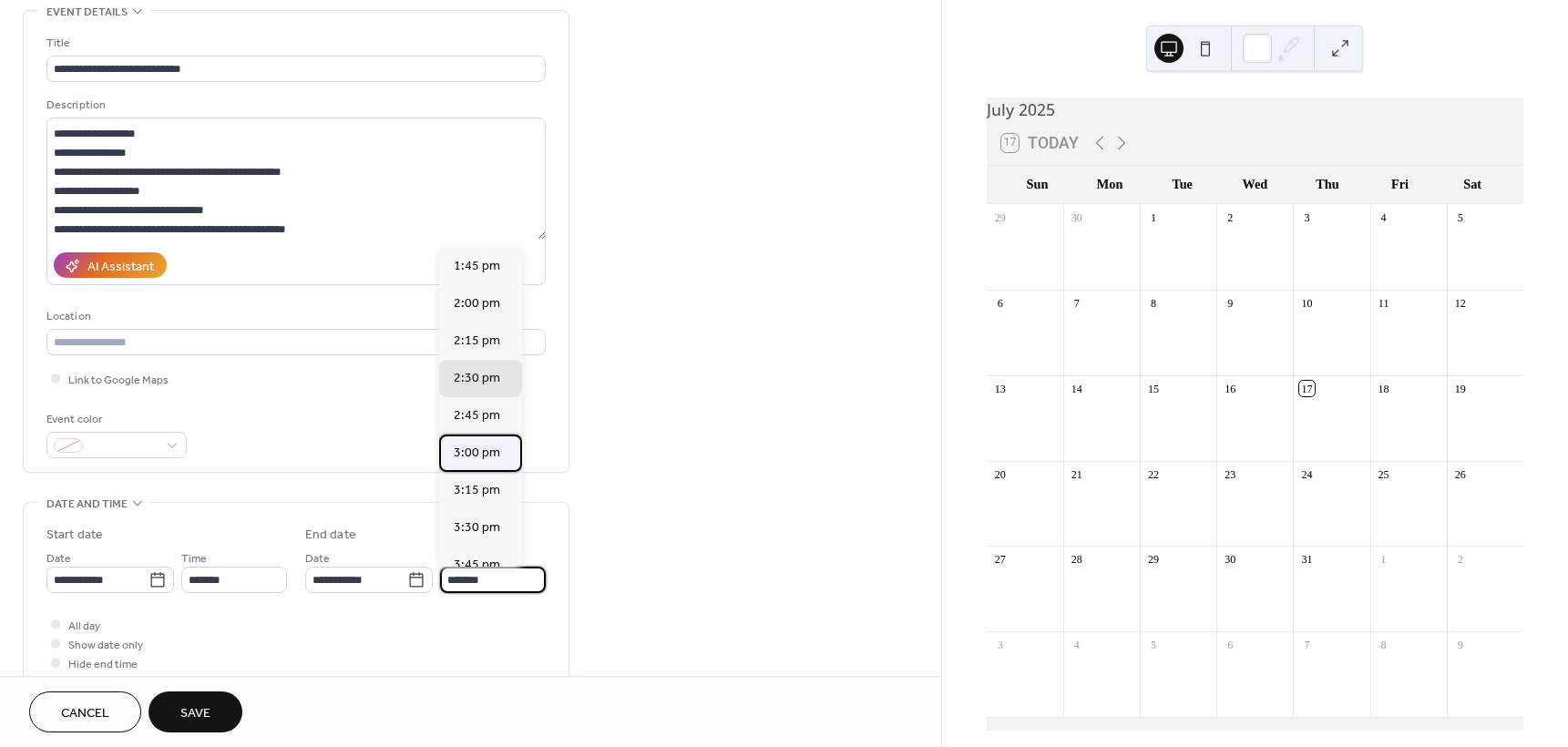 click on "3:00 pm" at bounding box center (477, 453) 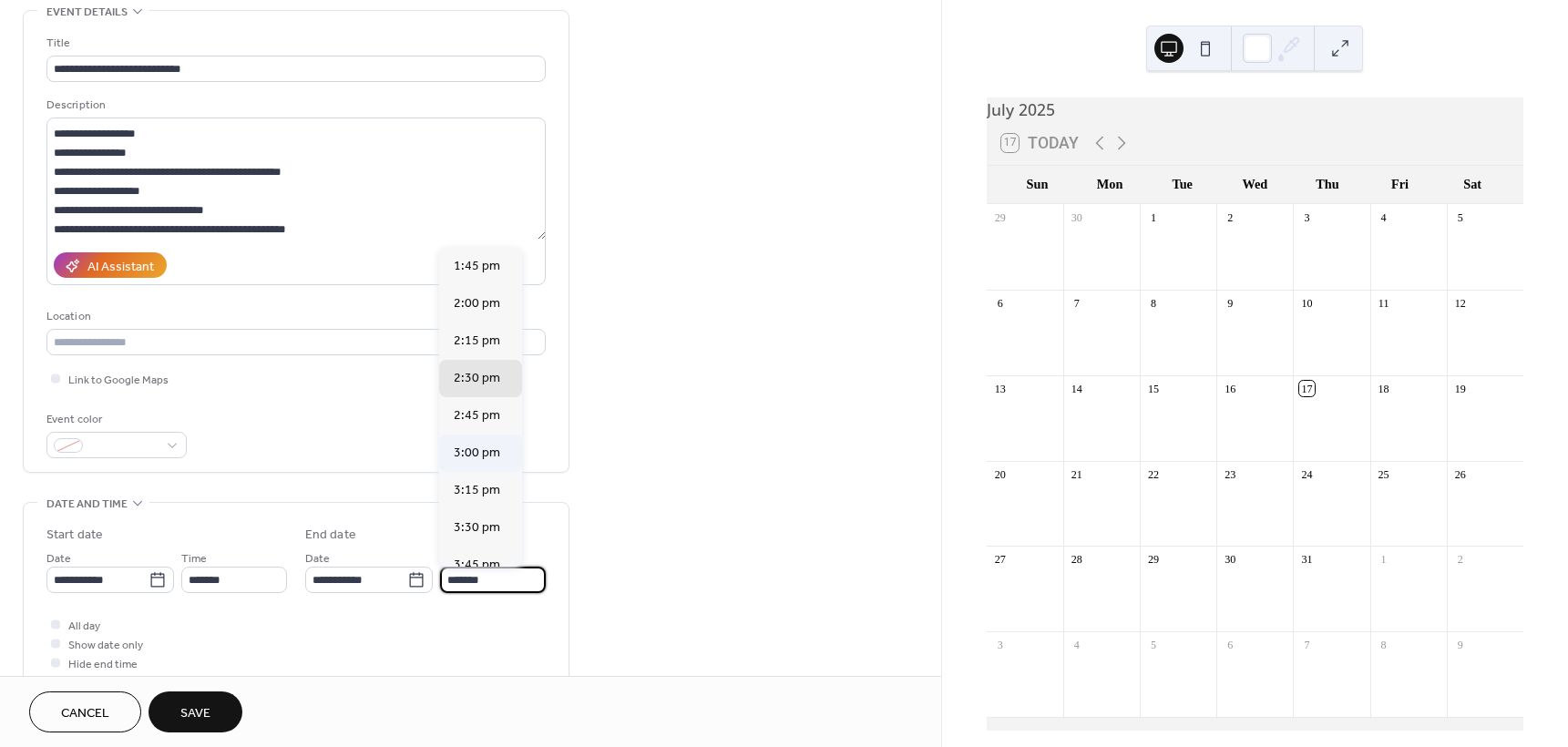 type on "*******" 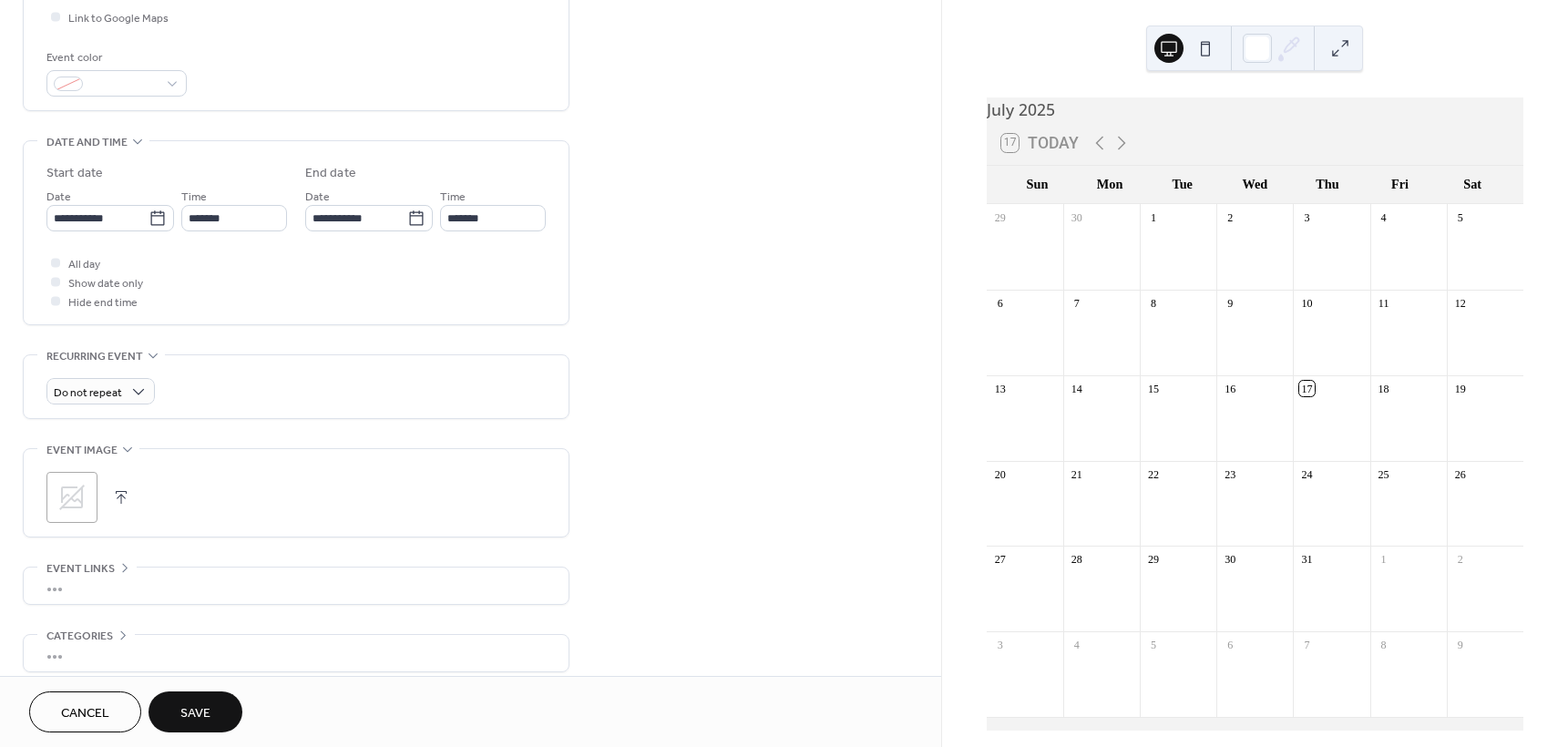 scroll, scrollTop: 455, scrollLeft: 0, axis: vertical 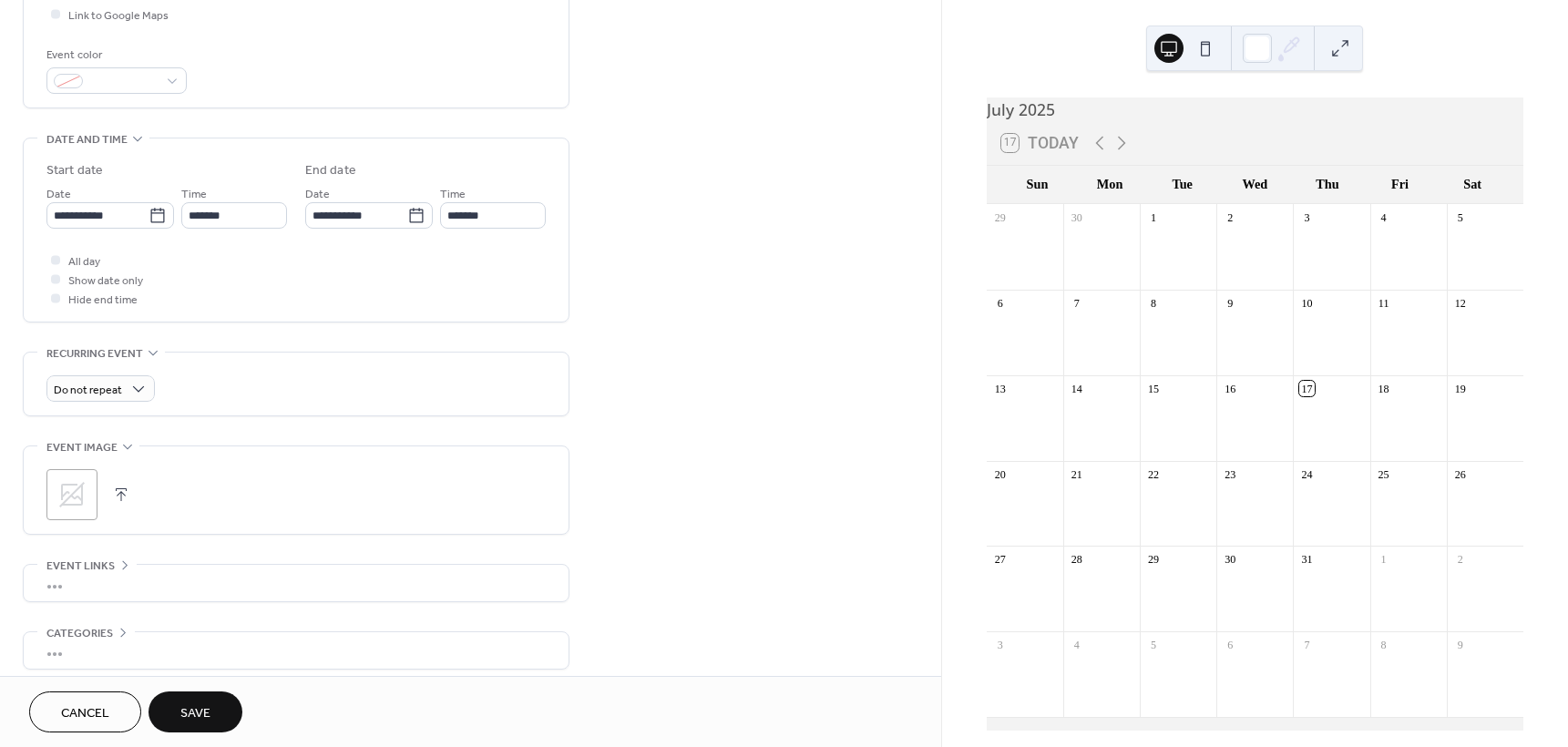 click on "Save" at bounding box center (195, 713) 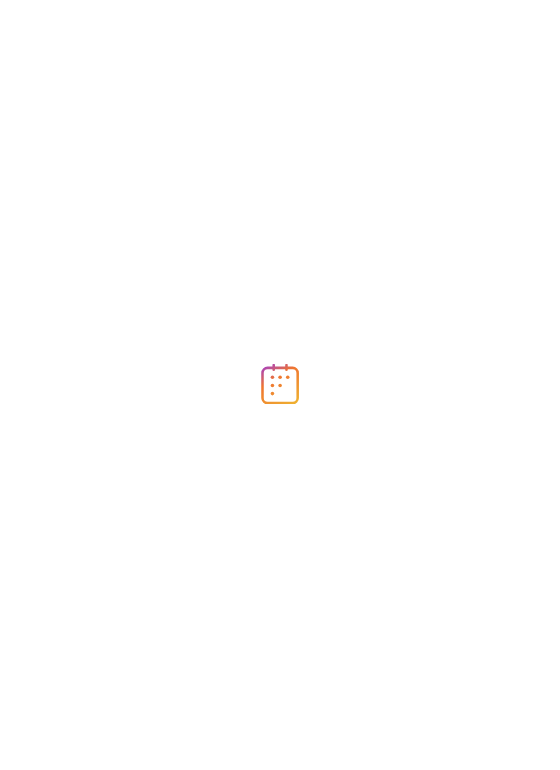 scroll, scrollTop: 0, scrollLeft: 0, axis: both 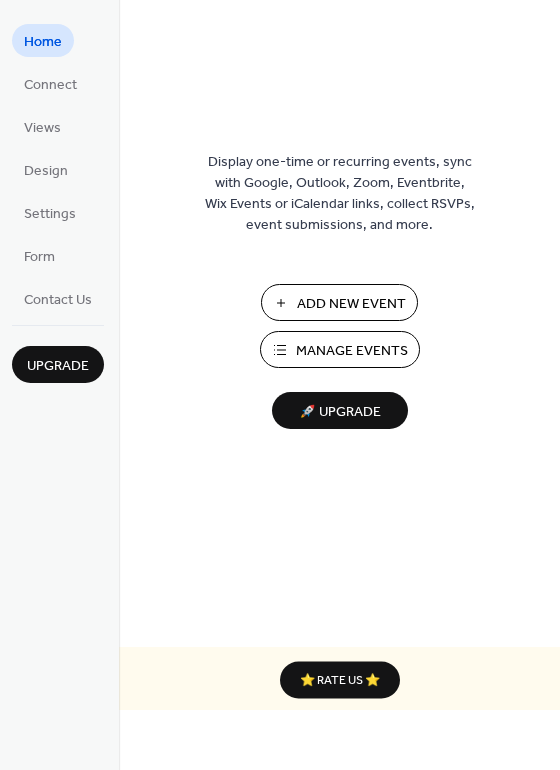 click on "Add New Event" at bounding box center [351, 304] 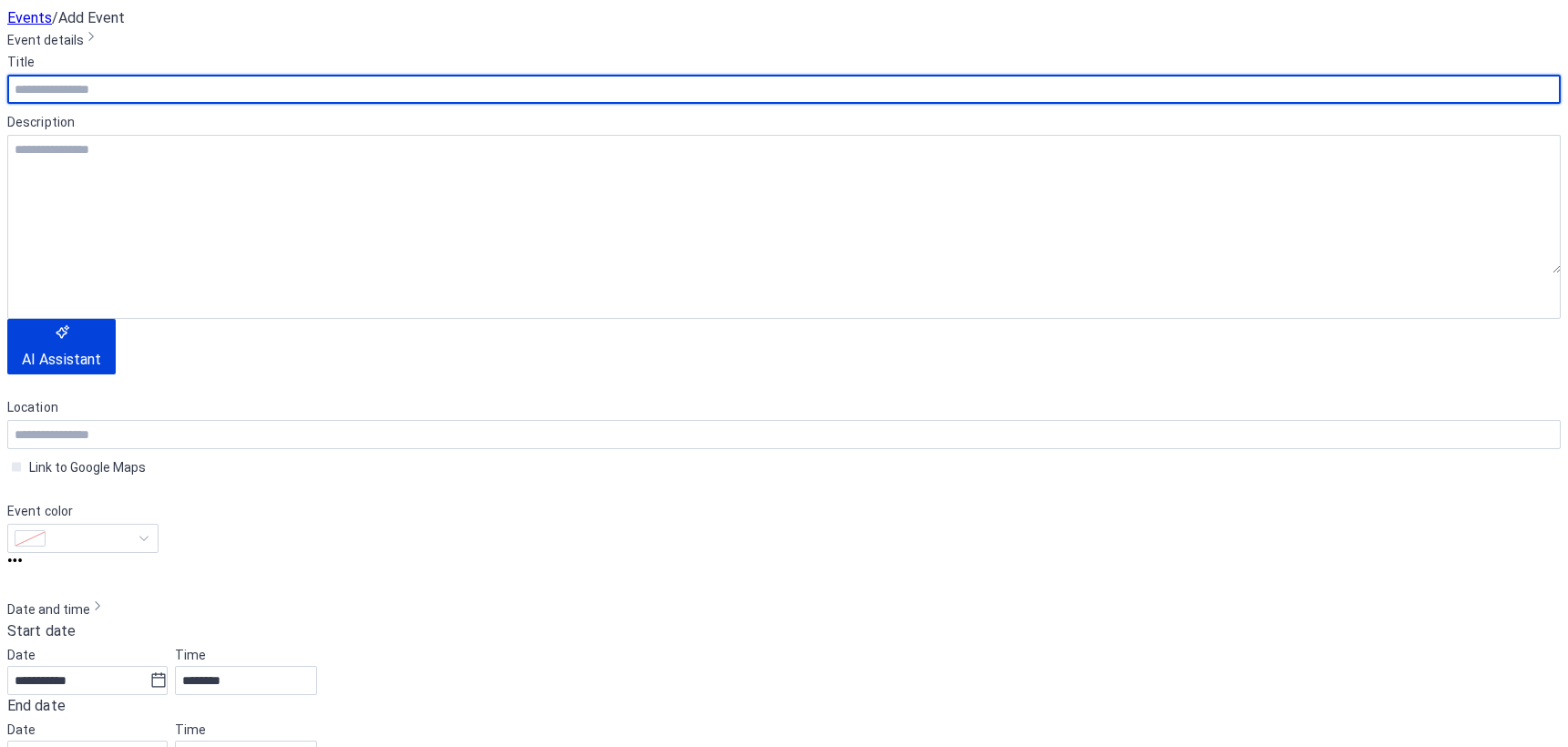 scroll, scrollTop: 0, scrollLeft: 0, axis: both 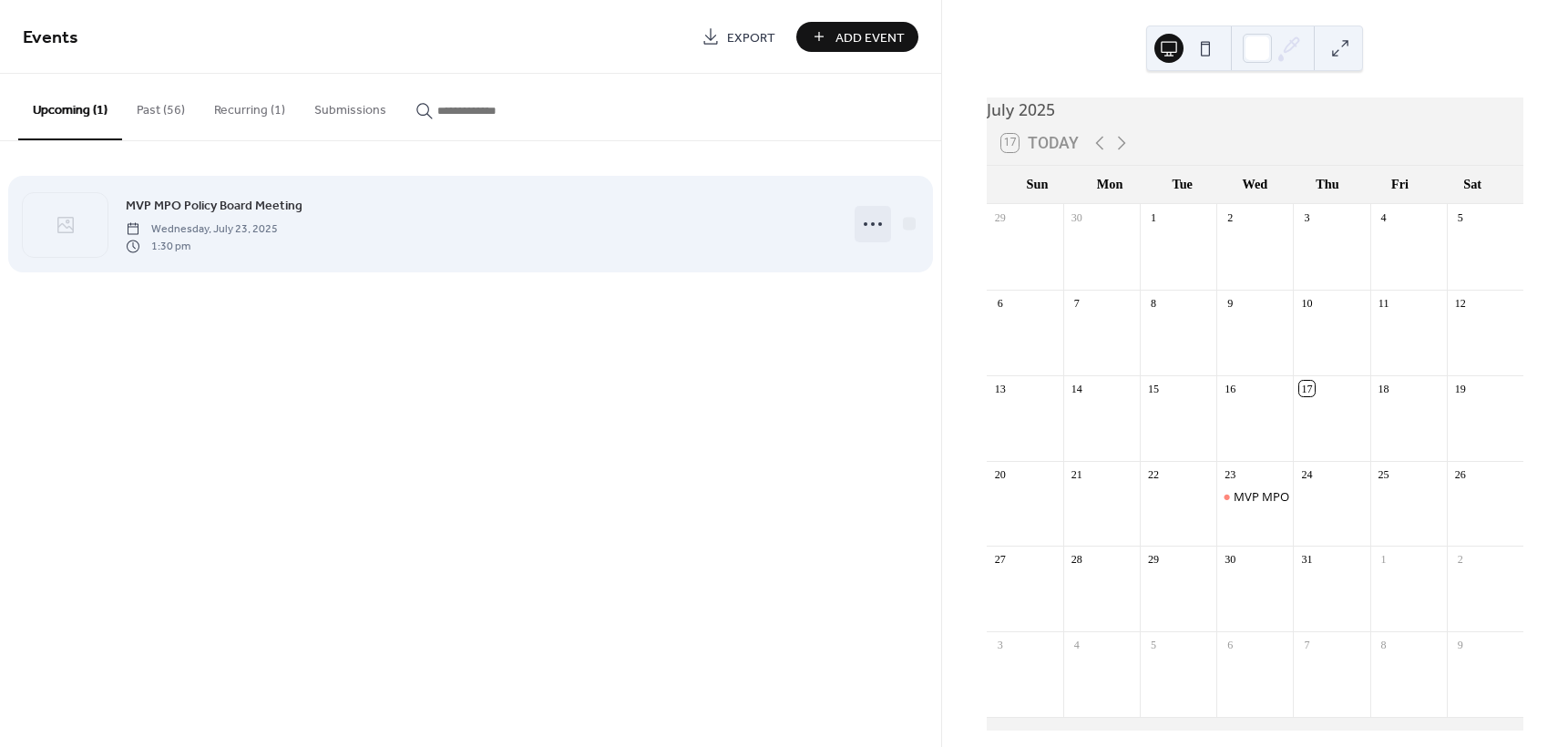 click 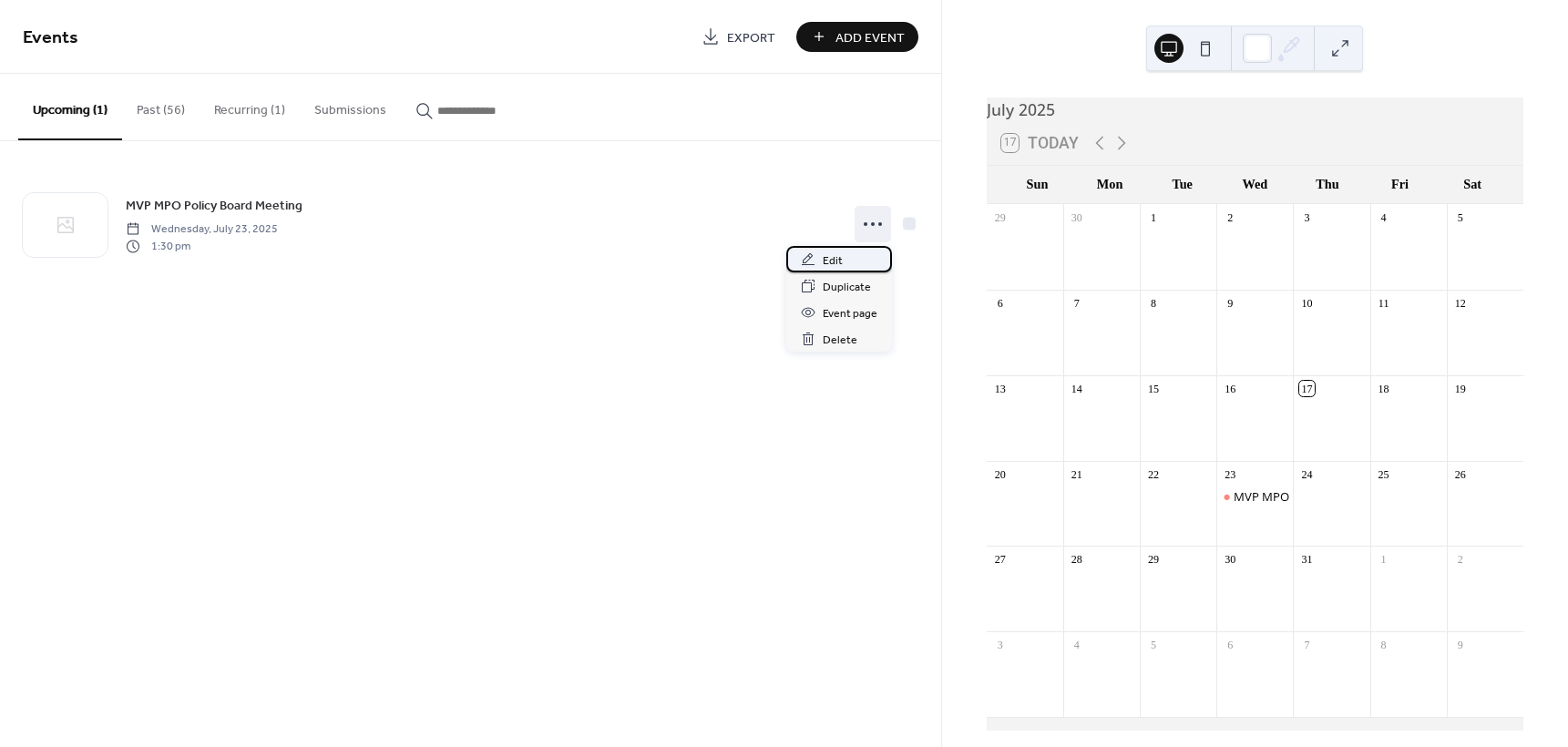 click on "Edit" at bounding box center (833, 261) 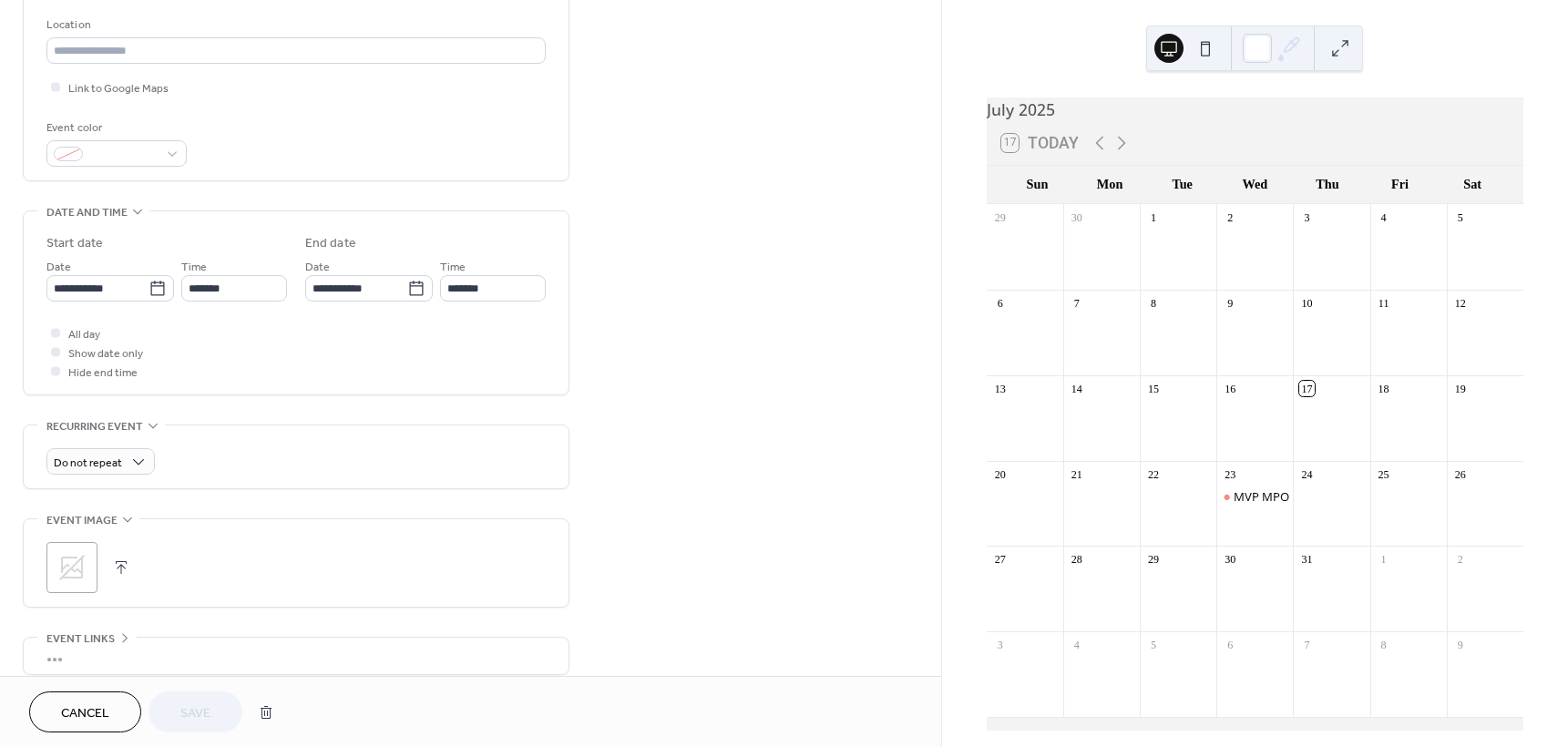 scroll, scrollTop: 455, scrollLeft: 0, axis: vertical 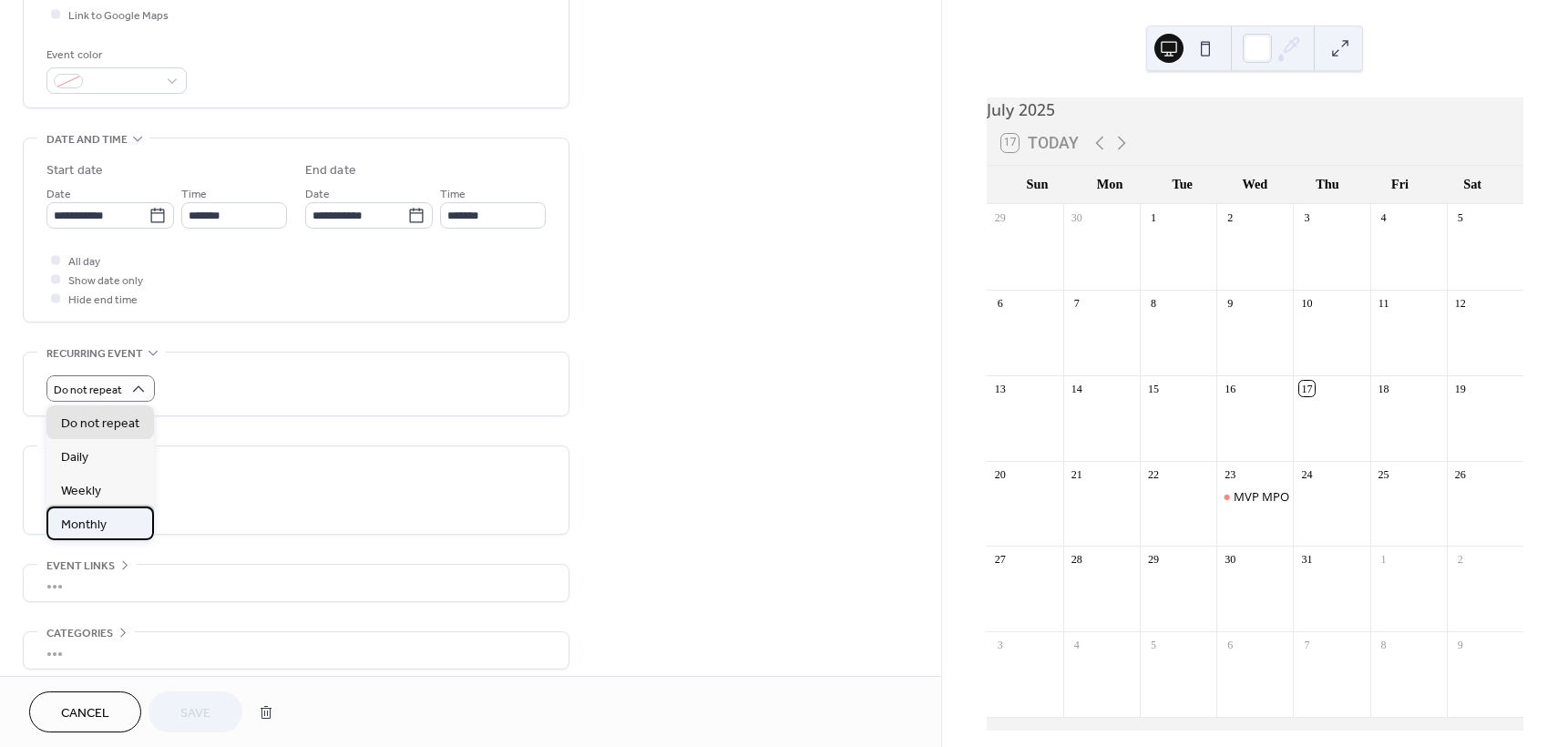 click on "Monthly" at bounding box center (100, 523) 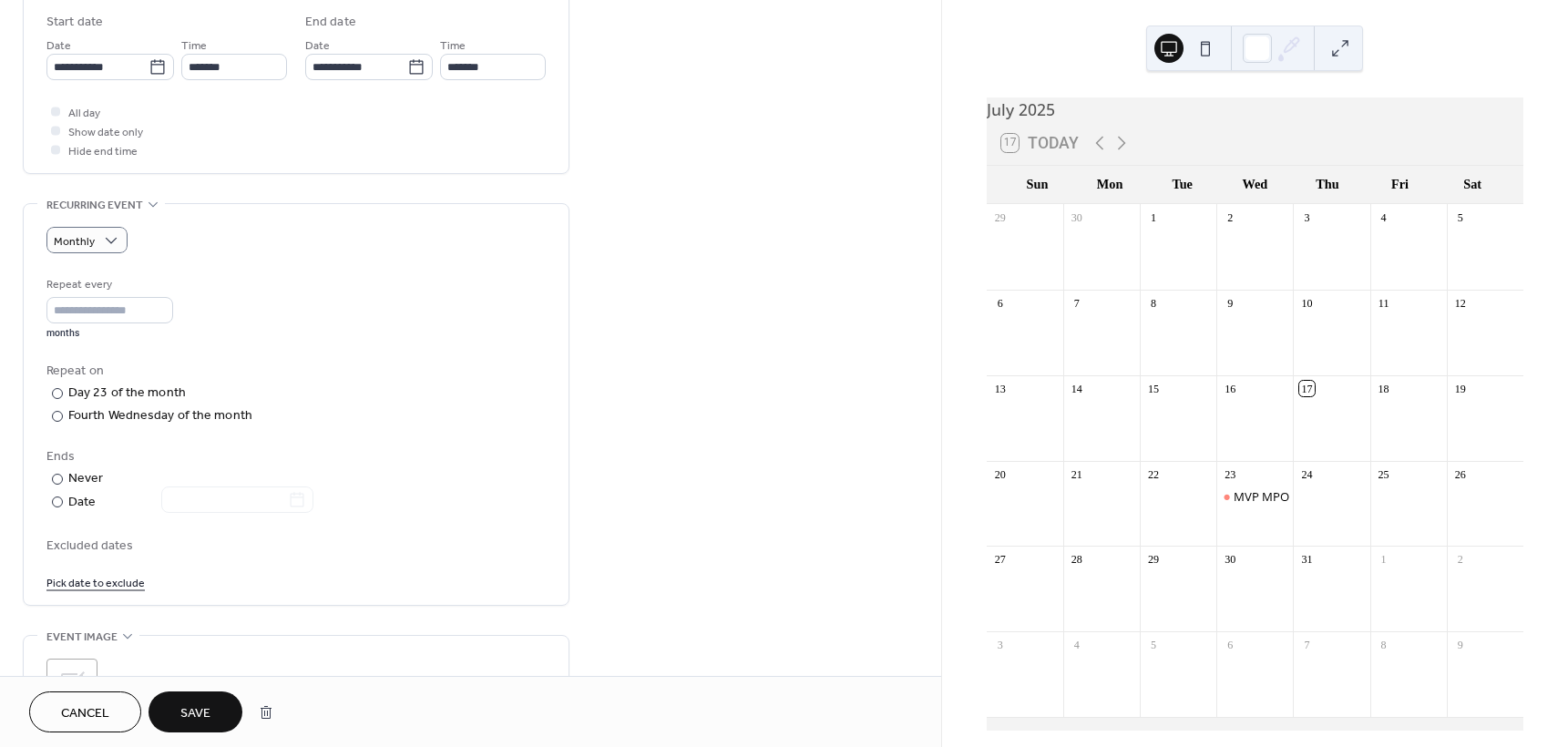 scroll, scrollTop: 599, scrollLeft: 0, axis: vertical 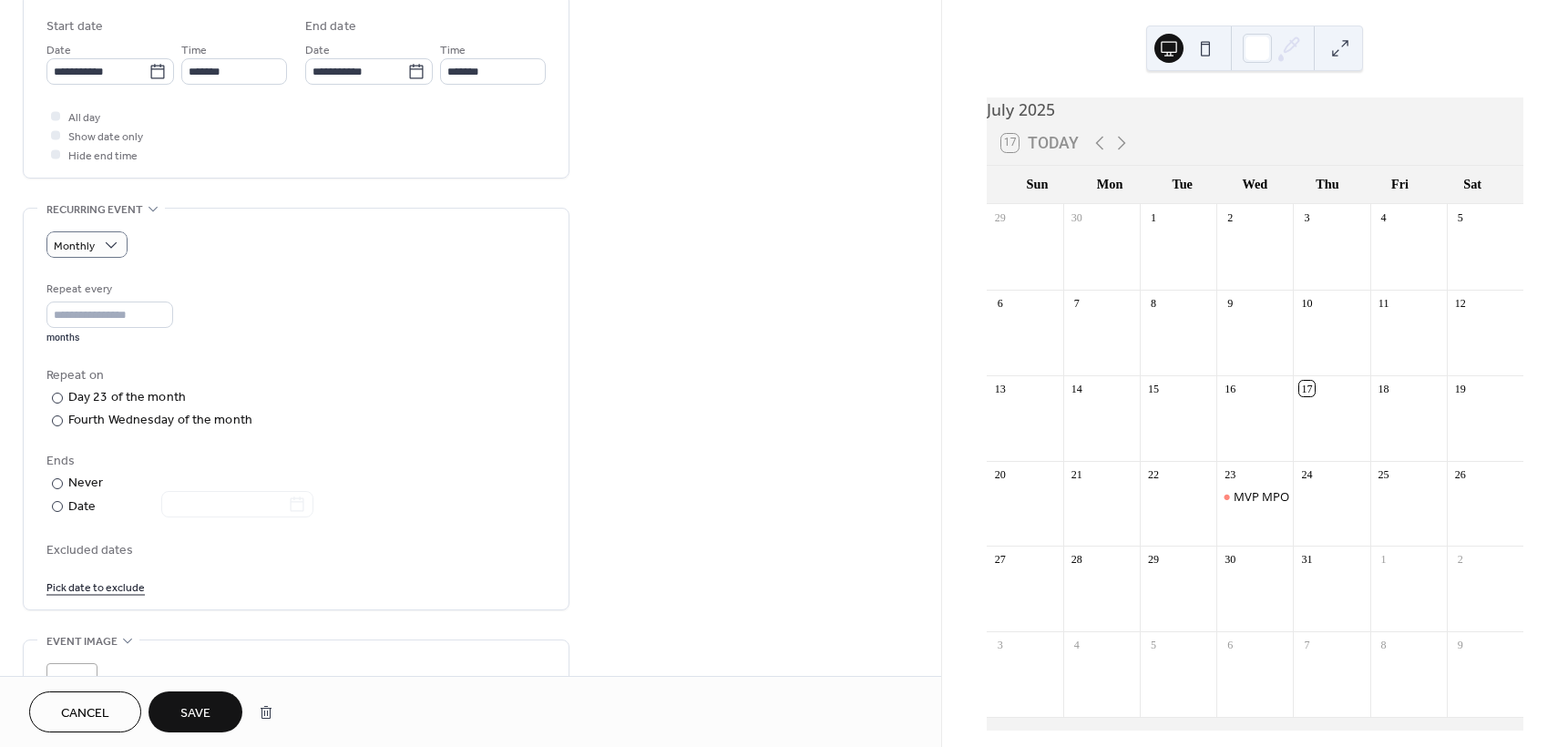 click on "Cancel" at bounding box center (85, 713) 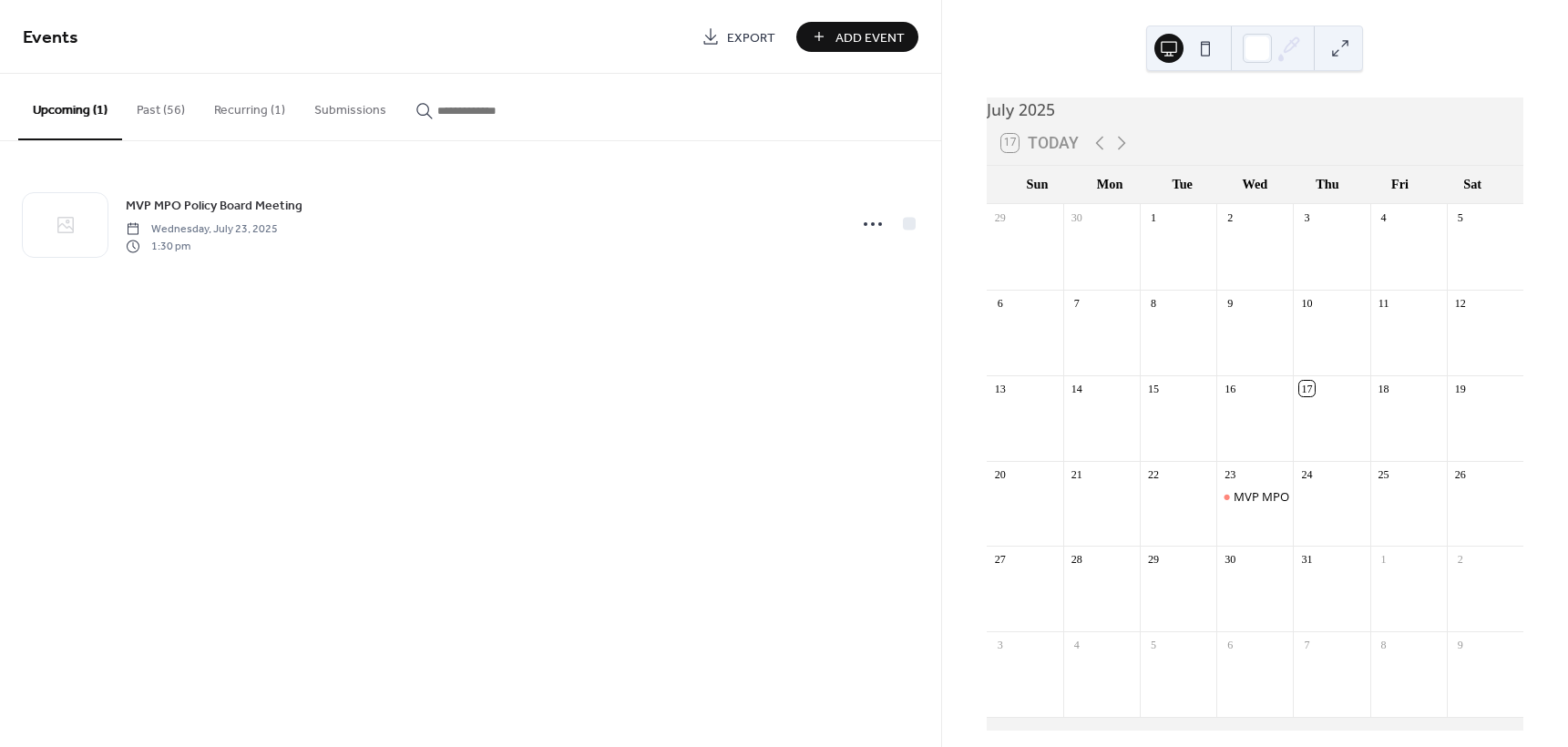 click on "Add Event" at bounding box center [870, 37] 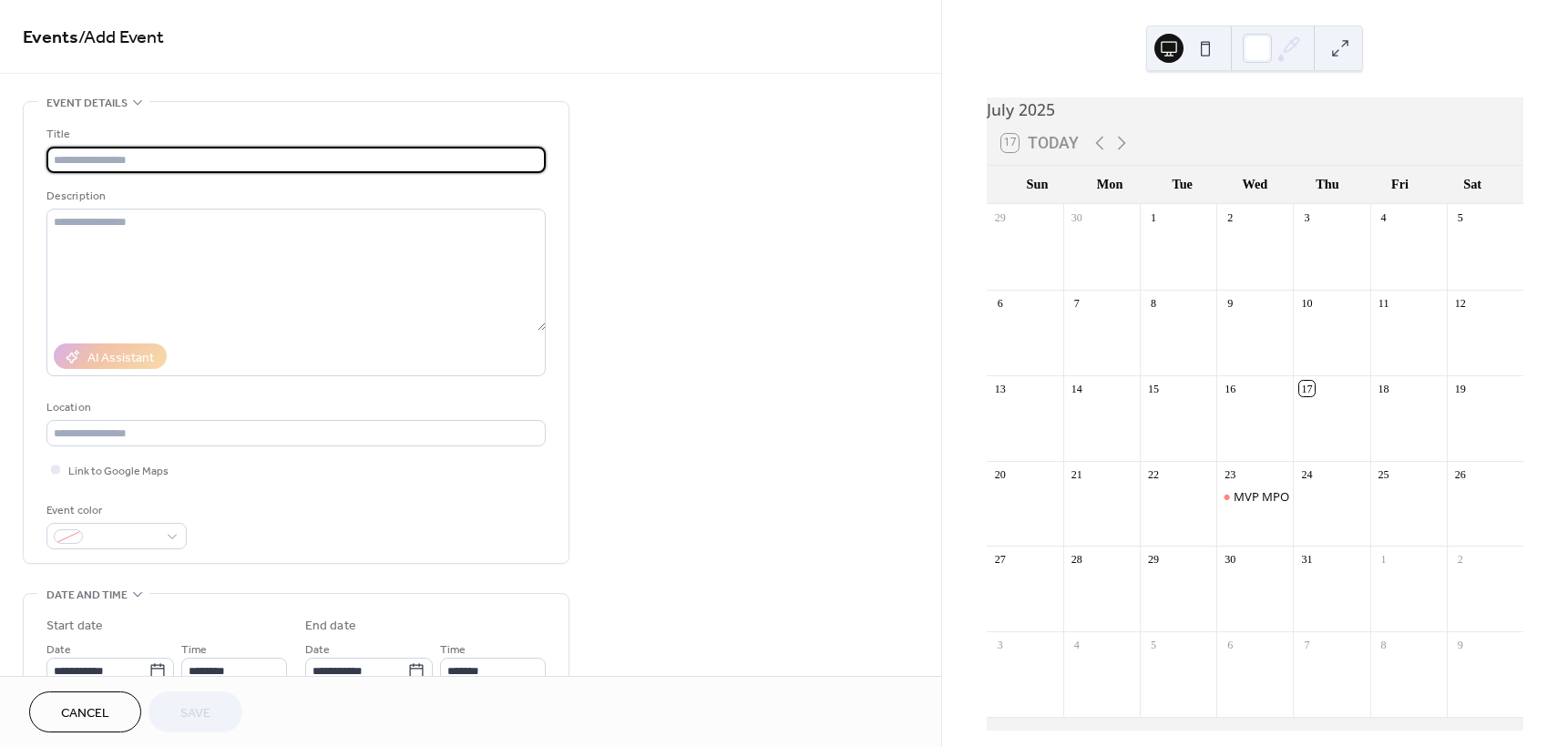 click at bounding box center [296, 159] 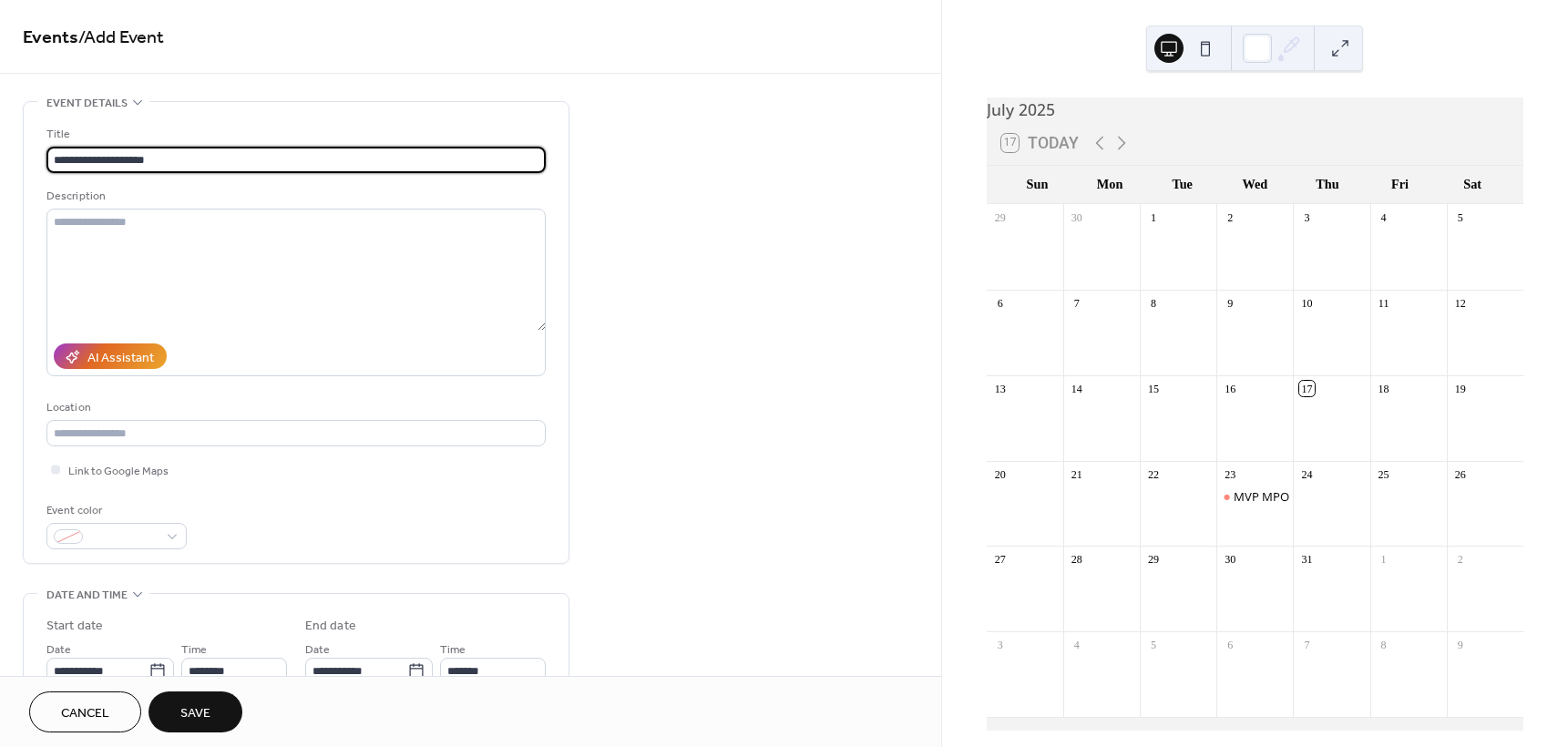 type on "**********" 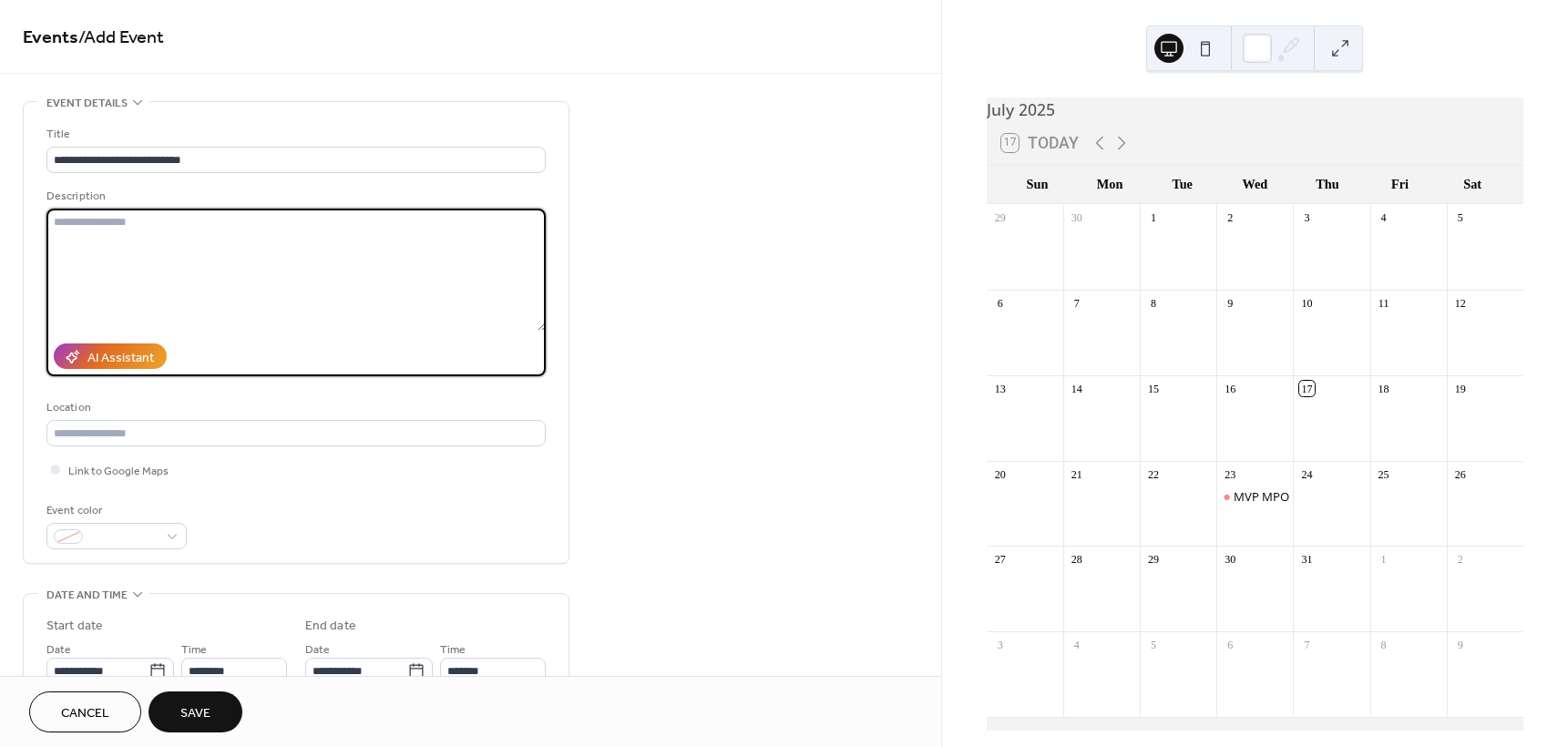 click at bounding box center [296, 270] 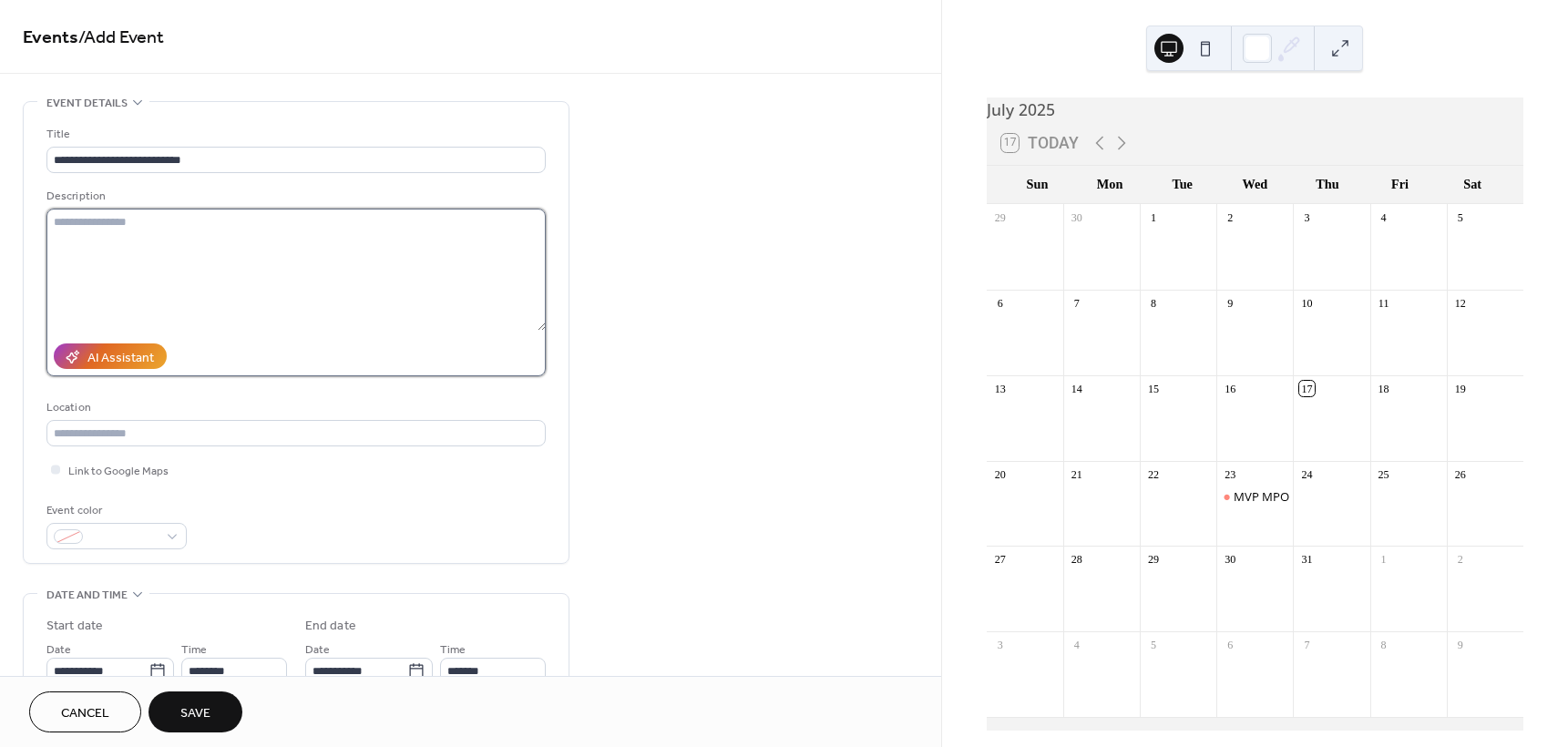 click at bounding box center (296, 270) 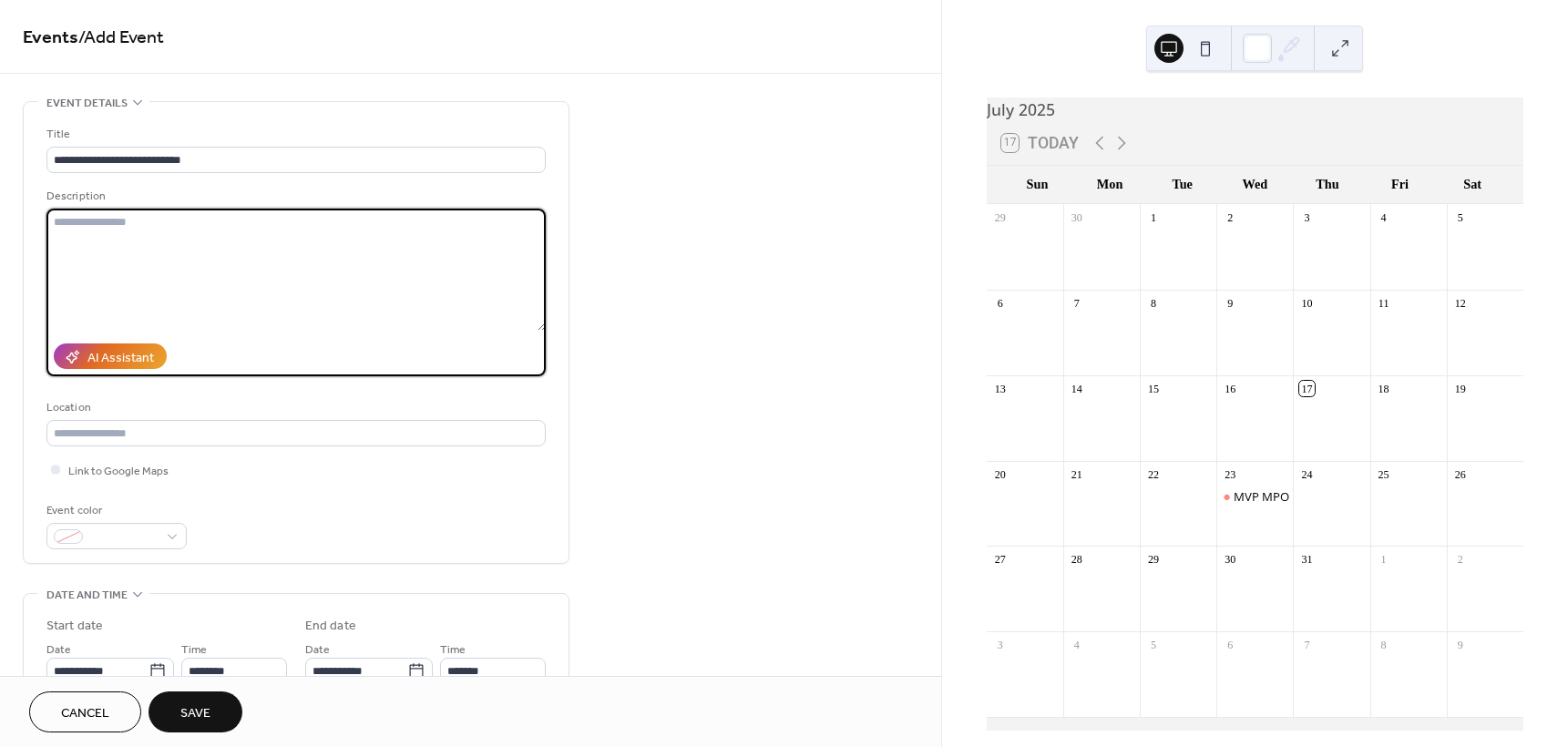 paste on "**********" 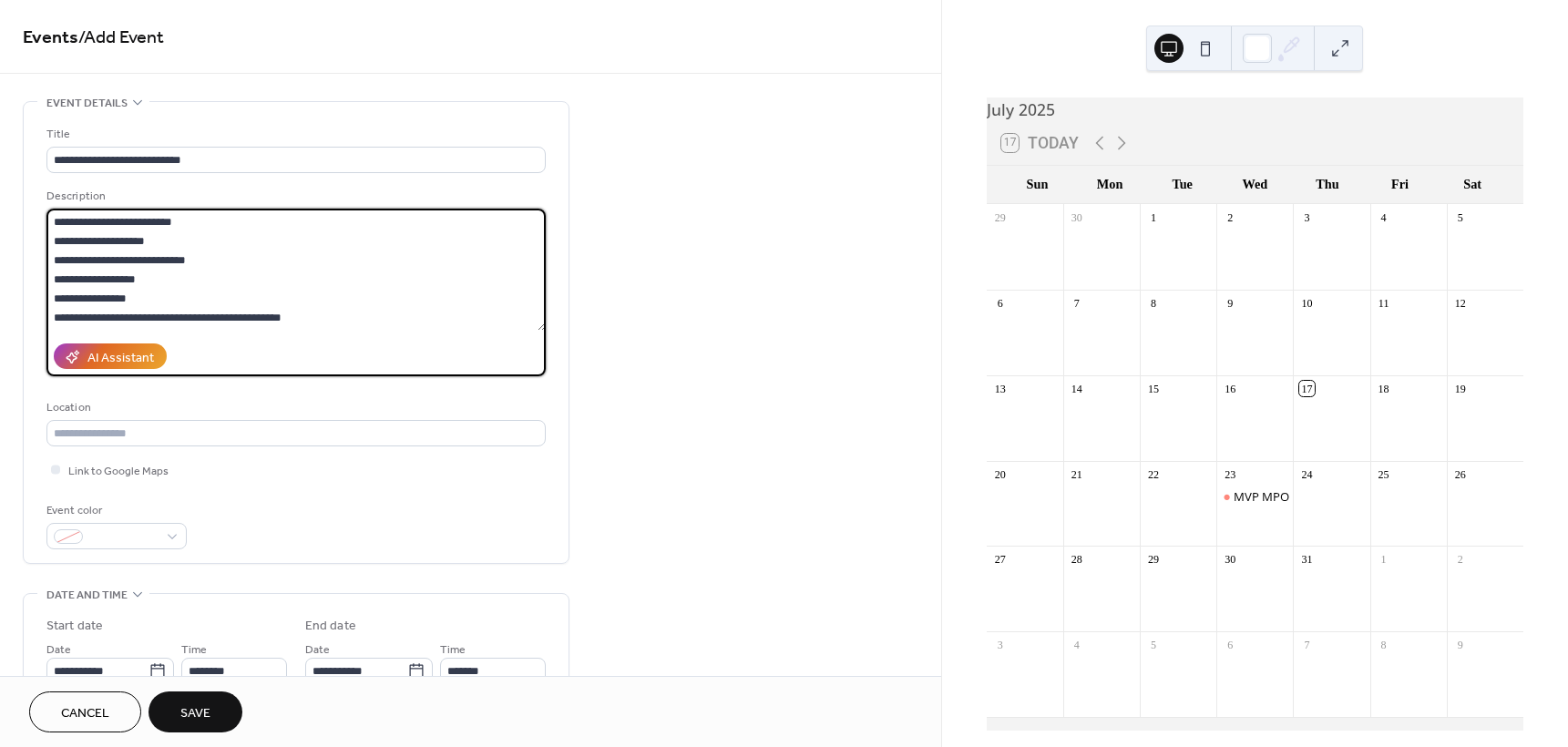 scroll, scrollTop: 55, scrollLeft: 0, axis: vertical 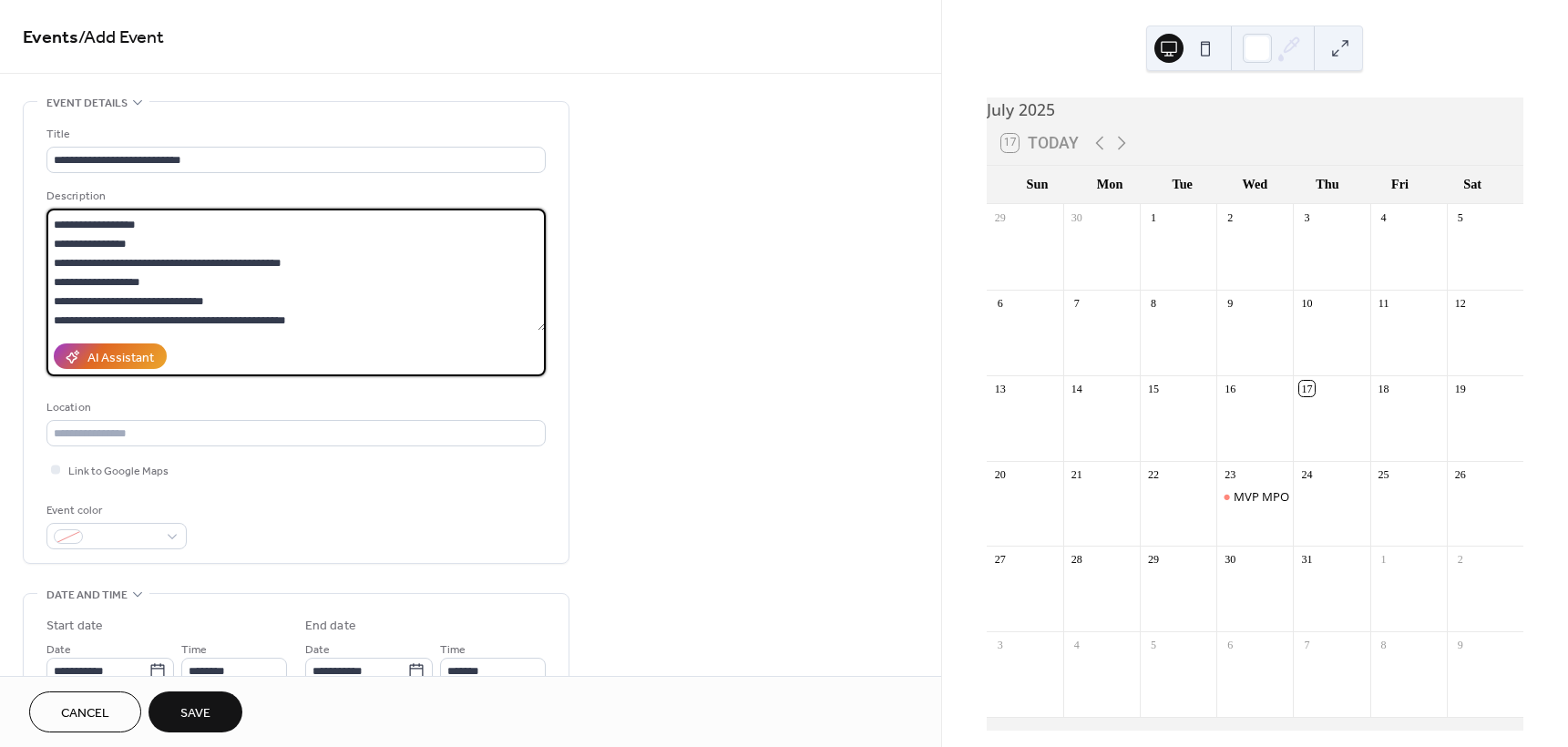type on "**********" 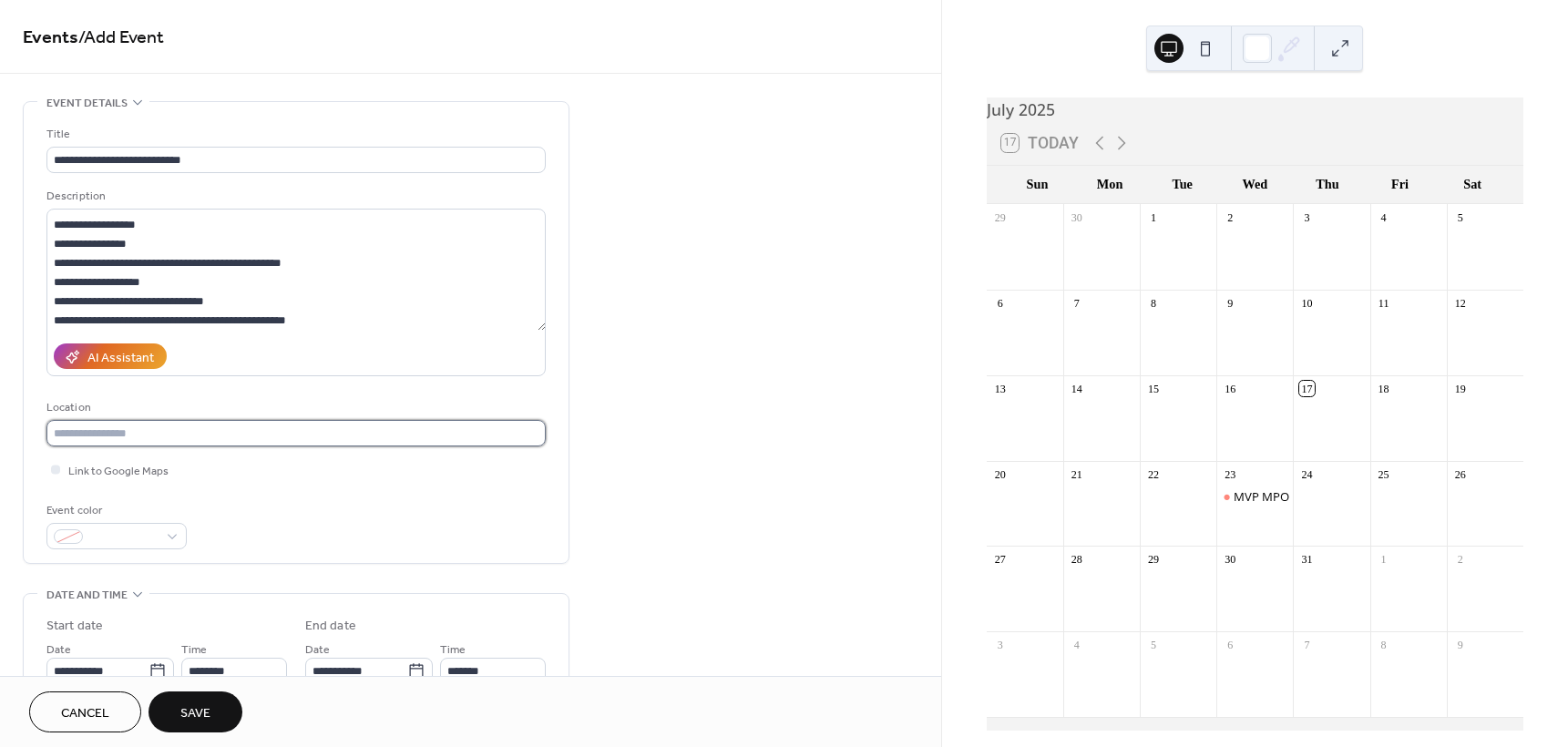 click at bounding box center (296, 433) 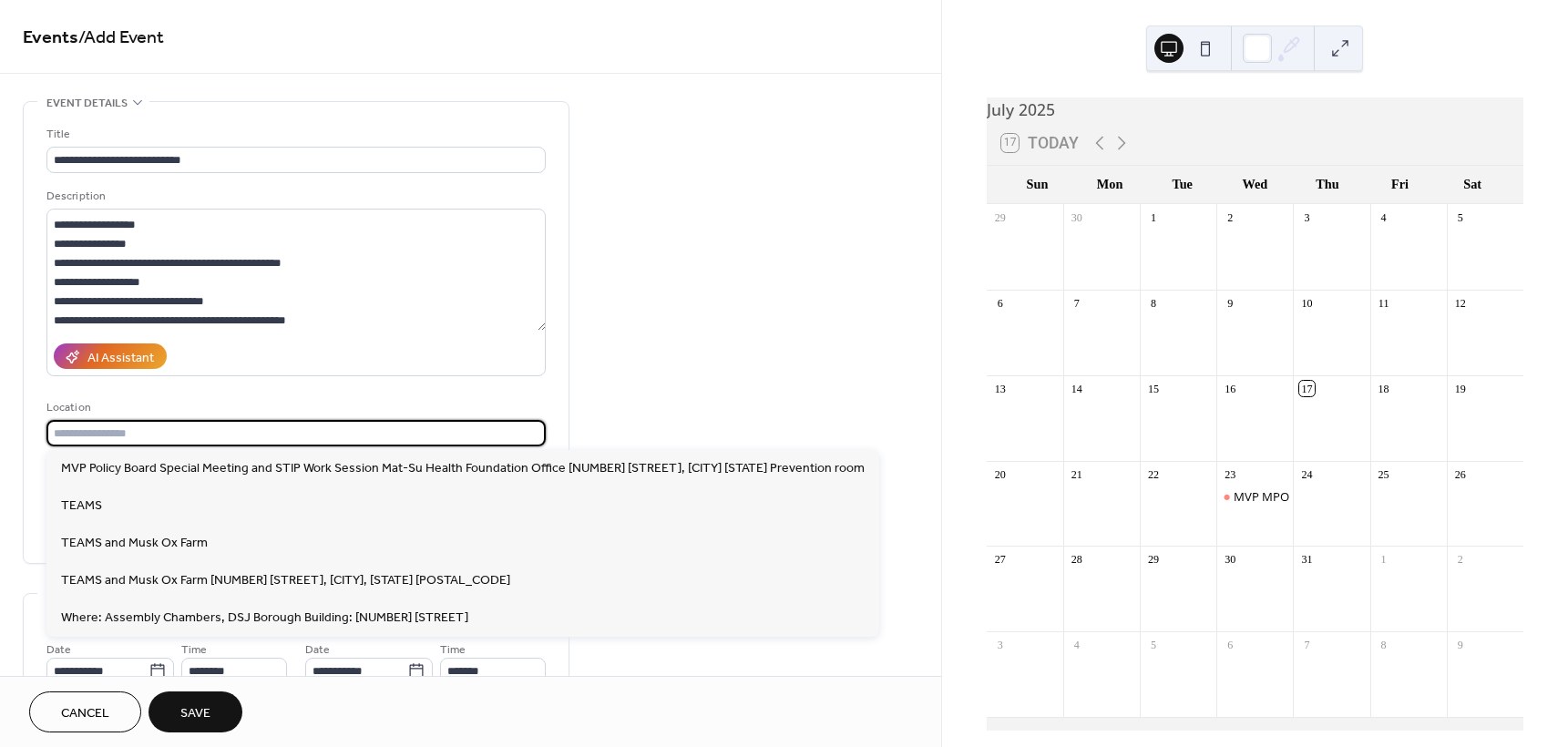 paste on "**********" 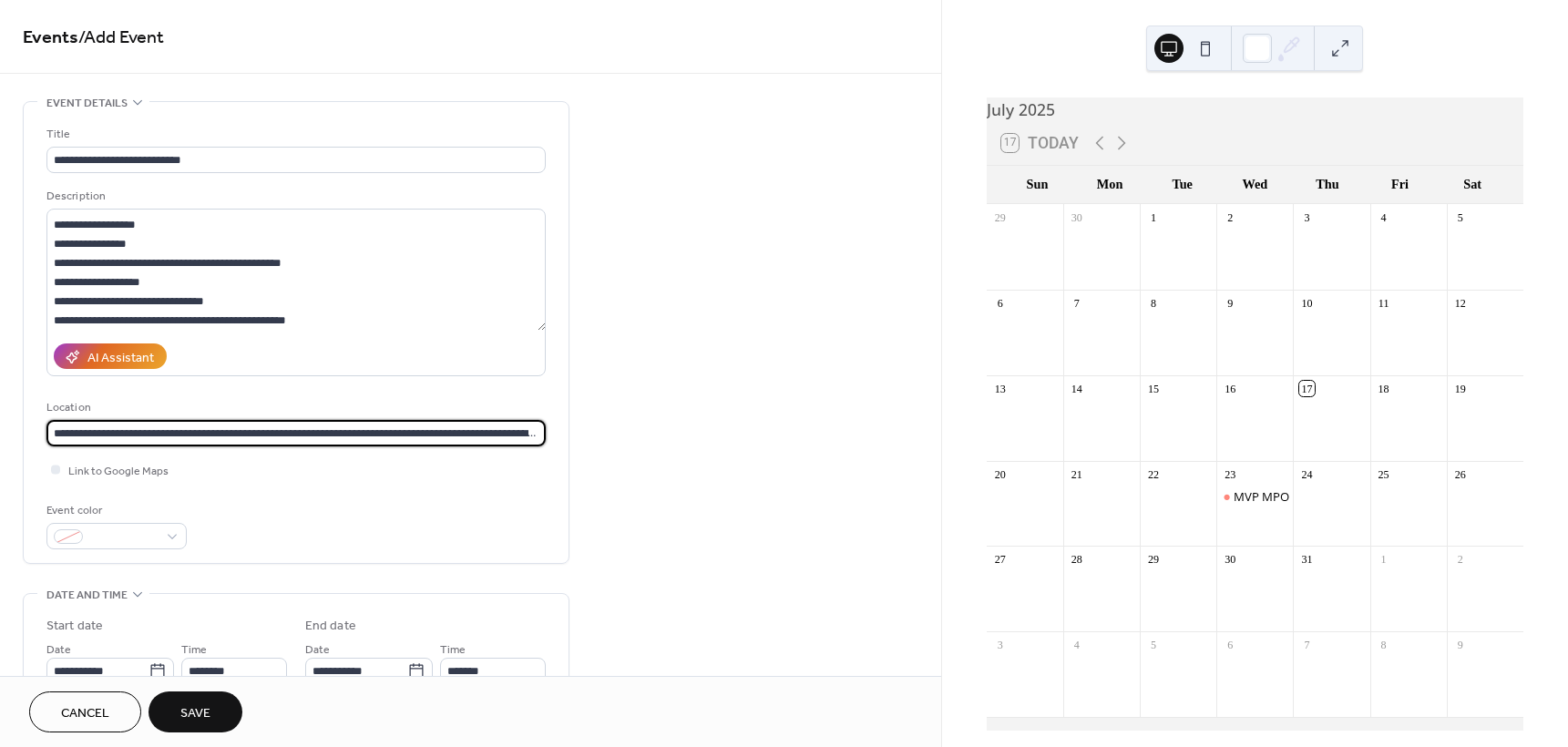 scroll, scrollTop: 0, scrollLeft: 97, axis: horizontal 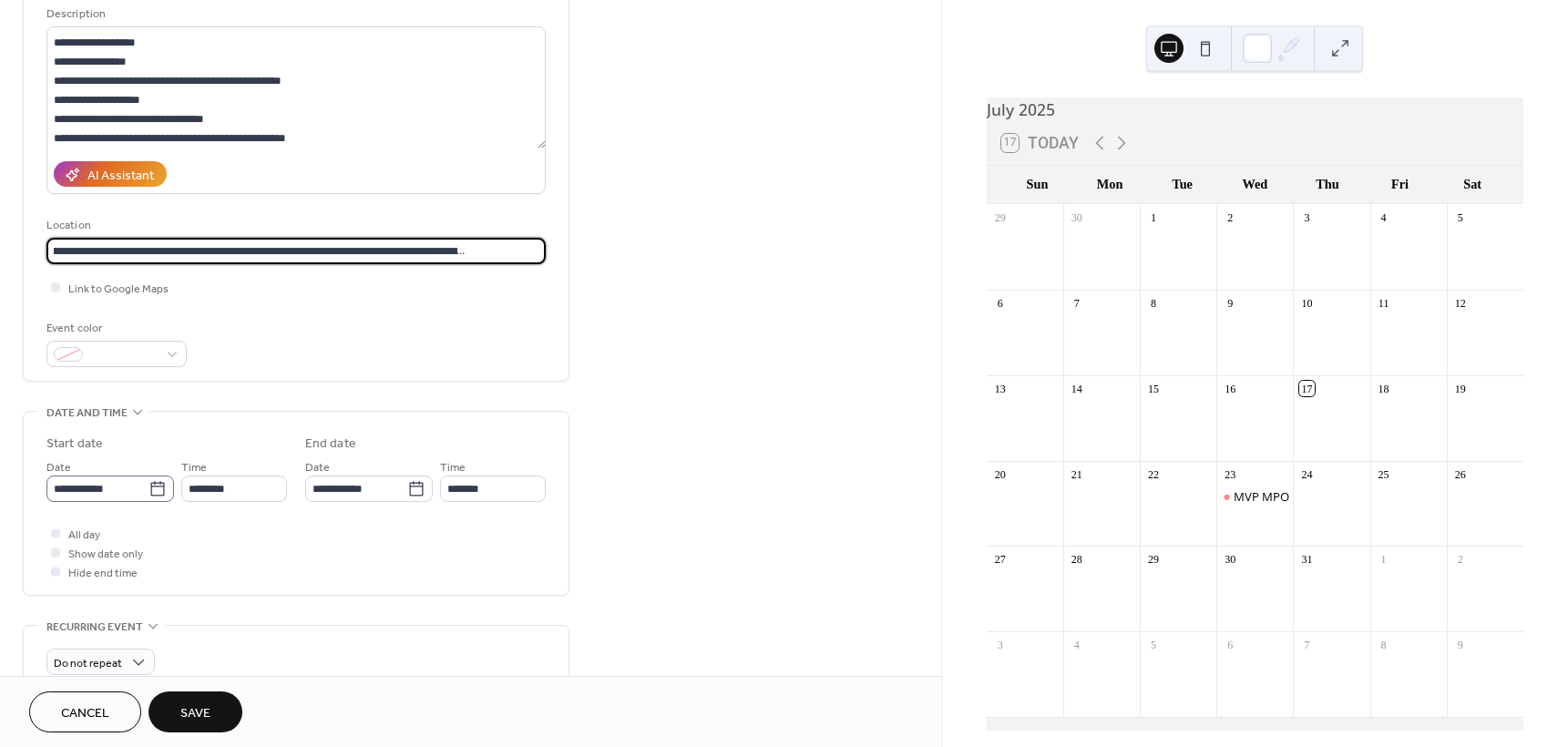type on "**********" 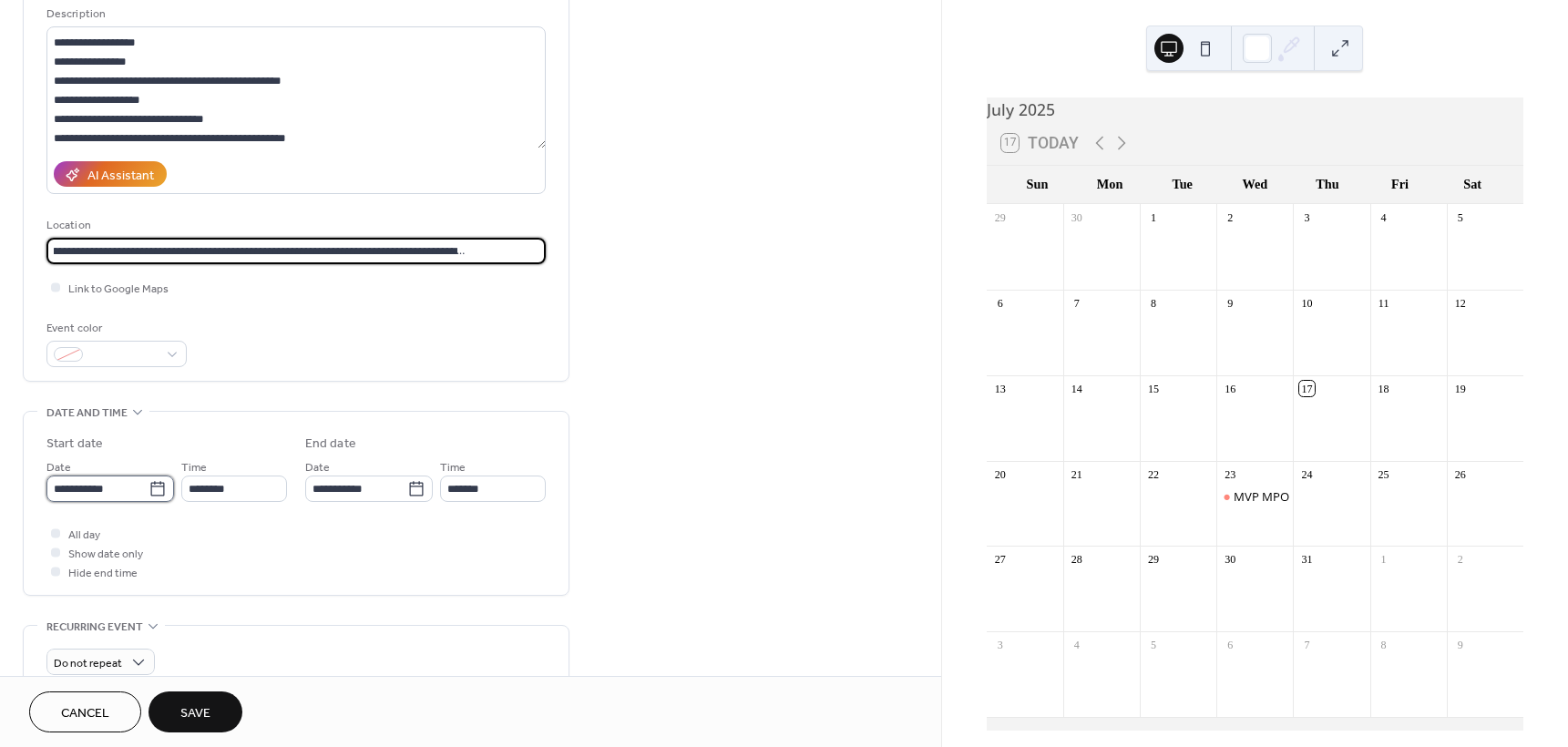 click on "**********" at bounding box center (97, 488) 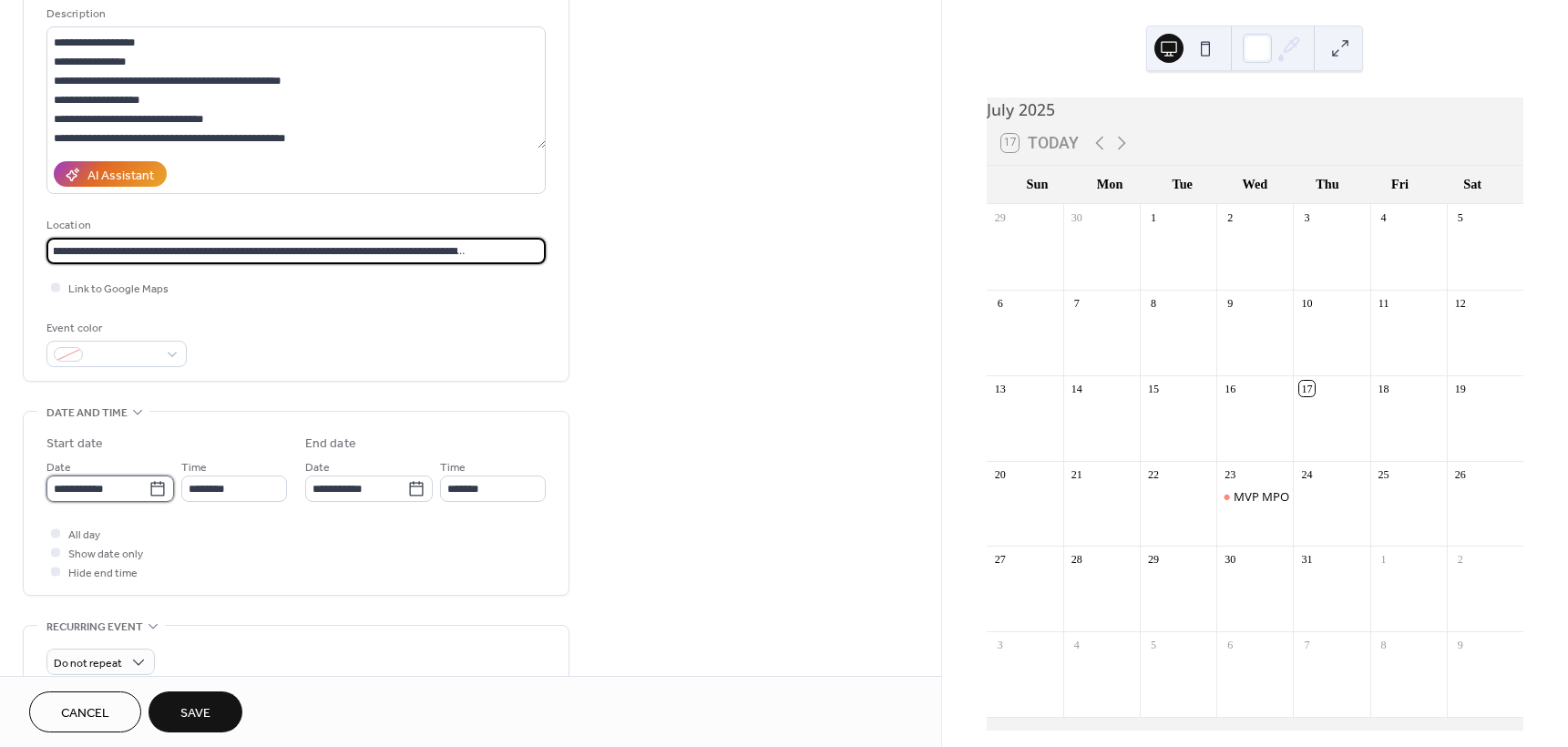 scroll, scrollTop: 0, scrollLeft: 0, axis: both 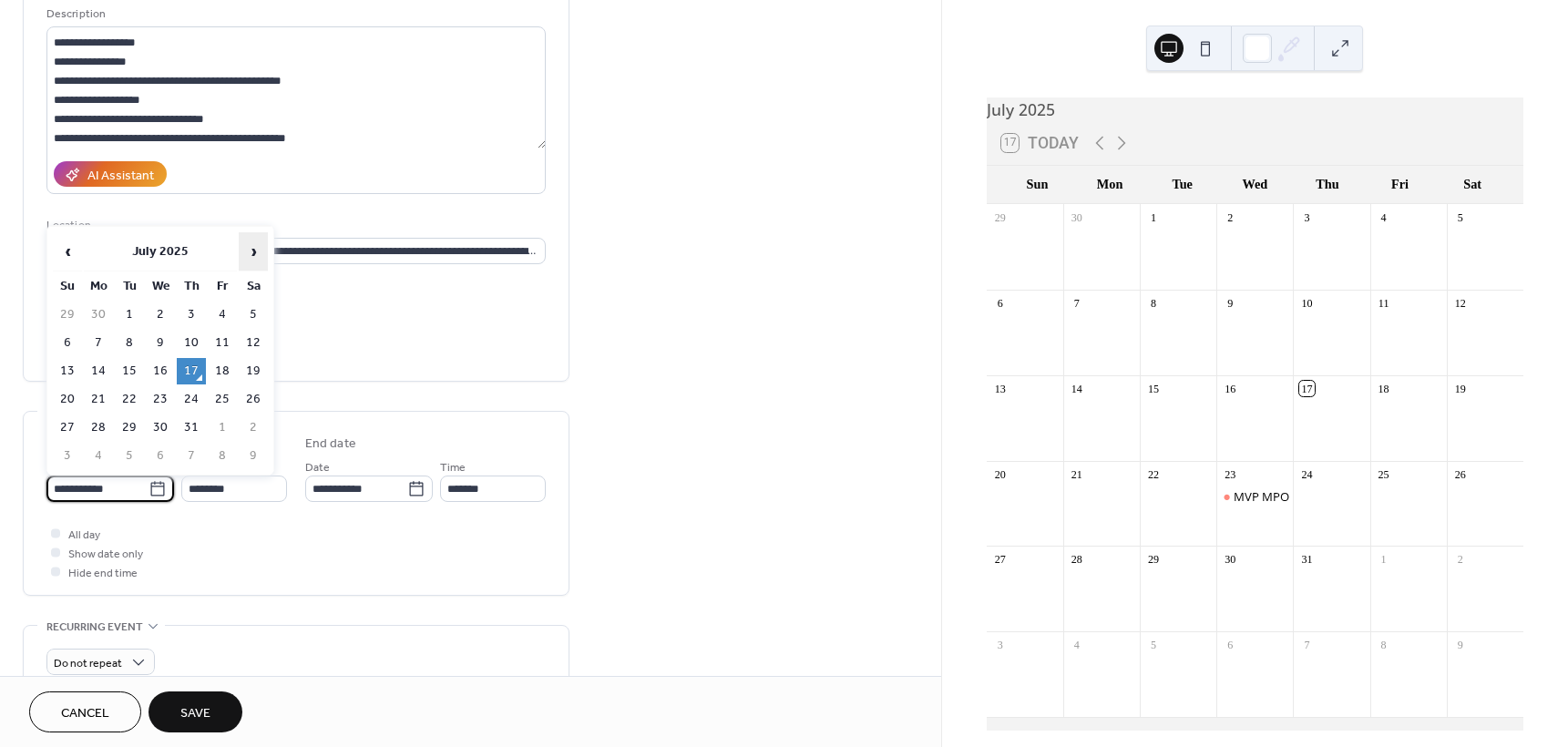 click on "›" at bounding box center (253, 251) 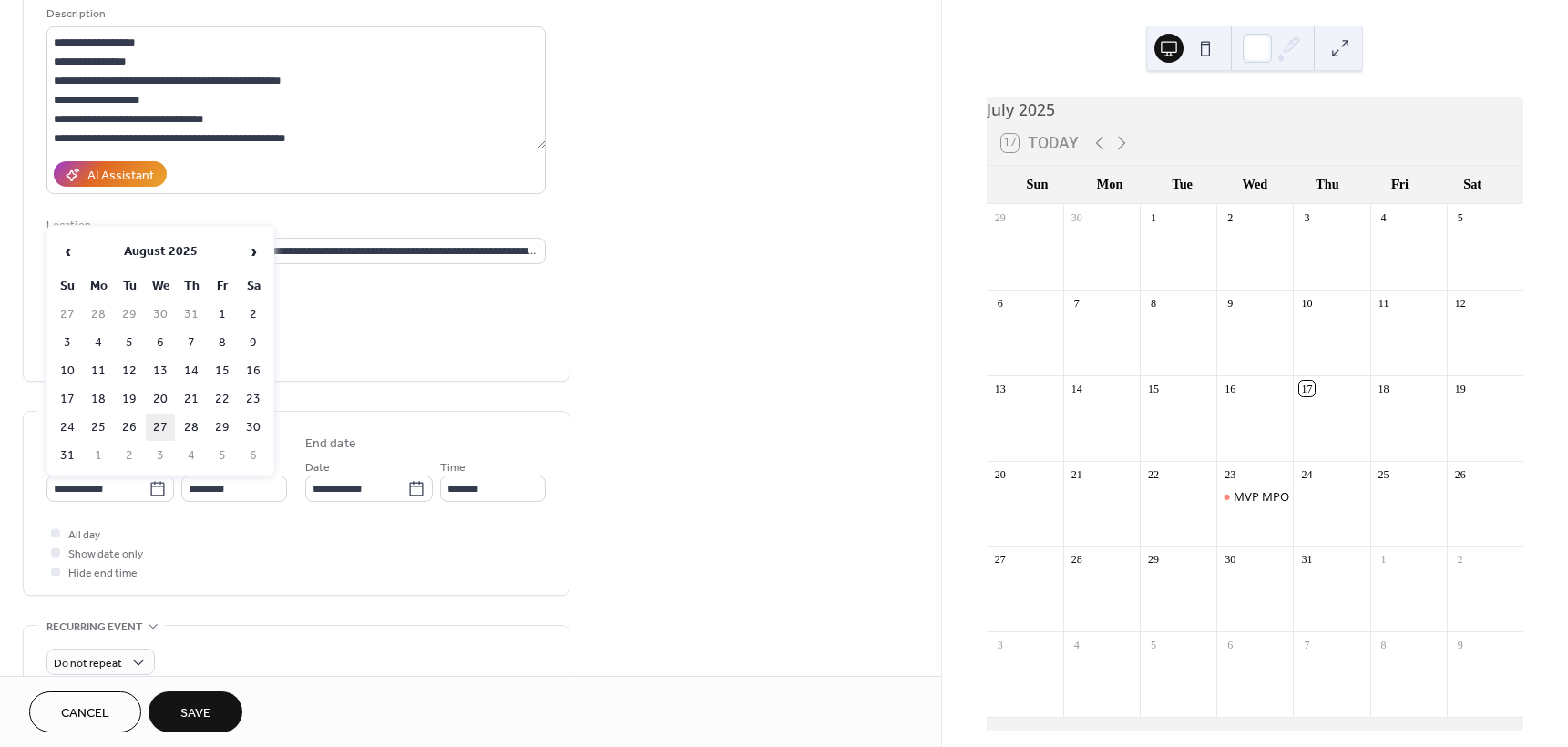 click on "27" at bounding box center (160, 427) 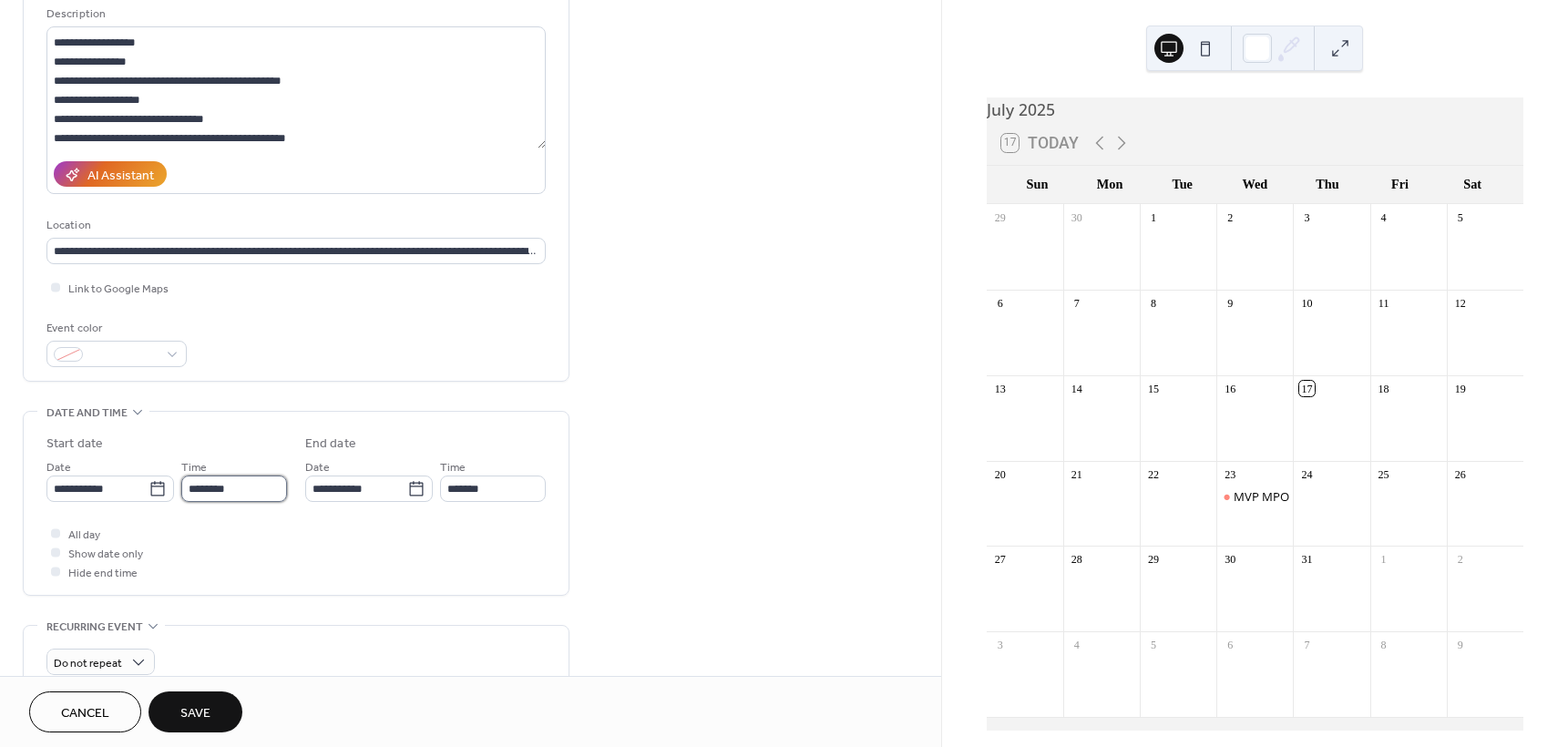 click on "********" at bounding box center [234, 488] 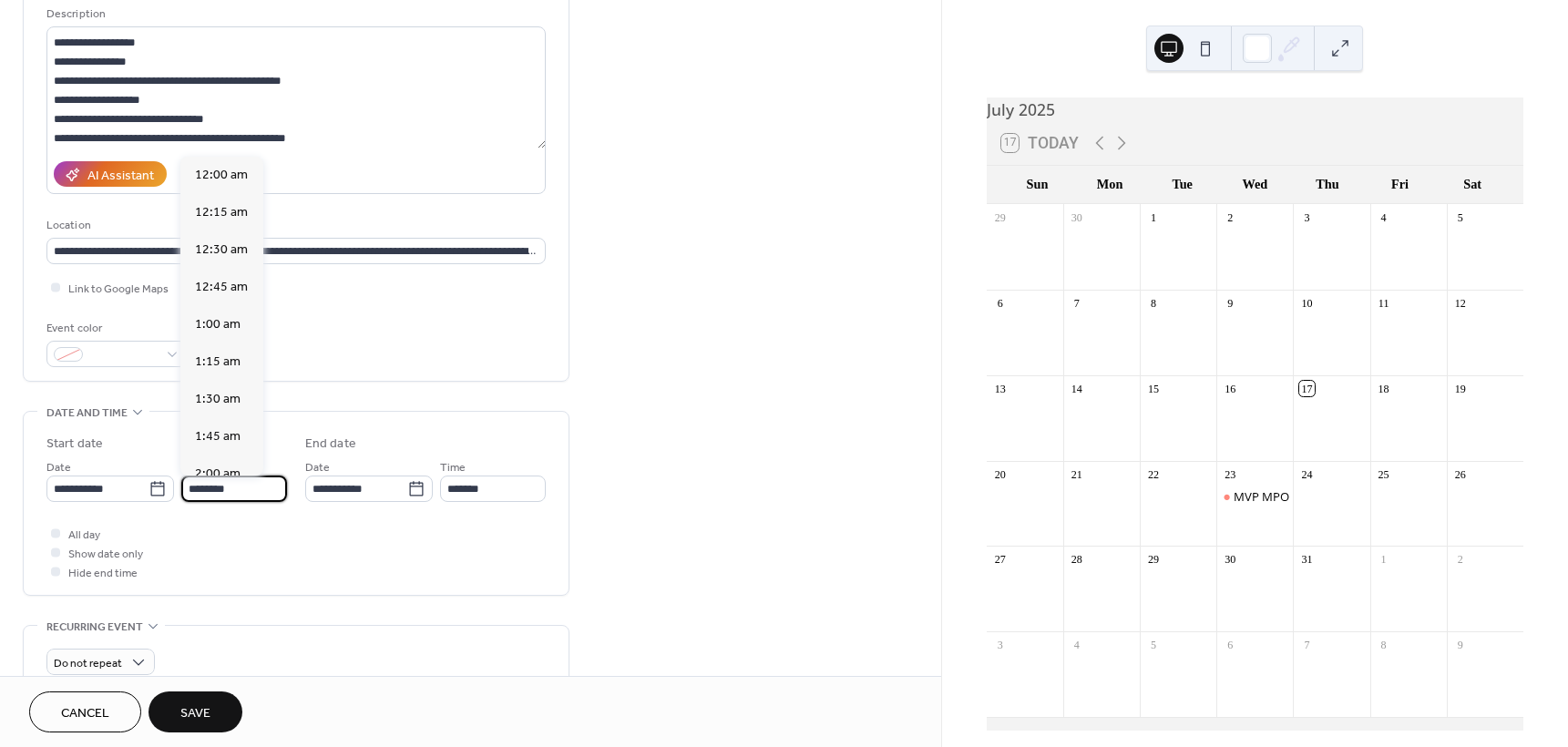 scroll, scrollTop: 1793, scrollLeft: 0, axis: vertical 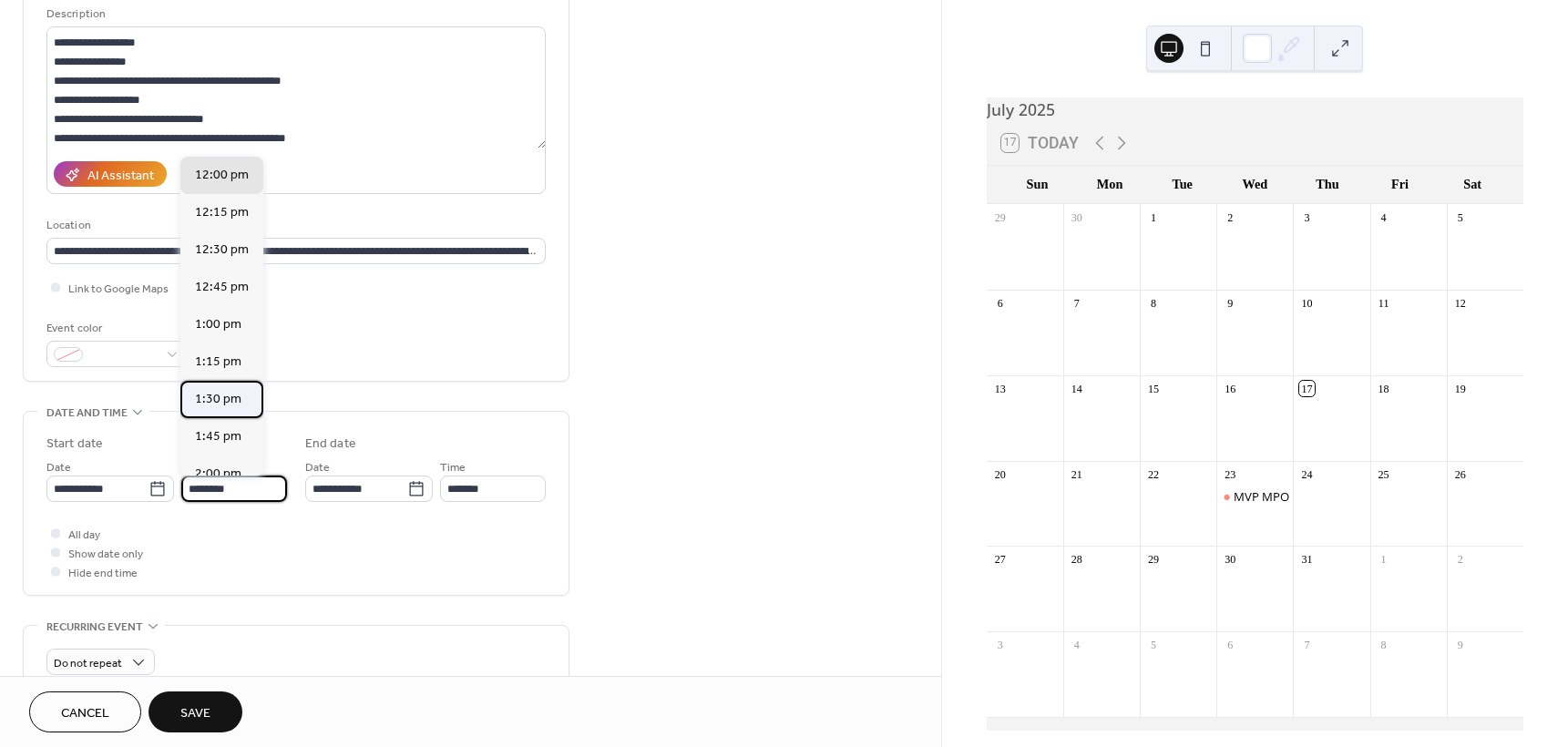 click on "1:30 pm" at bounding box center [218, 399] 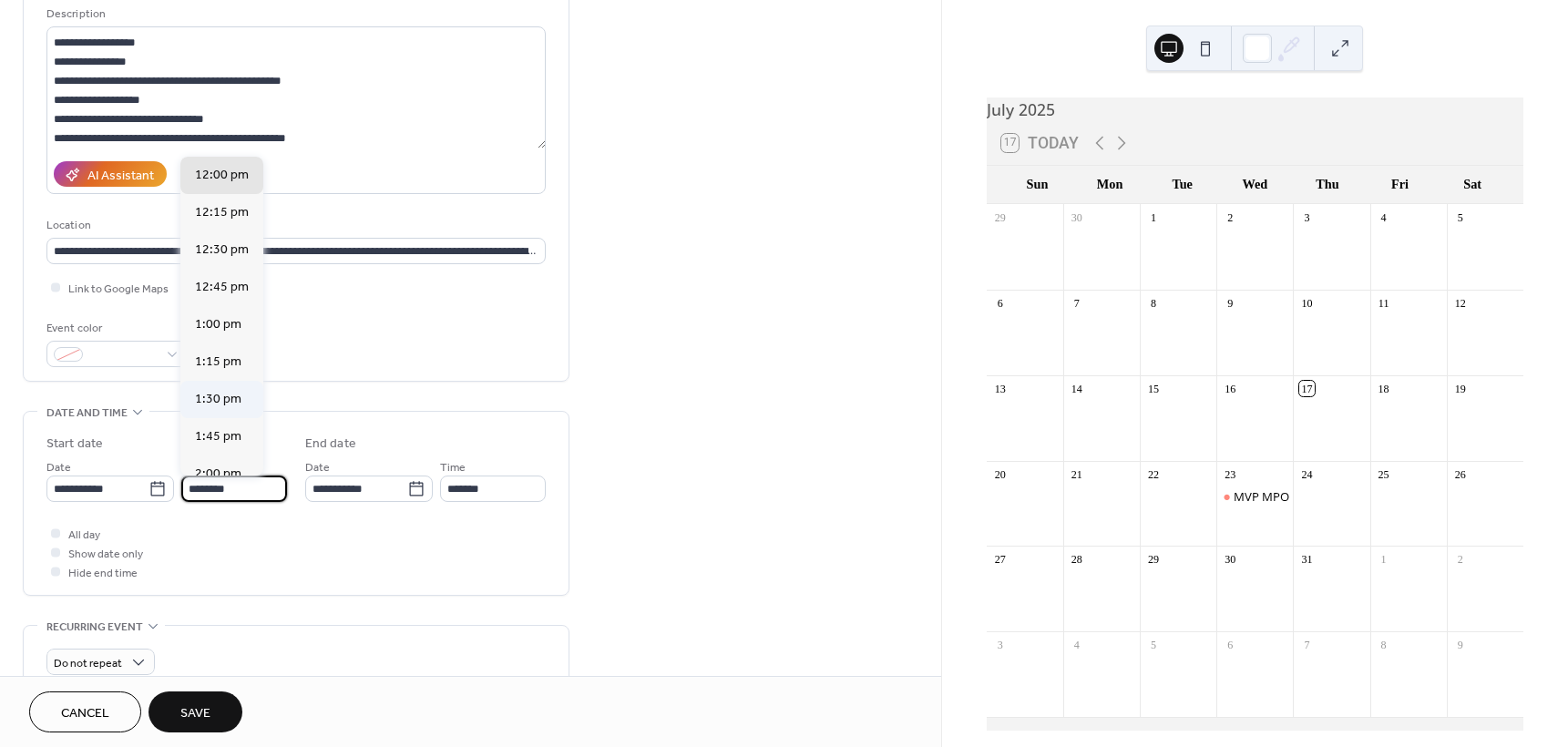 type on "*******" 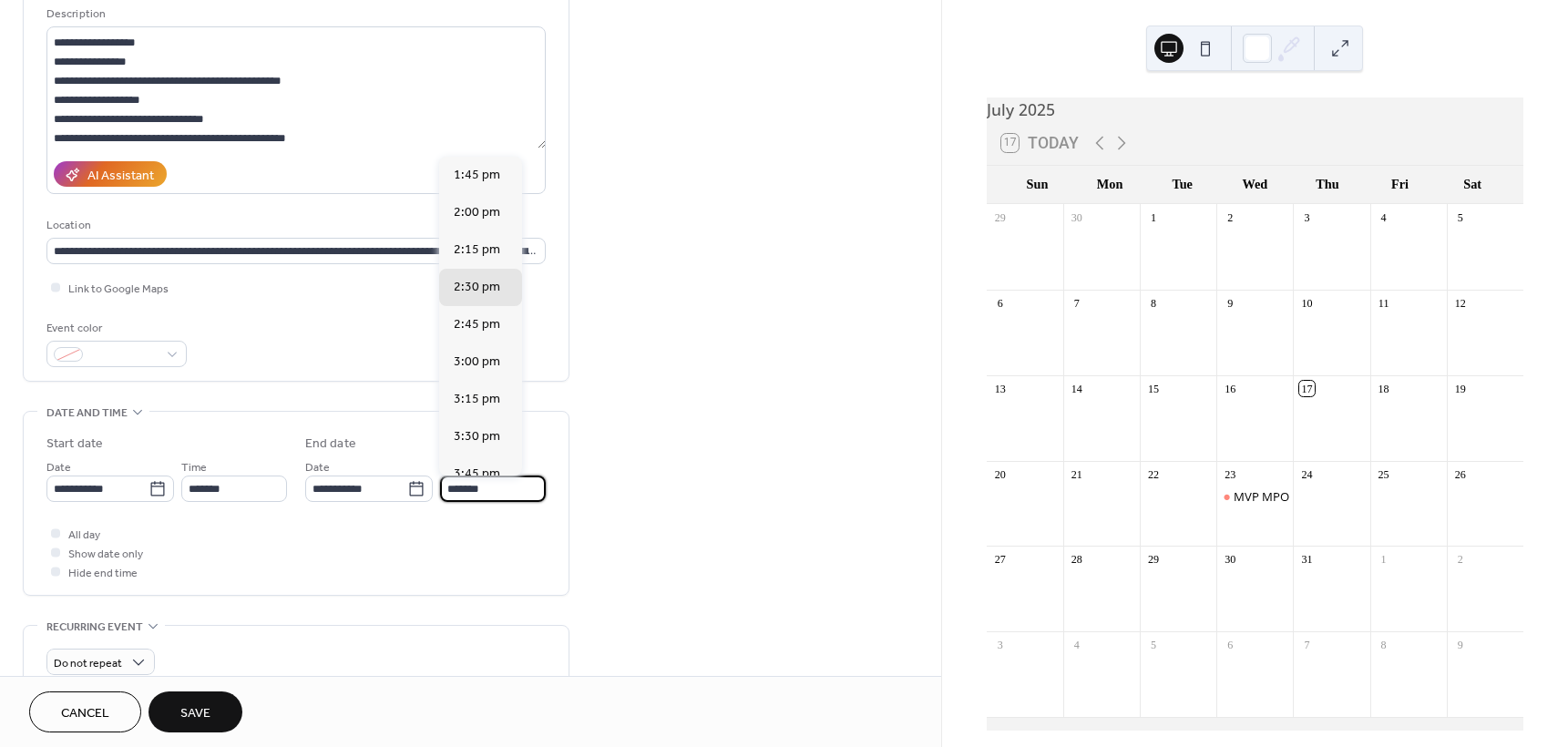 click on "*******" at bounding box center [493, 488] 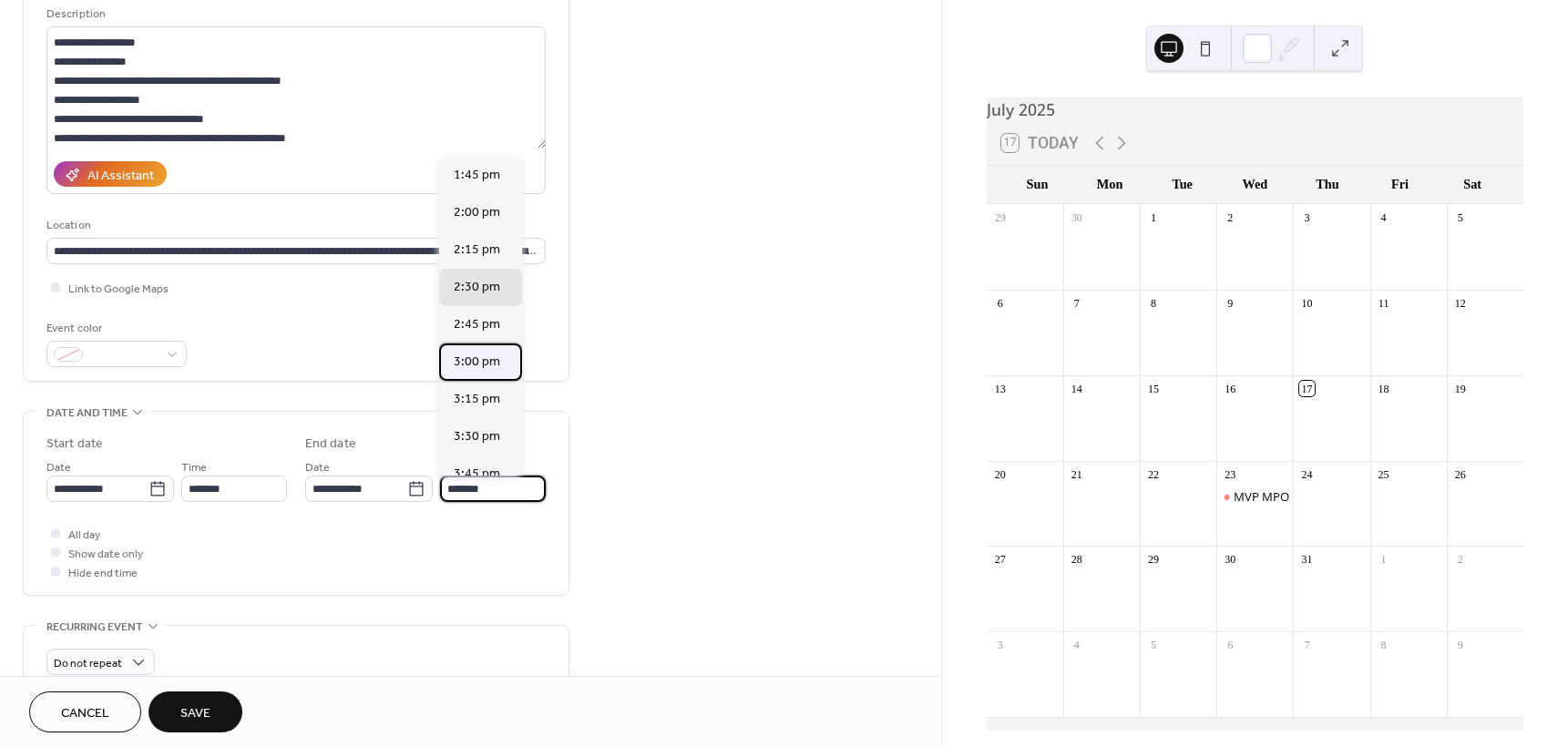 click on "3:00 pm" at bounding box center (477, 362) 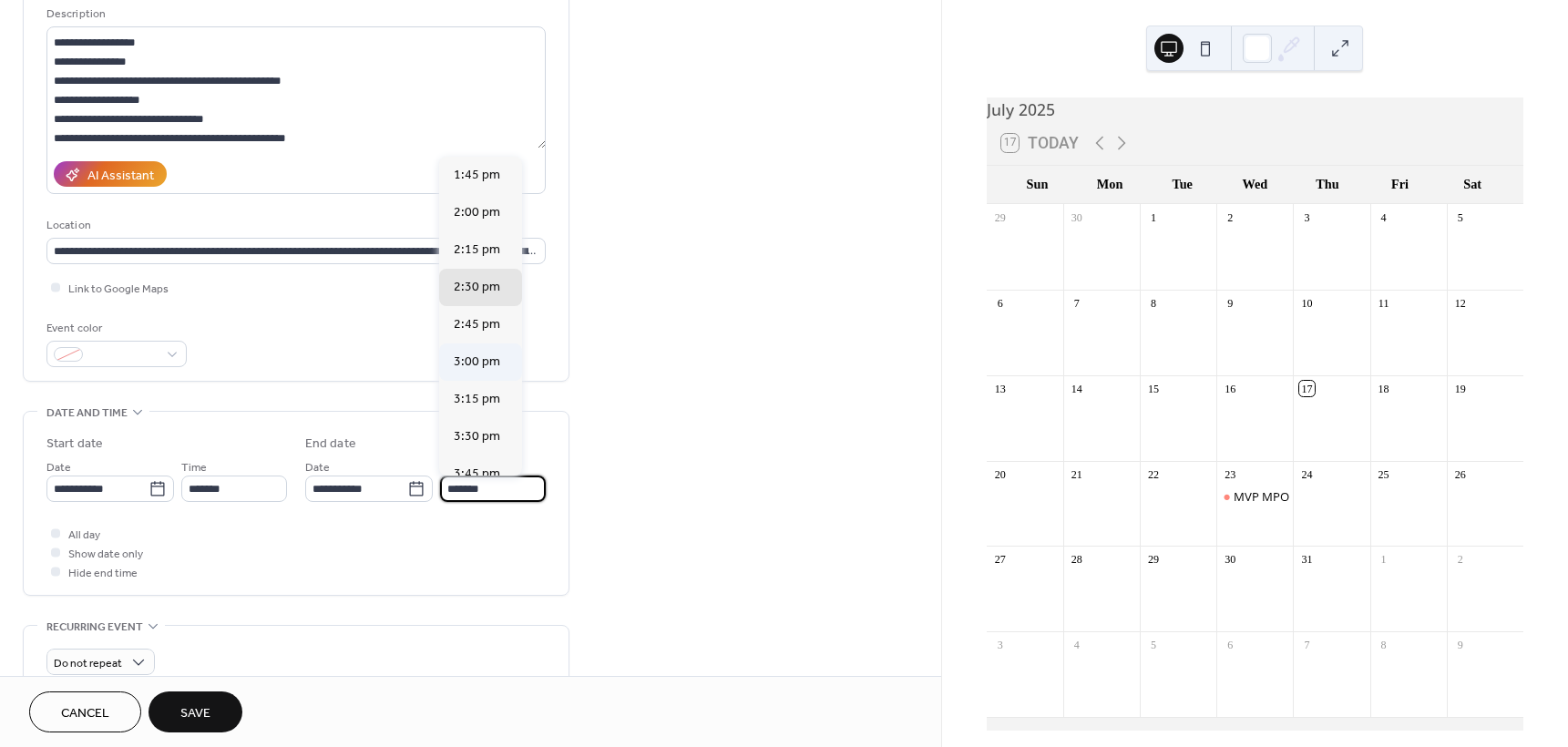 type on "*******" 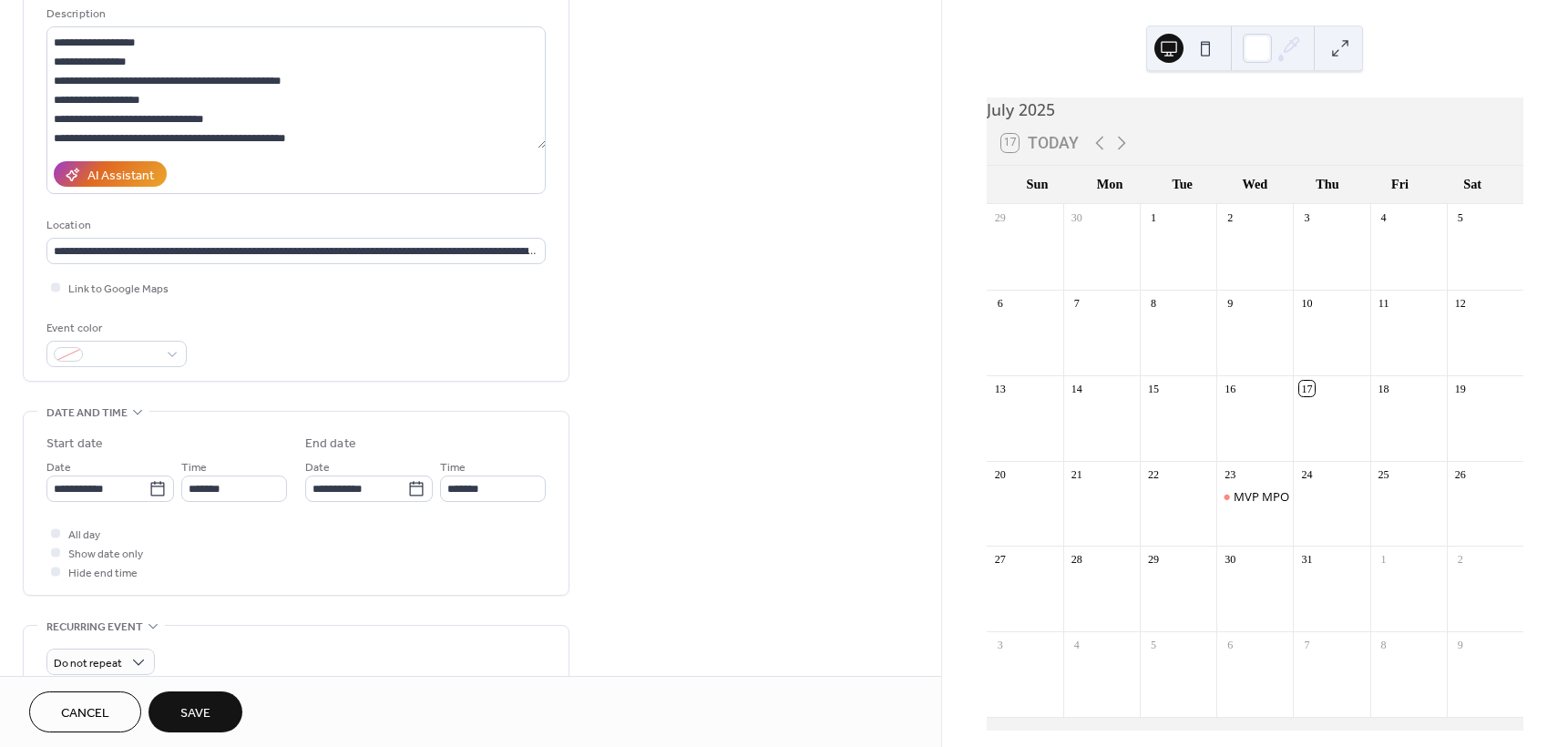 click on "Save" at bounding box center [195, 713] 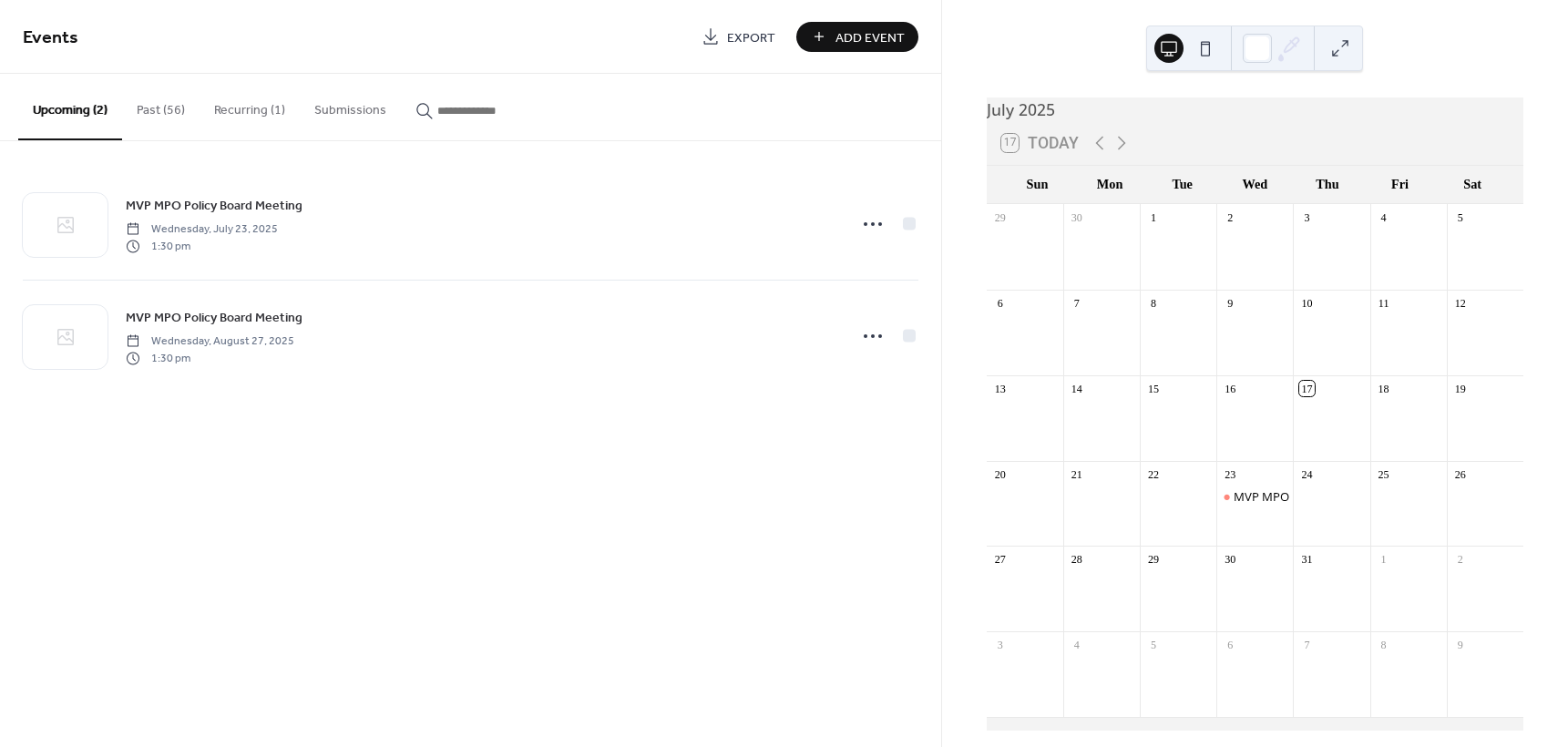 click on "Add Event" at bounding box center [870, 37] 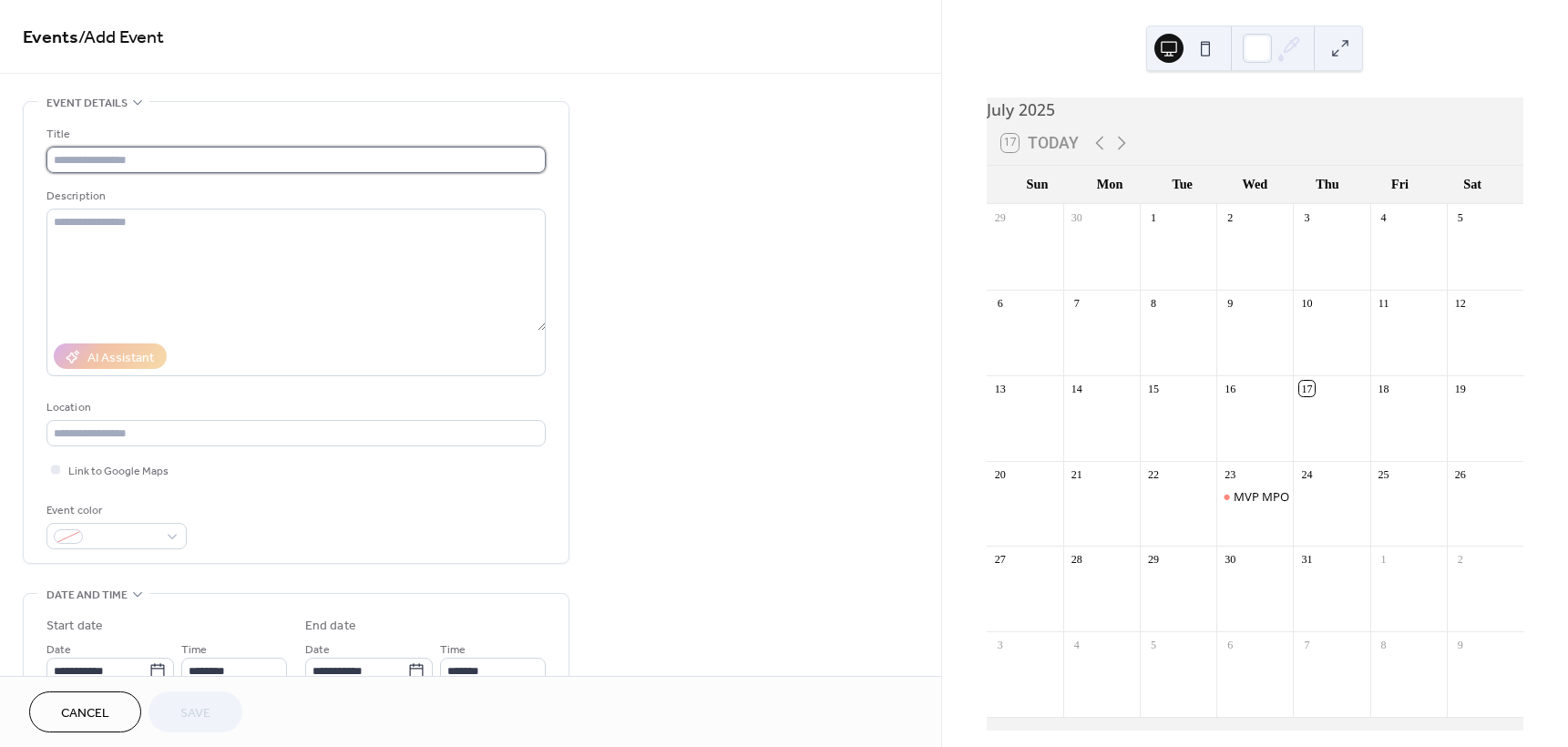 click at bounding box center [296, 159] 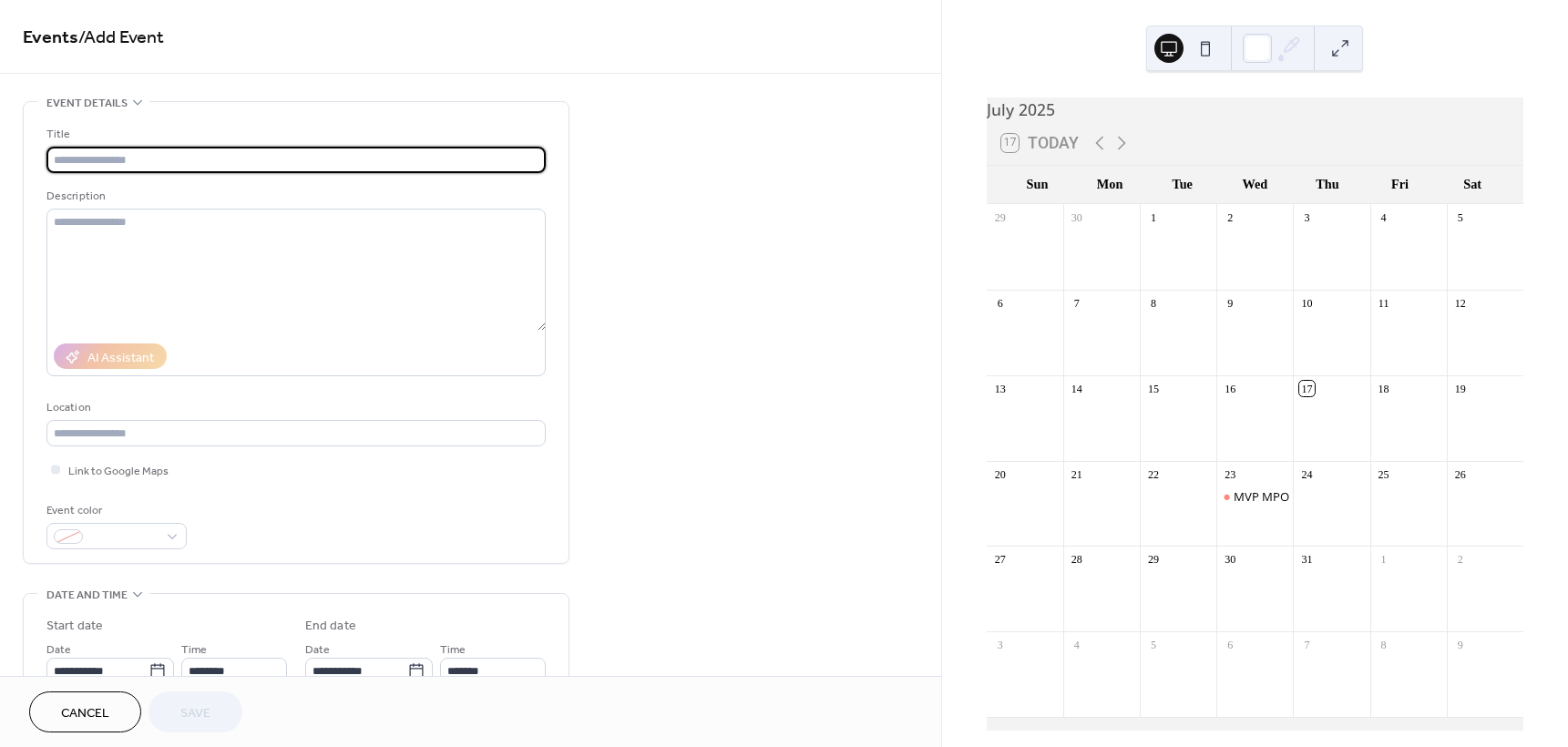 type on "**********" 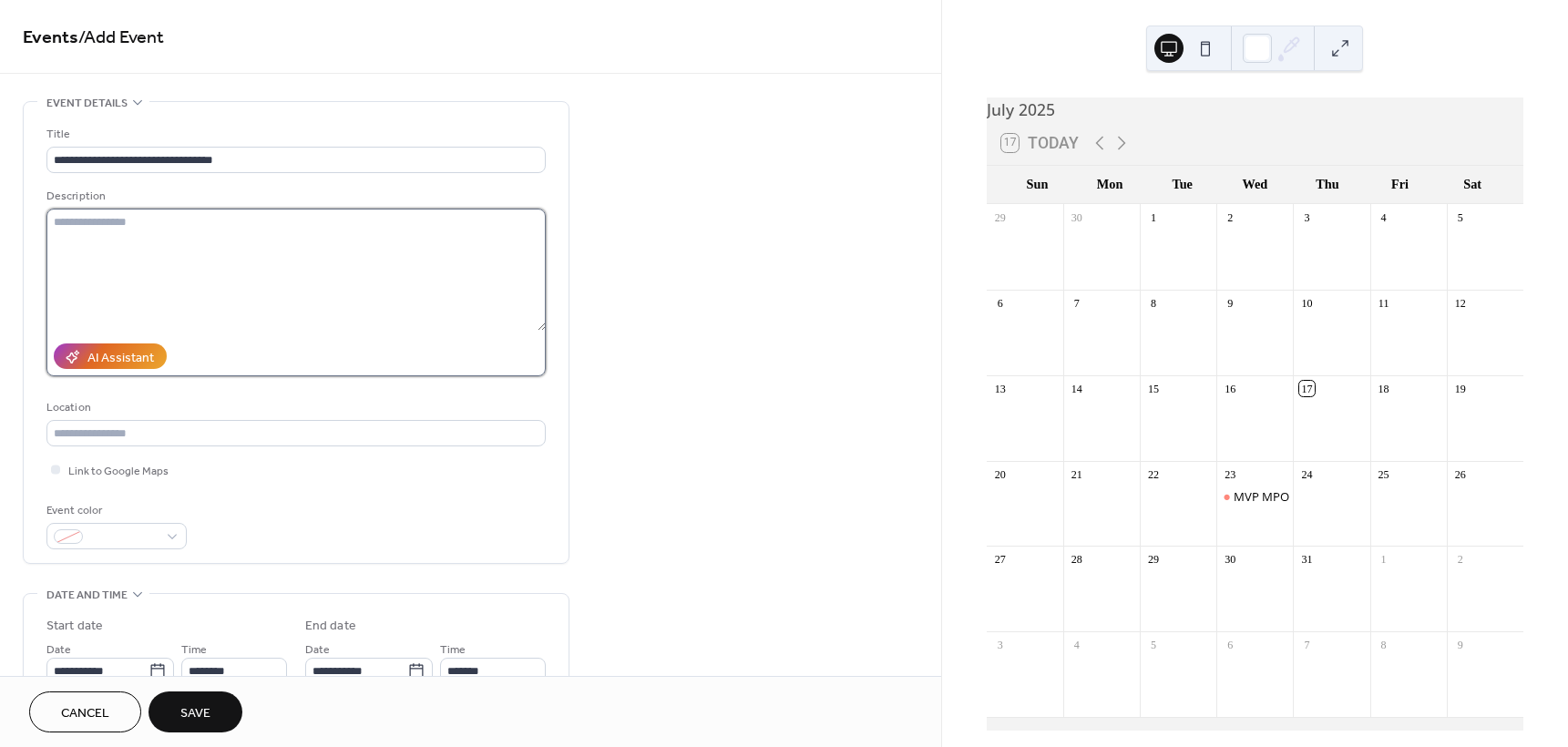 click at bounding box center [296, 270] 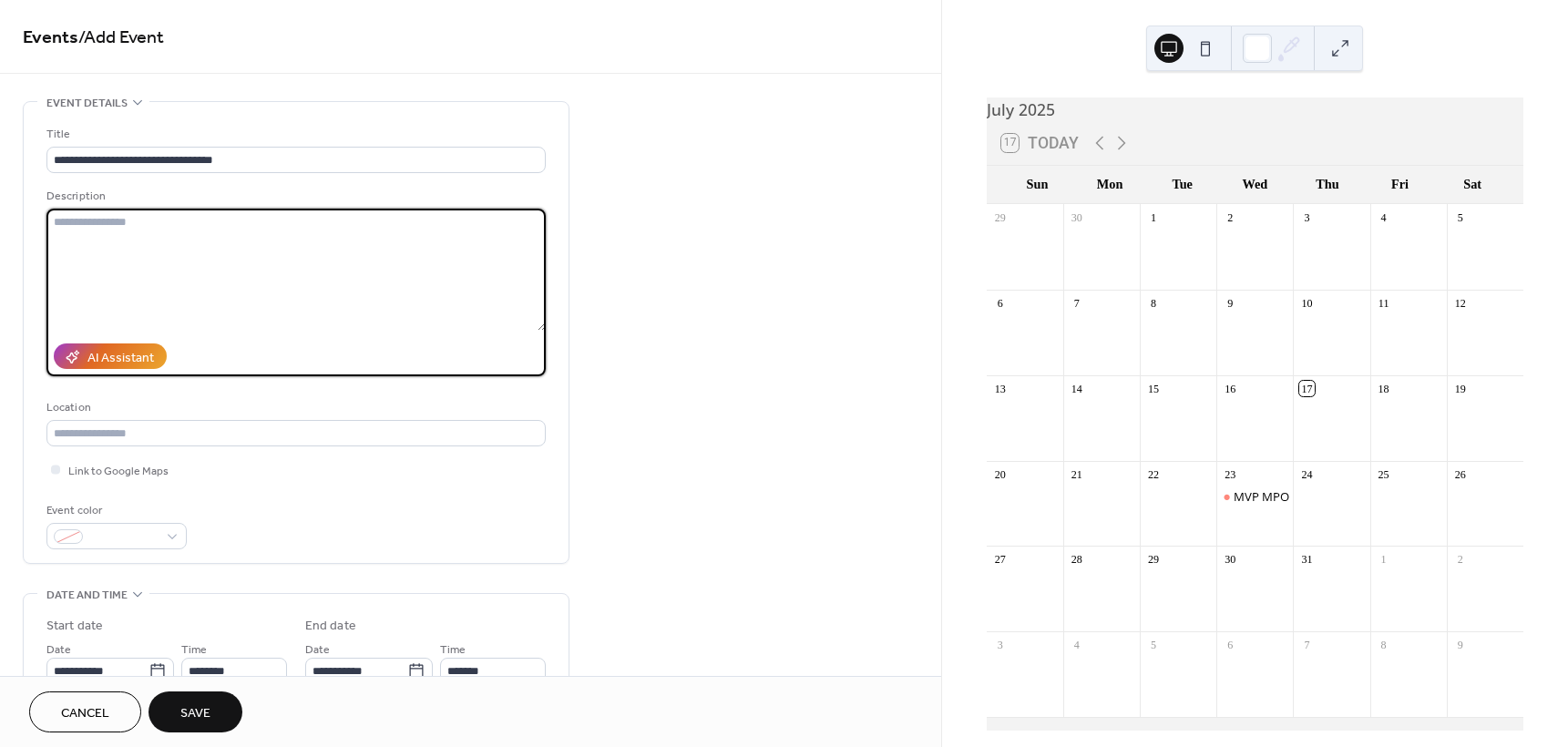 paste on "**********" 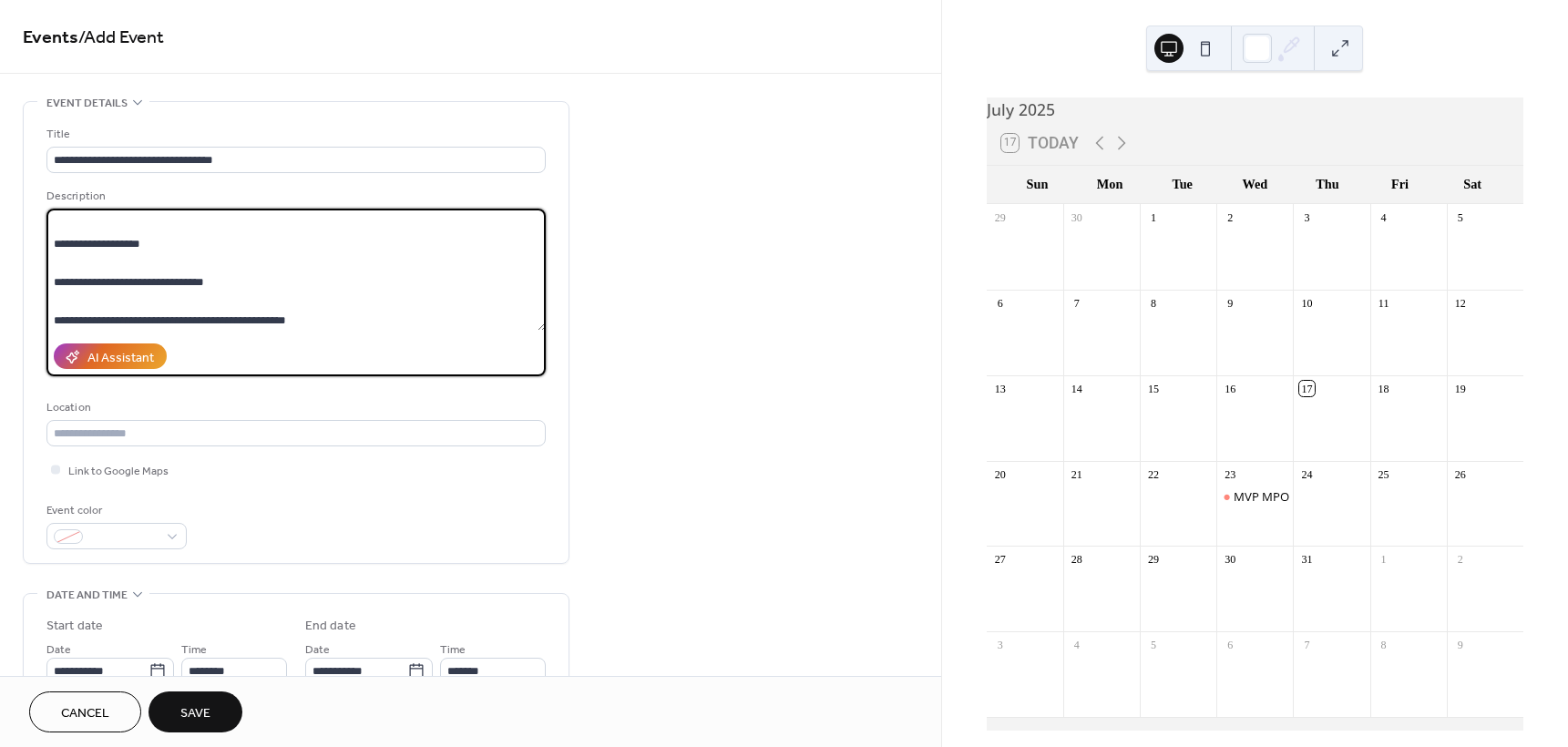 scroll, scrollTop: 210, scrollLeft: 0, axis: vertical 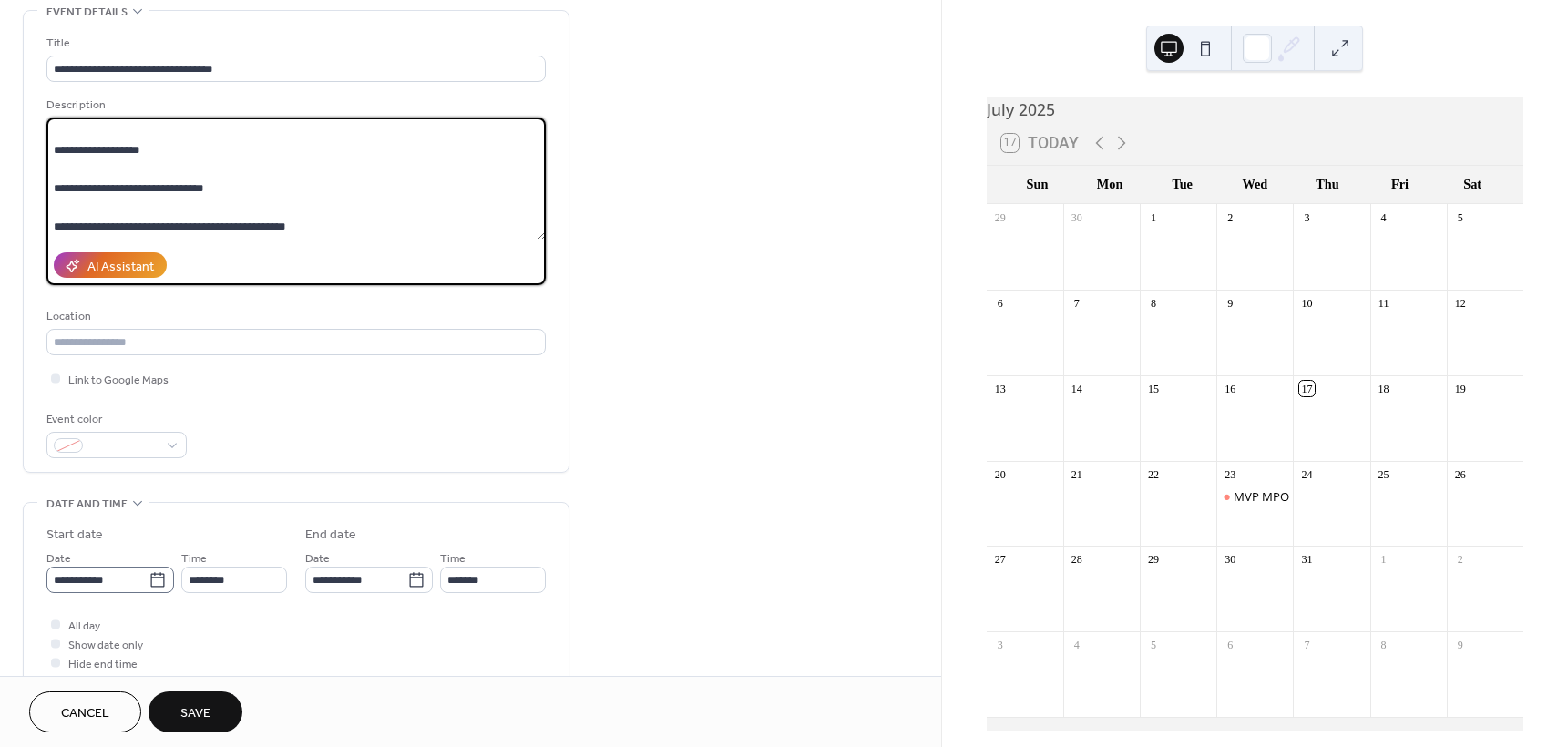type on "**********" 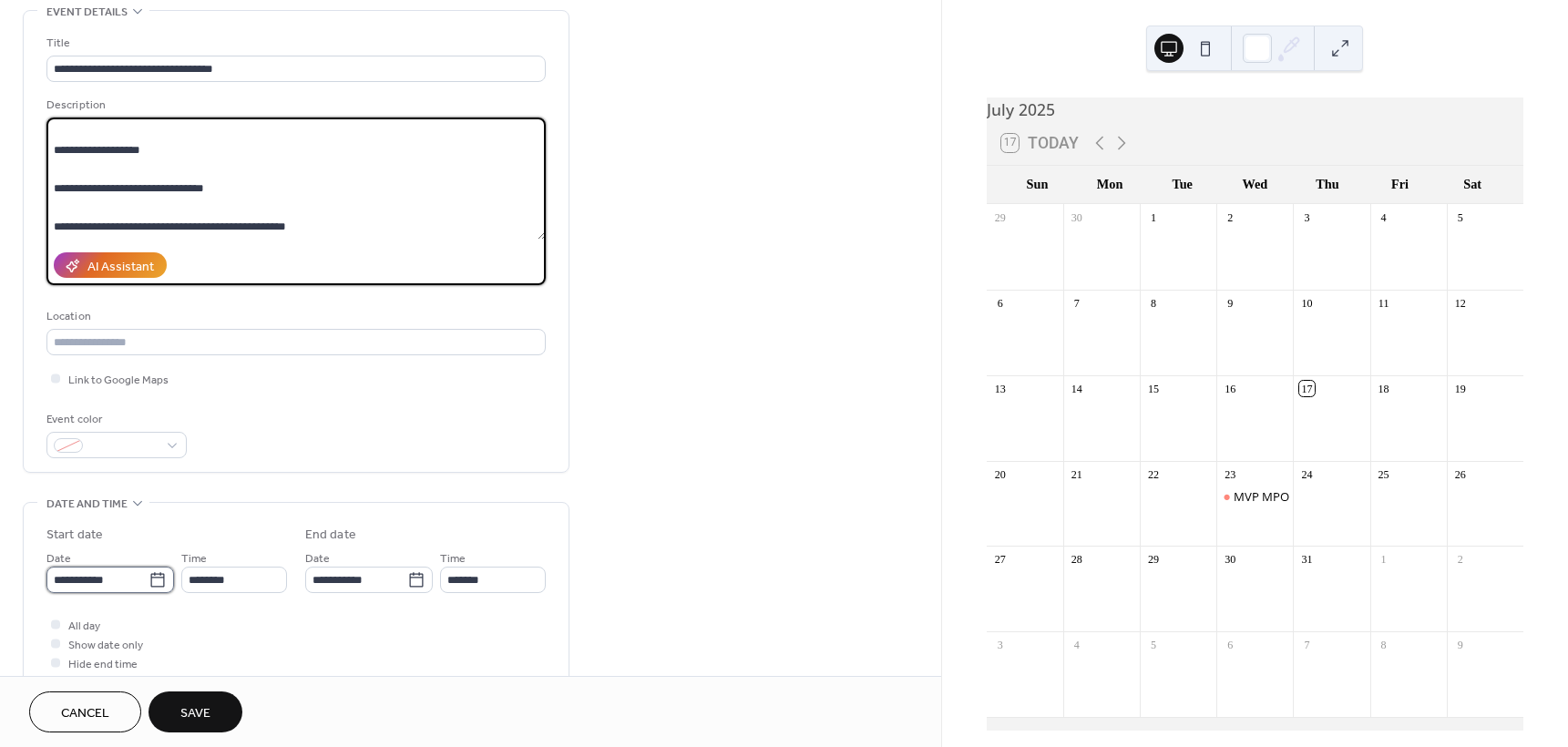 click on "**********" at bounding box center [97, 579] 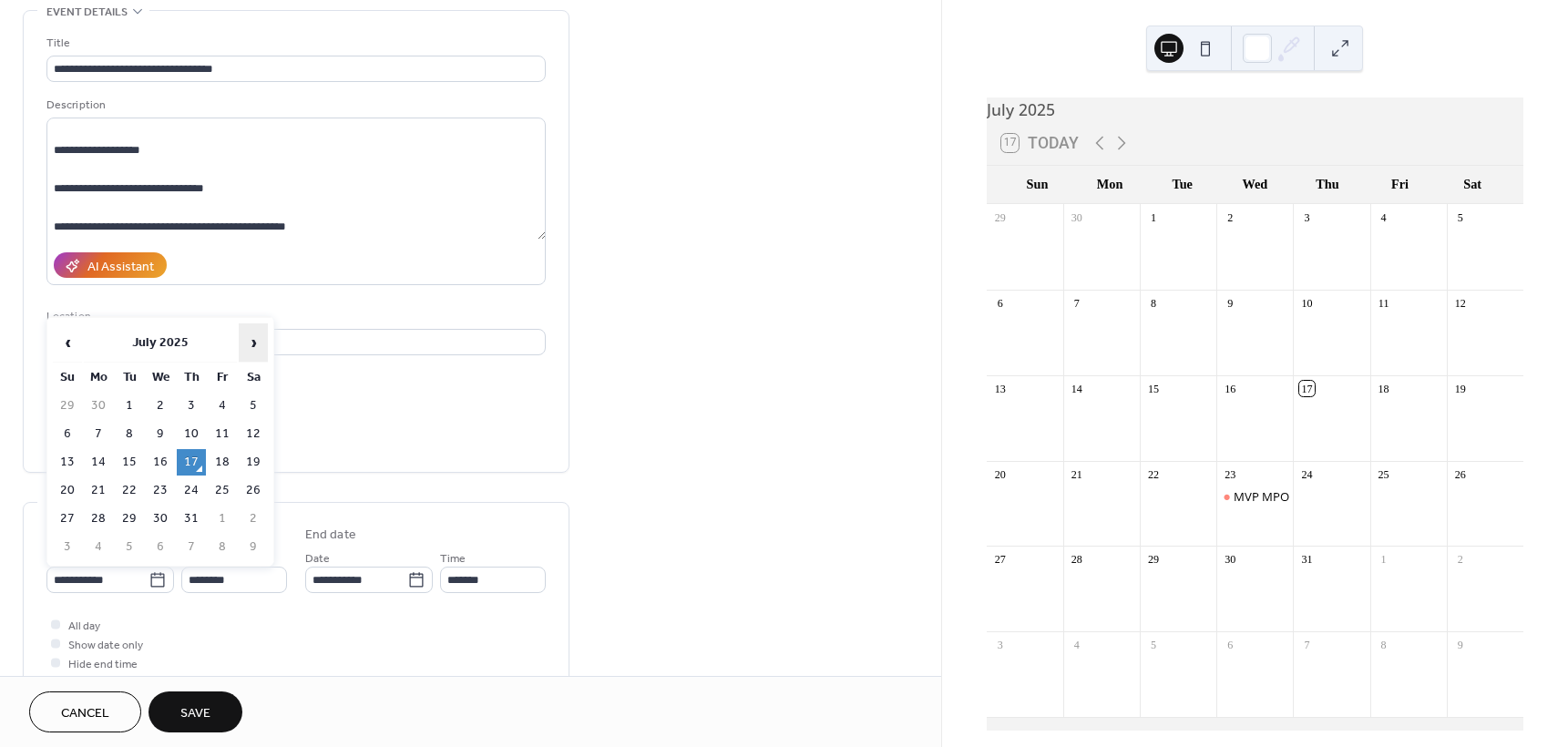 click on "›" at bounding box center [253, 343] 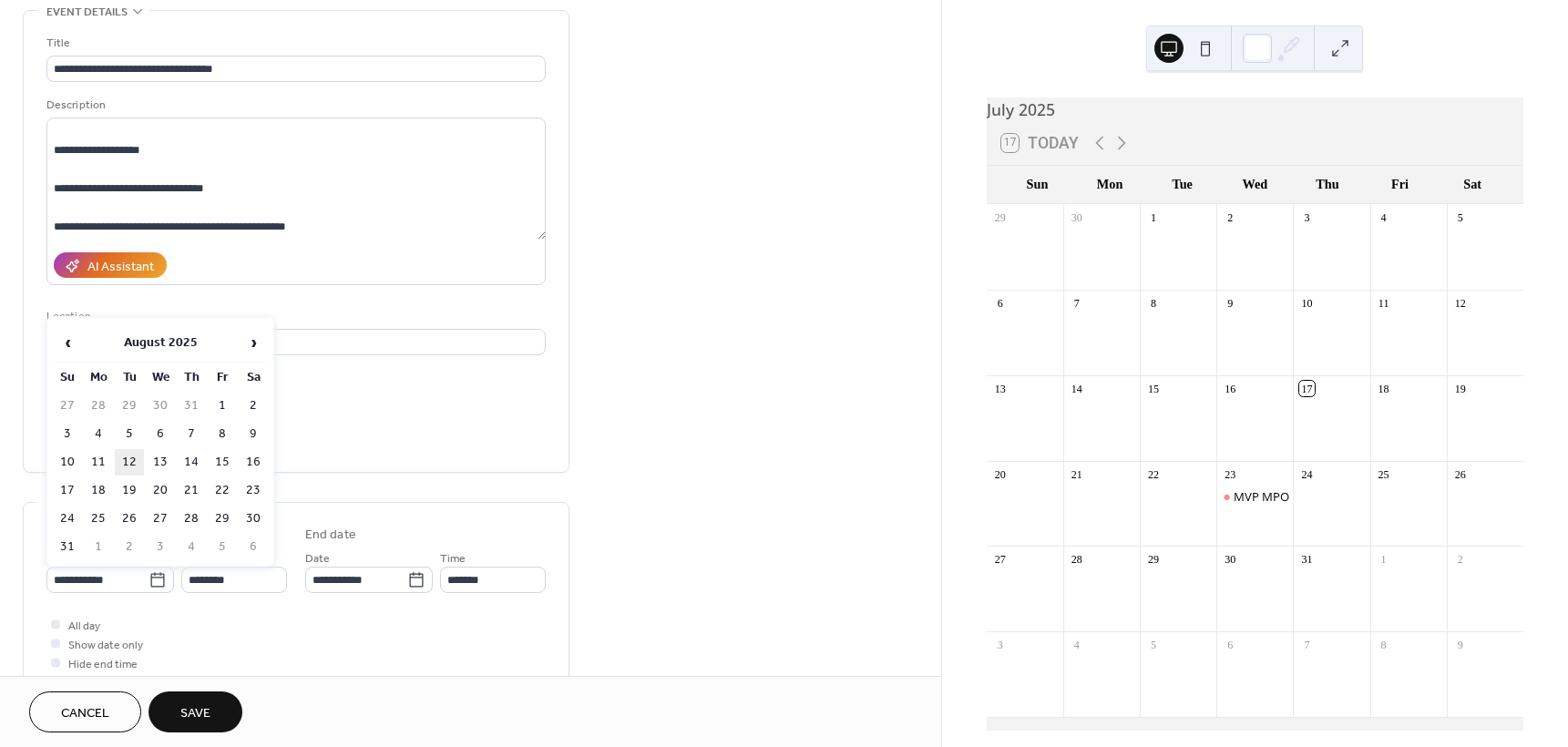 click on "12" at bounding box center [129, 462] 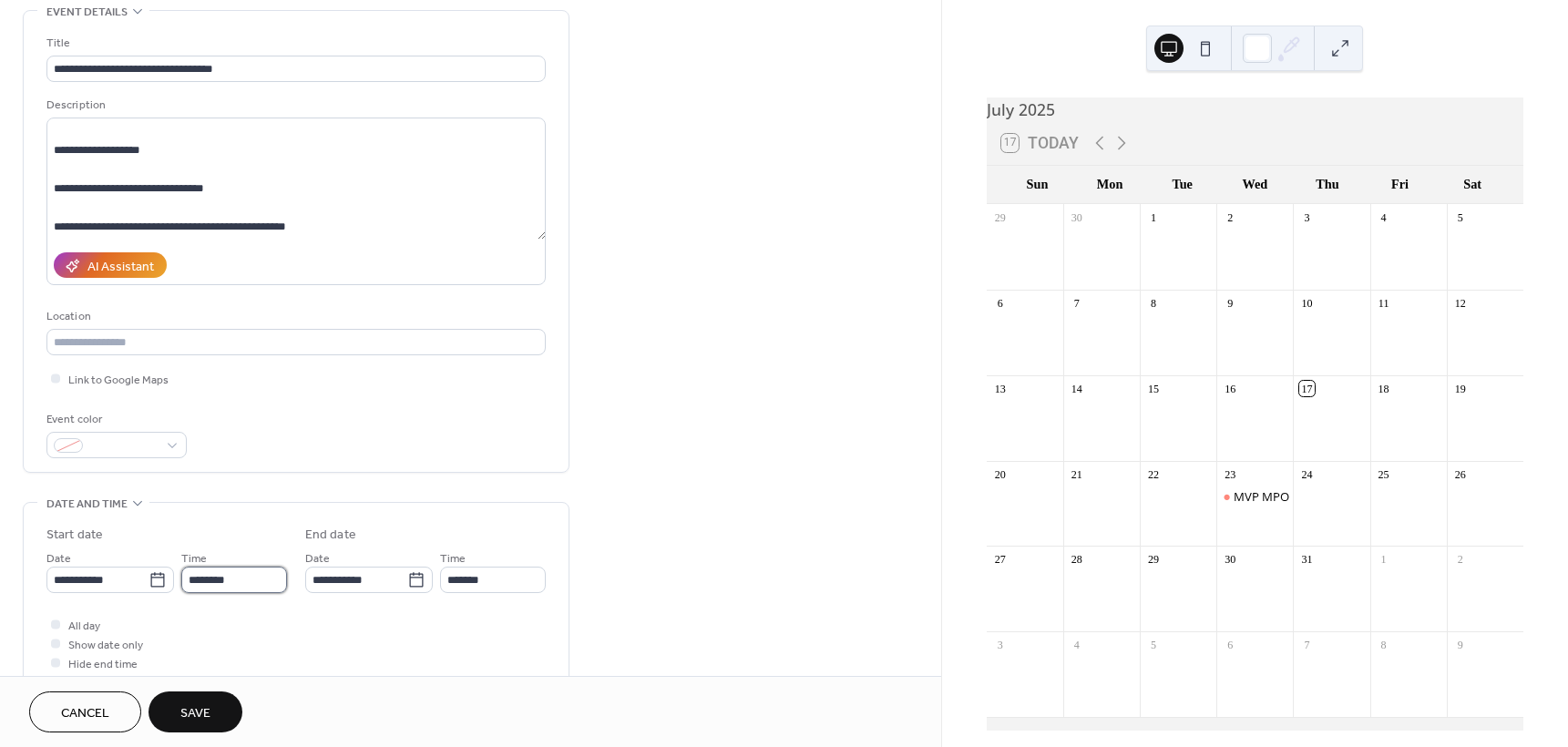 click on "********" at bounding box center [234, 579] 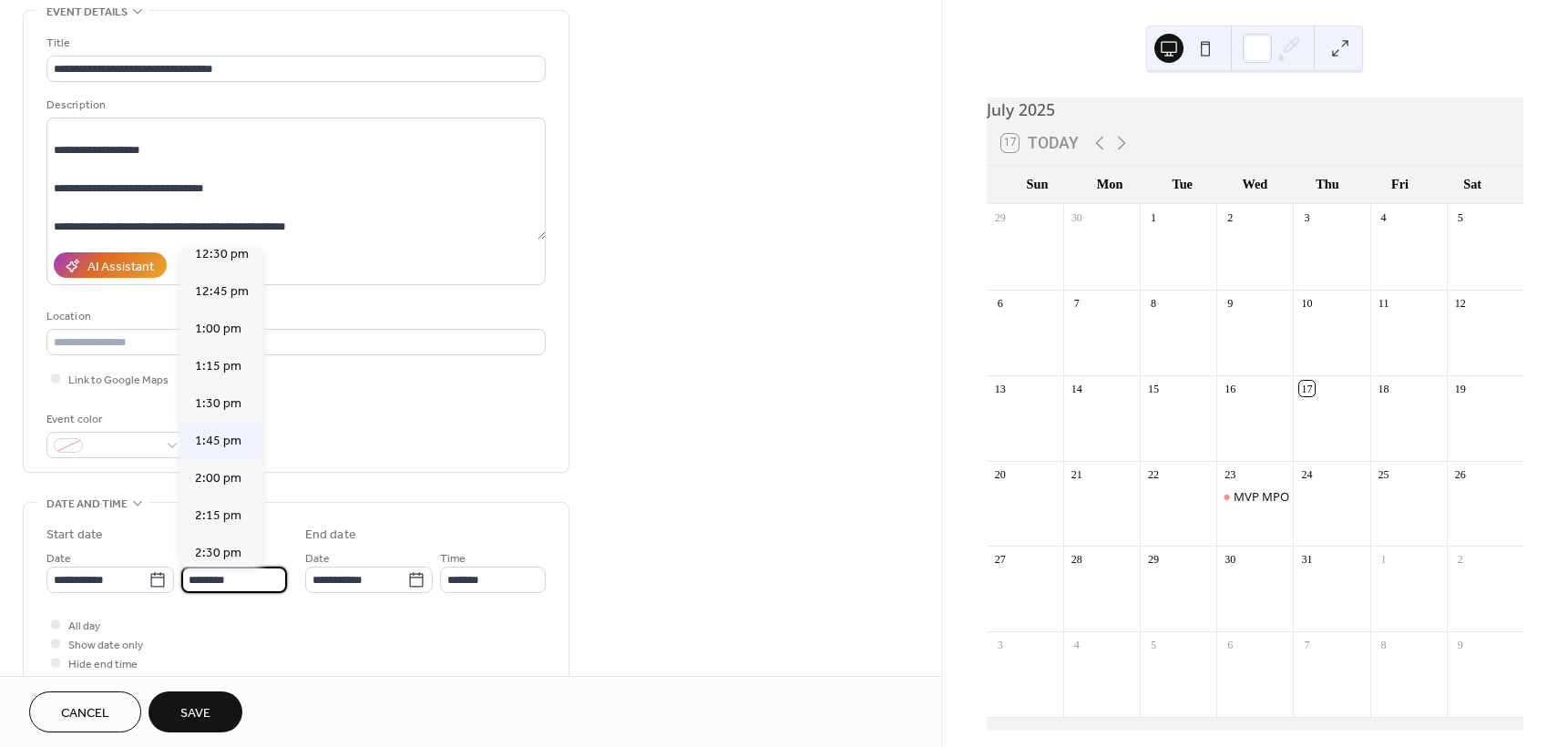 scroll, scrollTop: 1884, scrollLeft: 0, axis: vertical 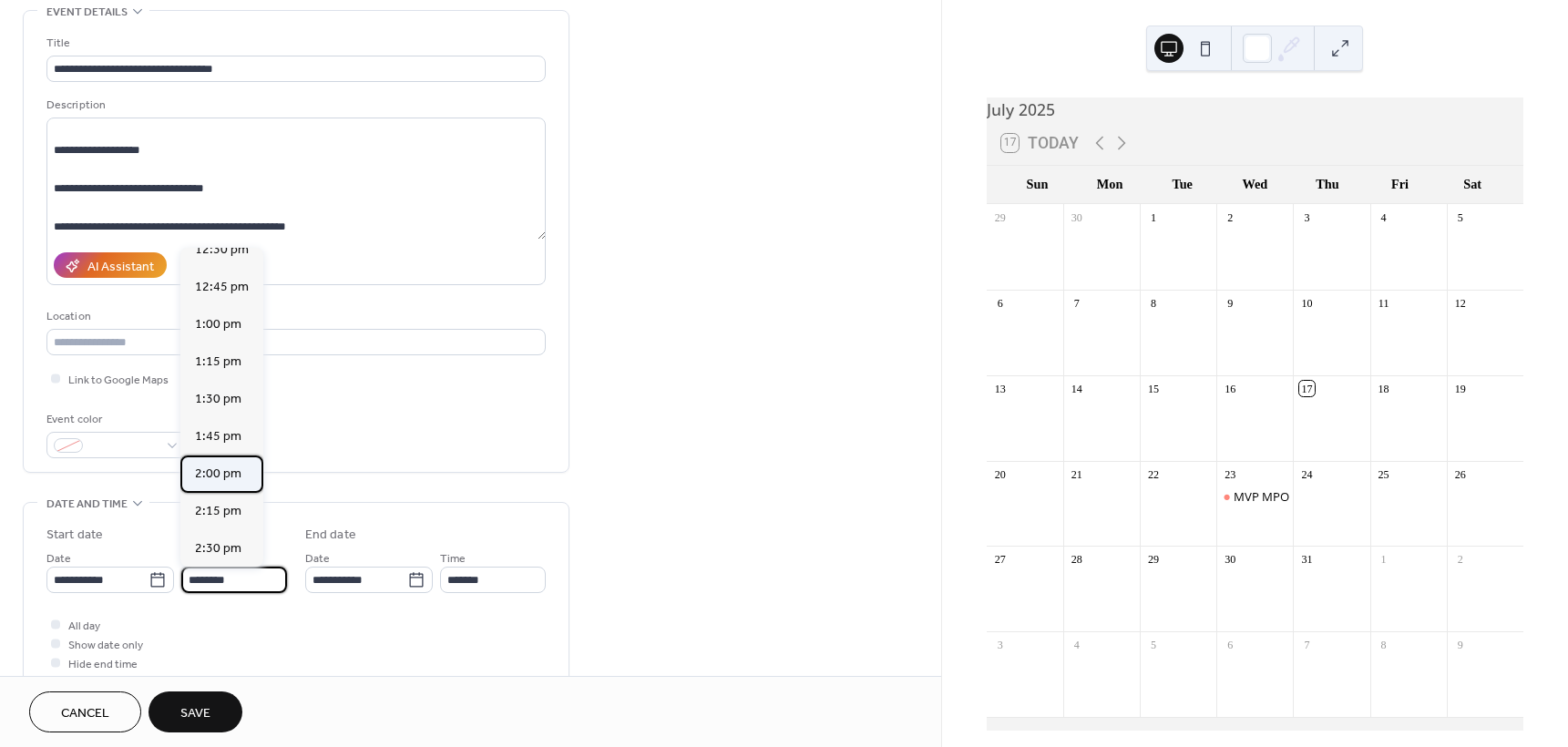 click on "2:00 pm" at bounding box center [218, 474] 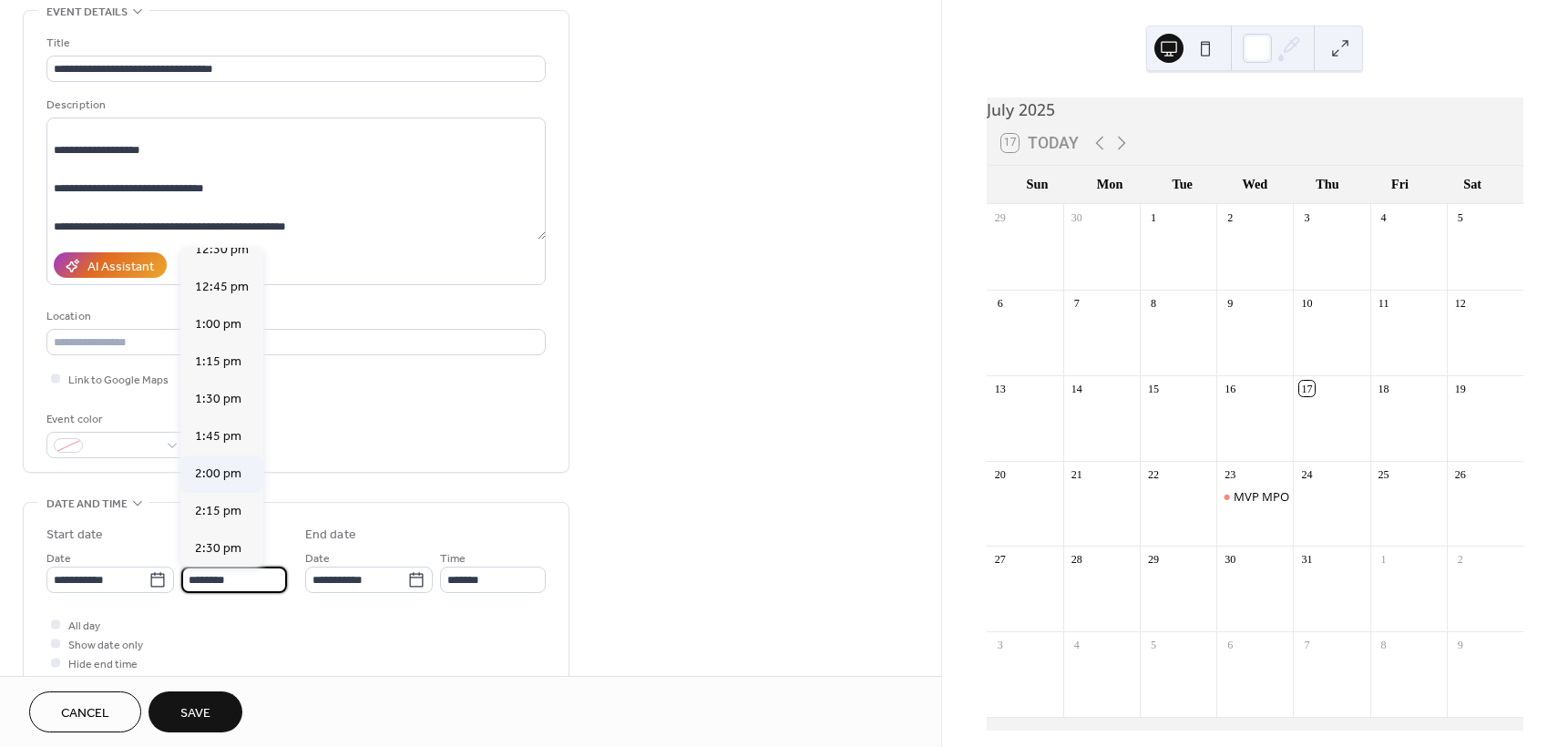 type on "*******" 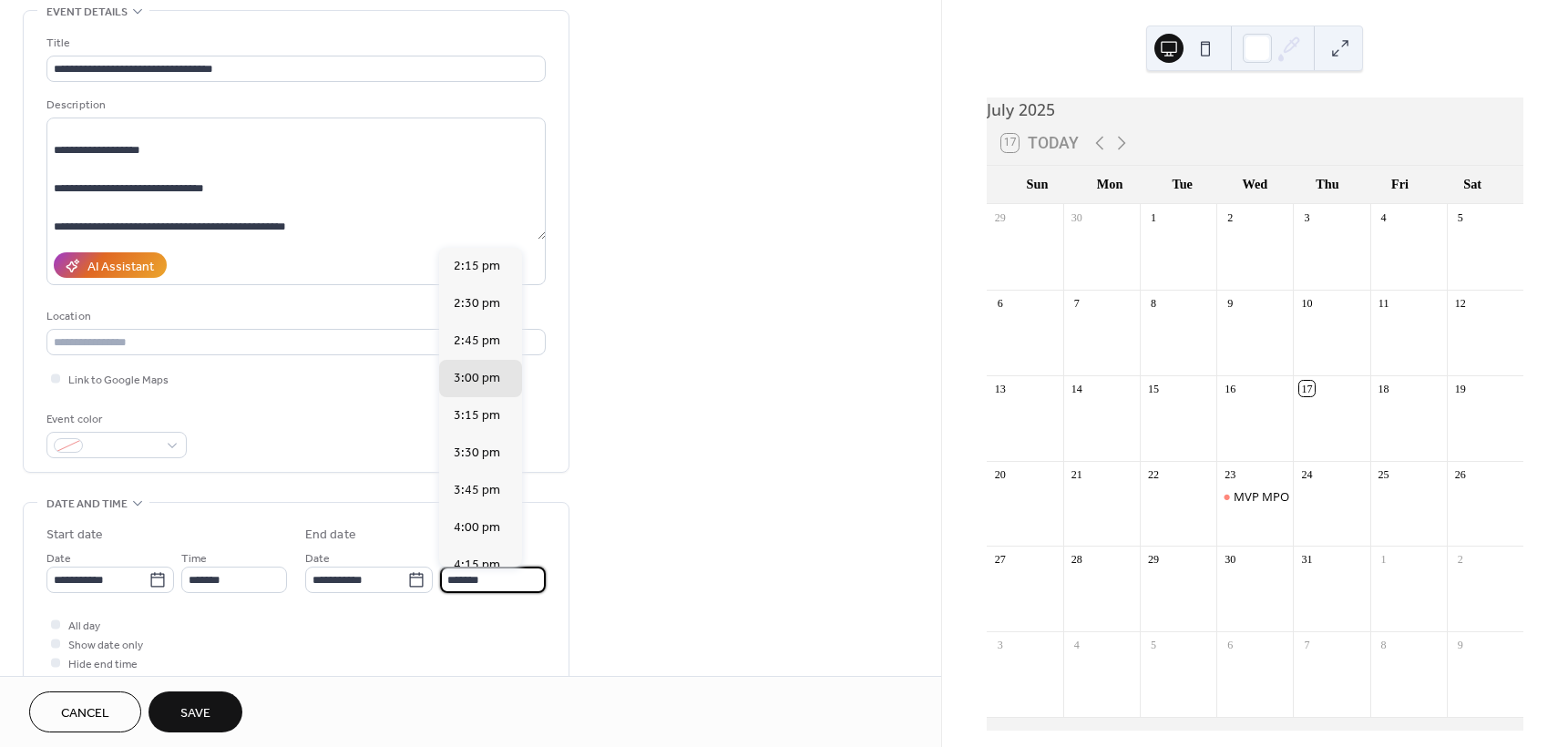 click on "*******" at bounding box center [493, 579] 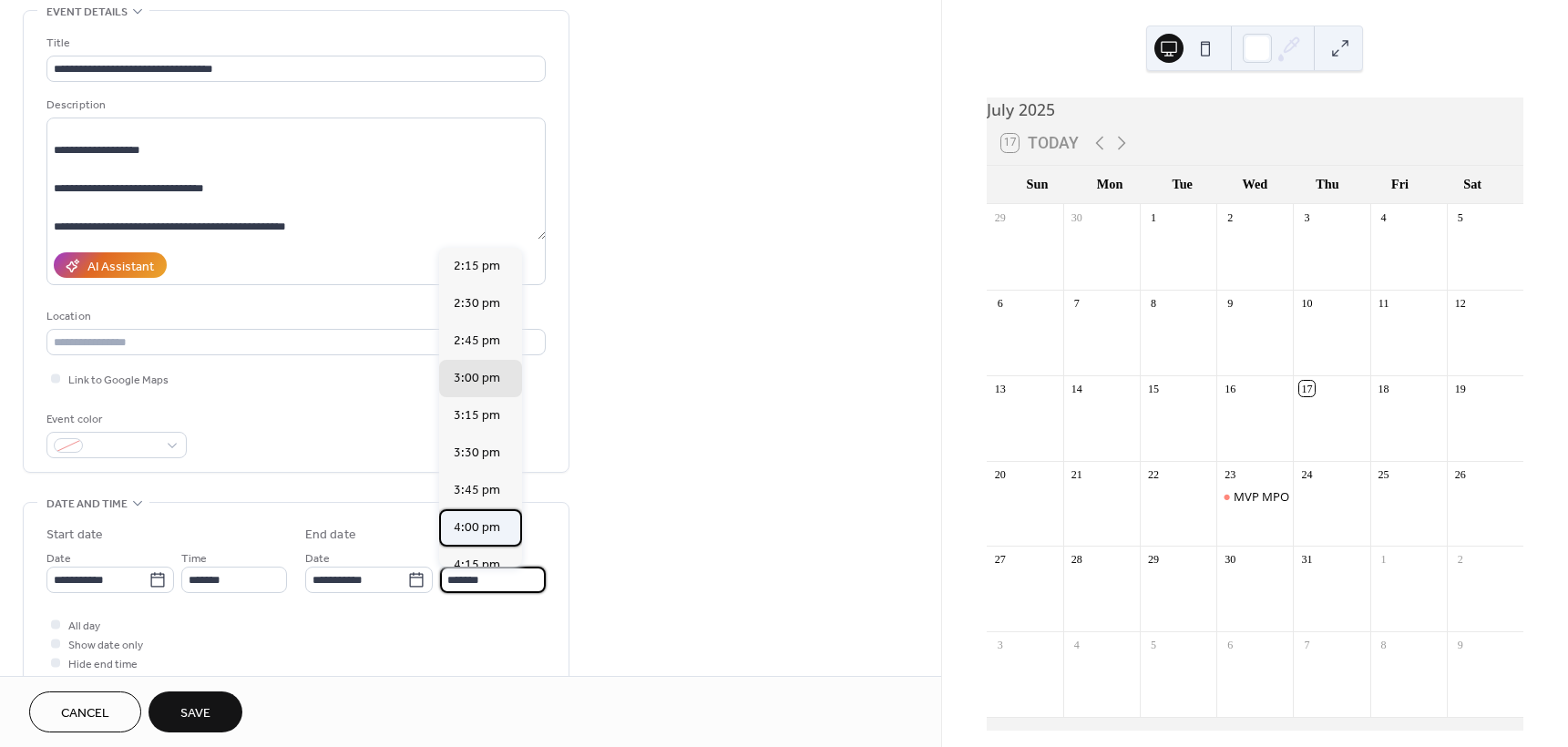 click on "4:00 pm" at bounding box center (477, 527) 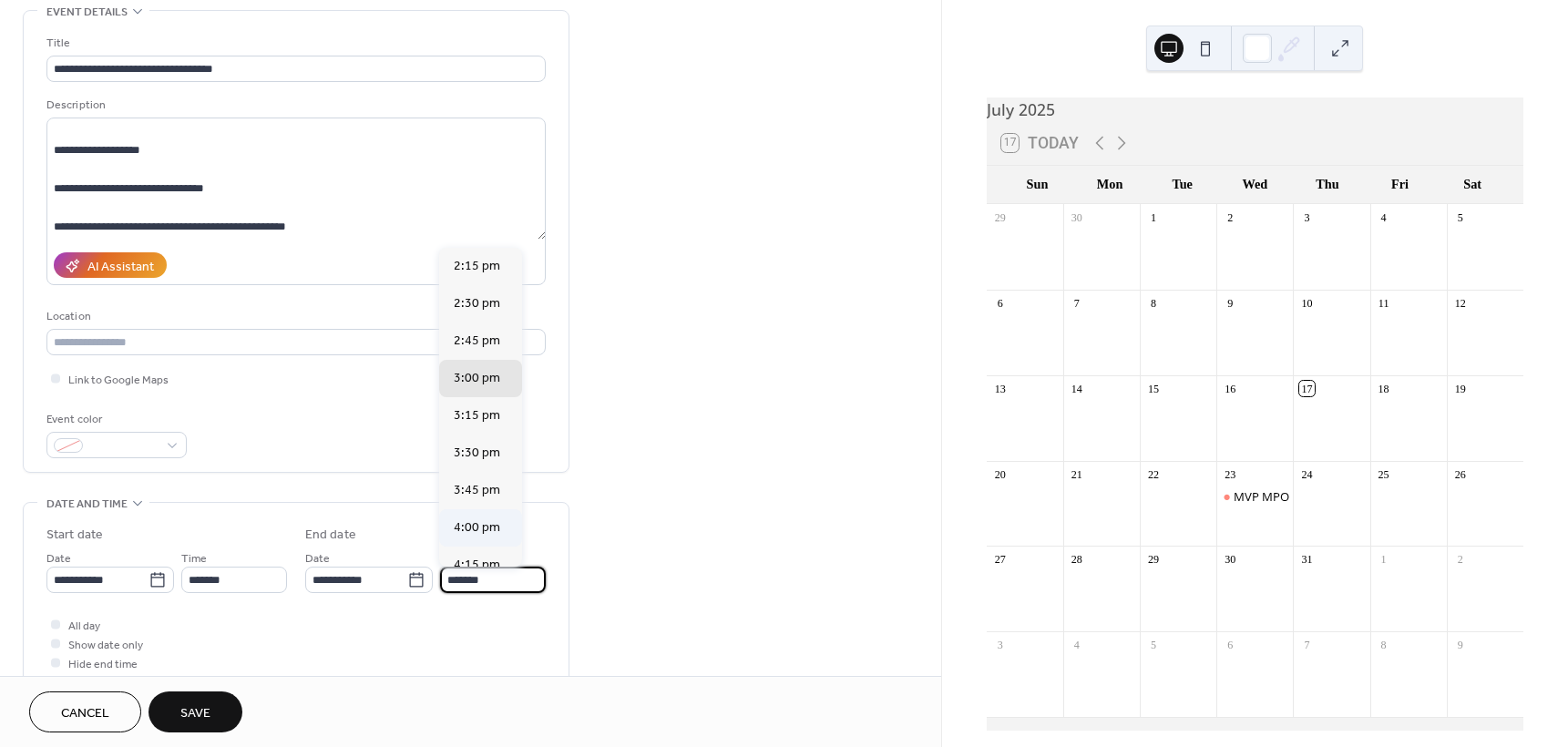 type on "*******" 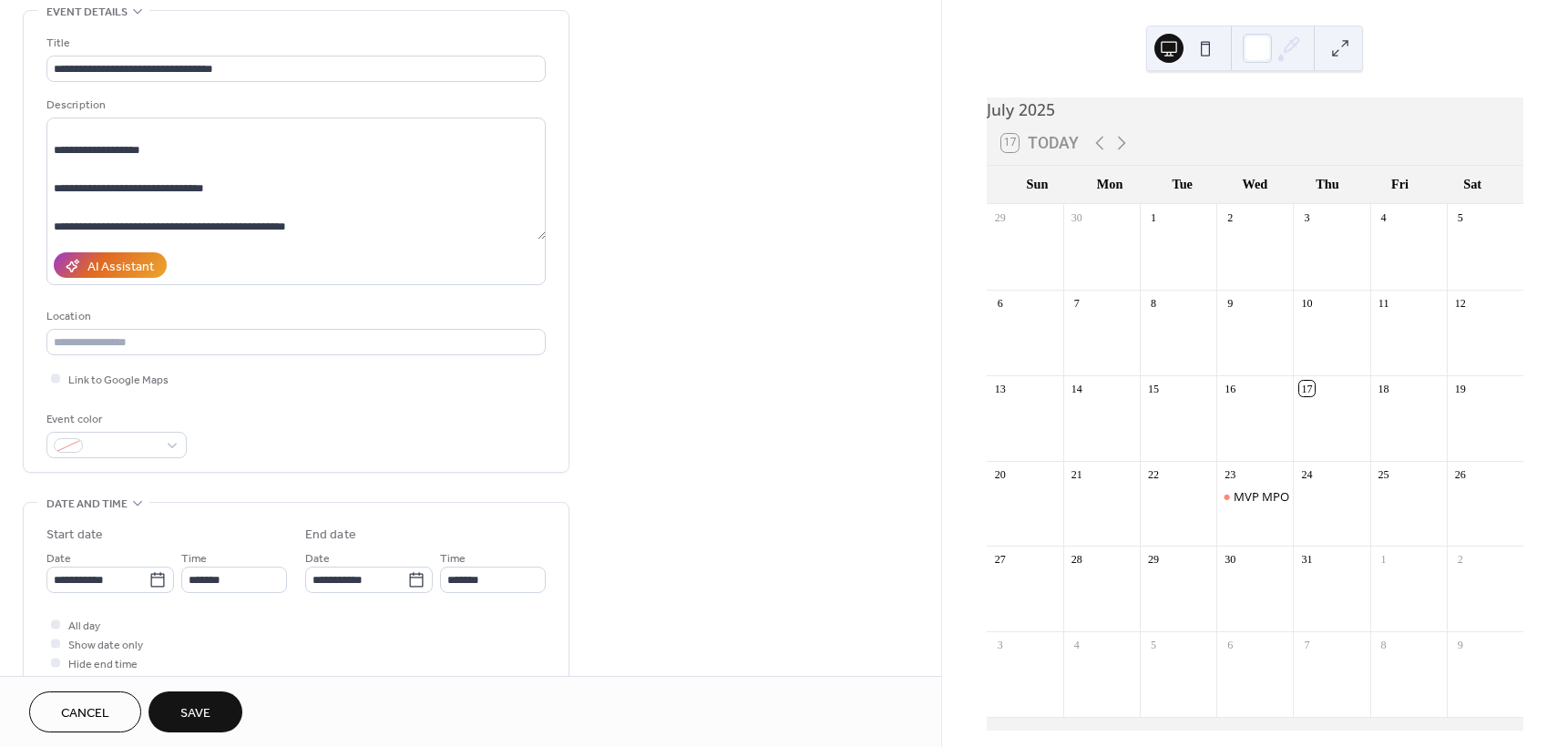 click on "Save" at bounding box center [195, 713] 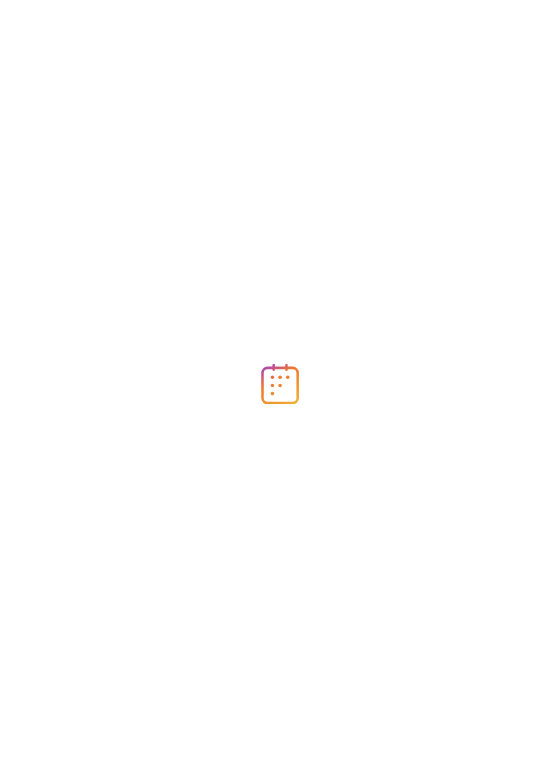 scroll, scrollTop: 0, scrollLeft: 0, axis: both 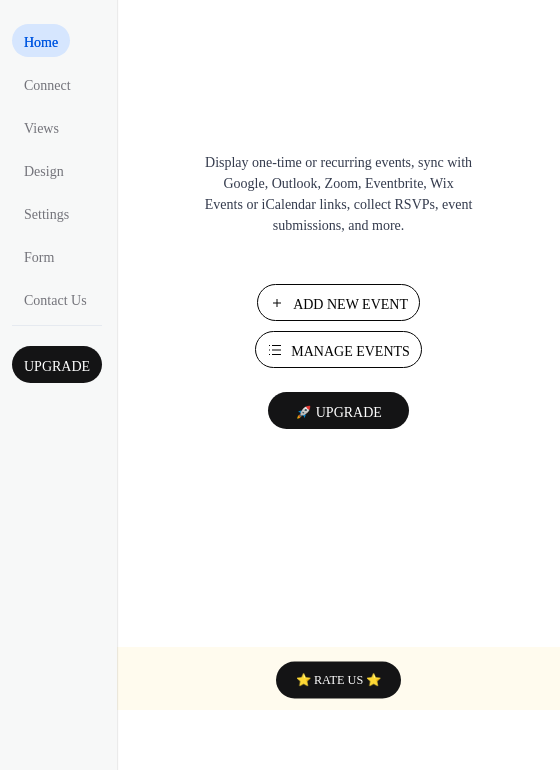 click on "Manage Events" at bounding box center [350, 351] 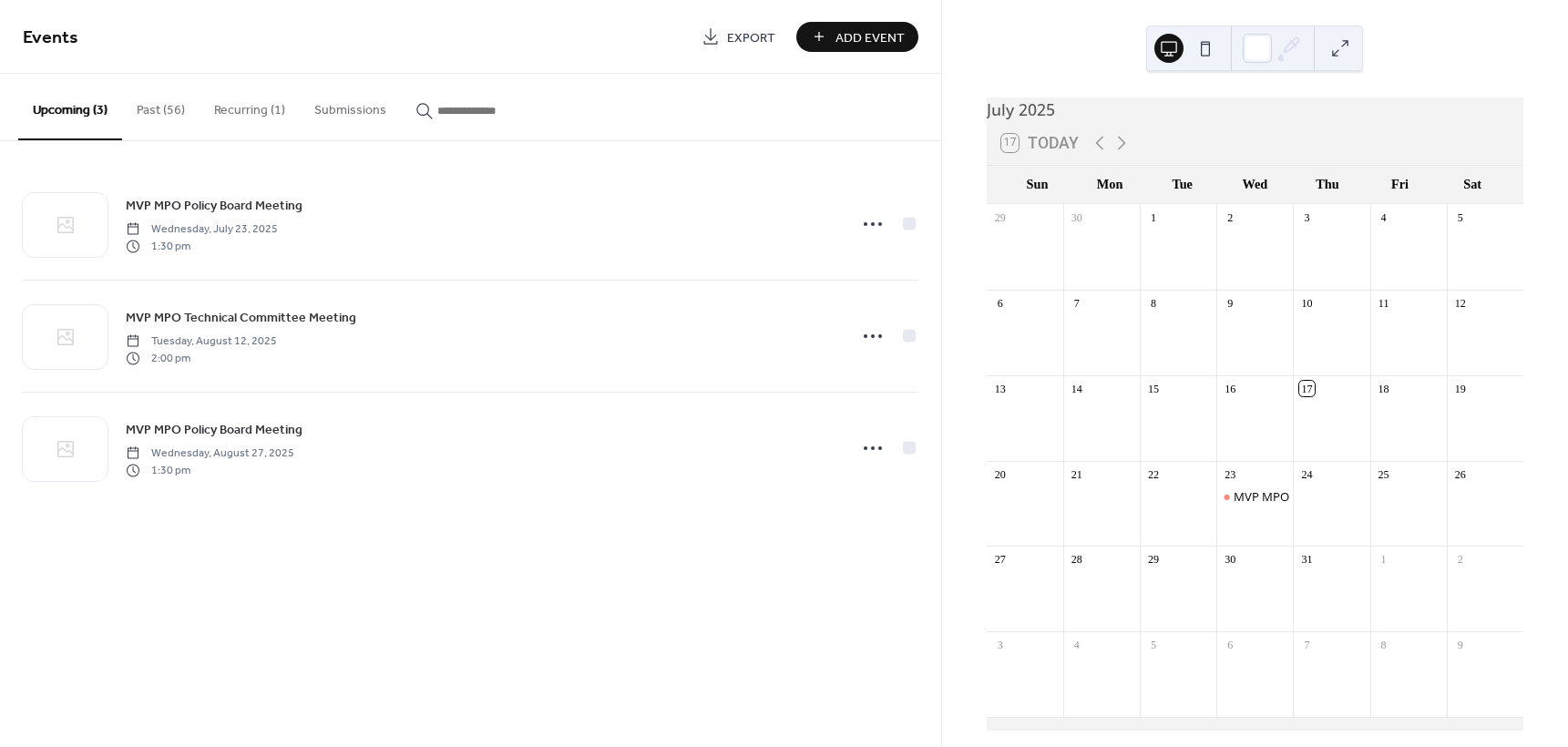 scroll, scrollTop: 0, scrollLeft: 0, axis: both 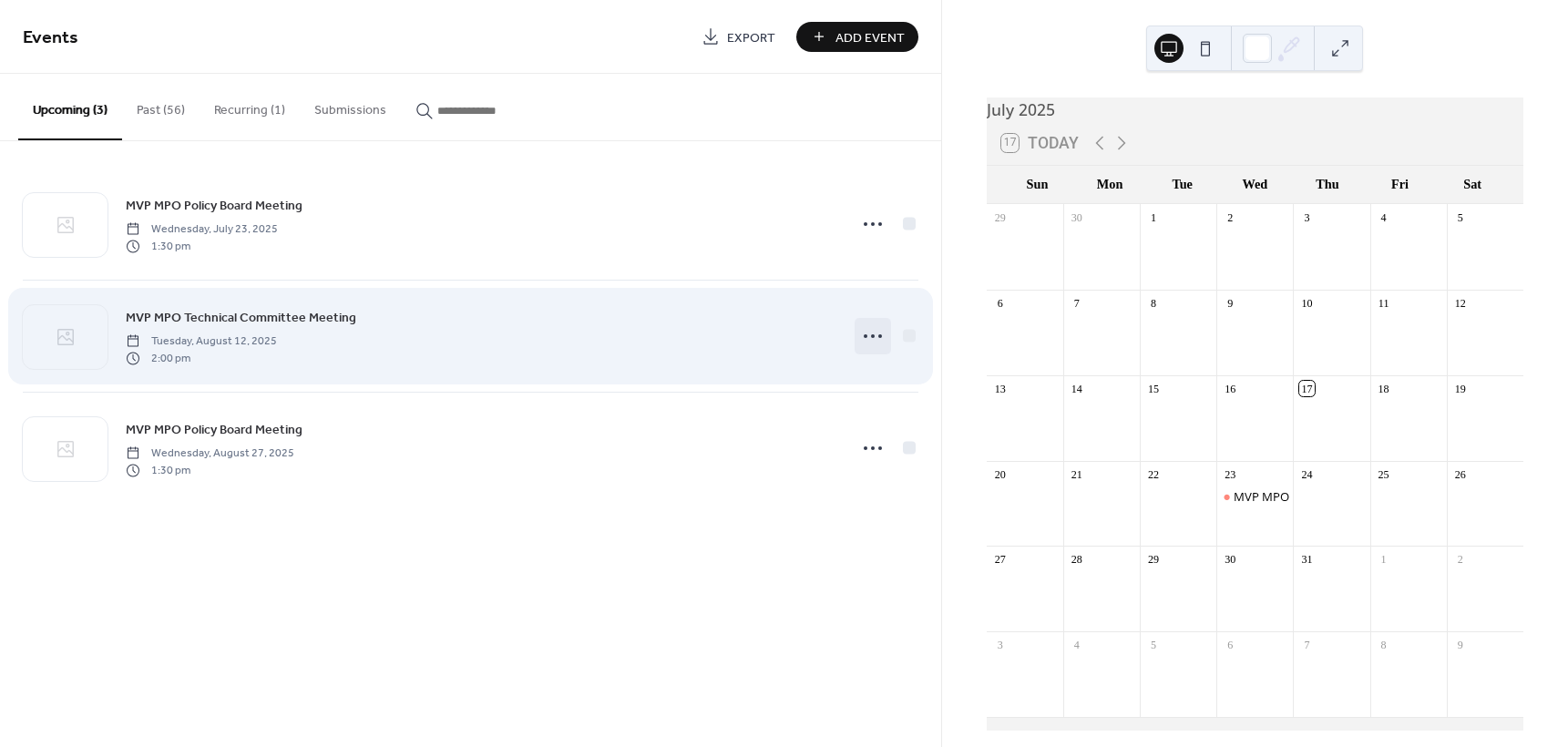 click 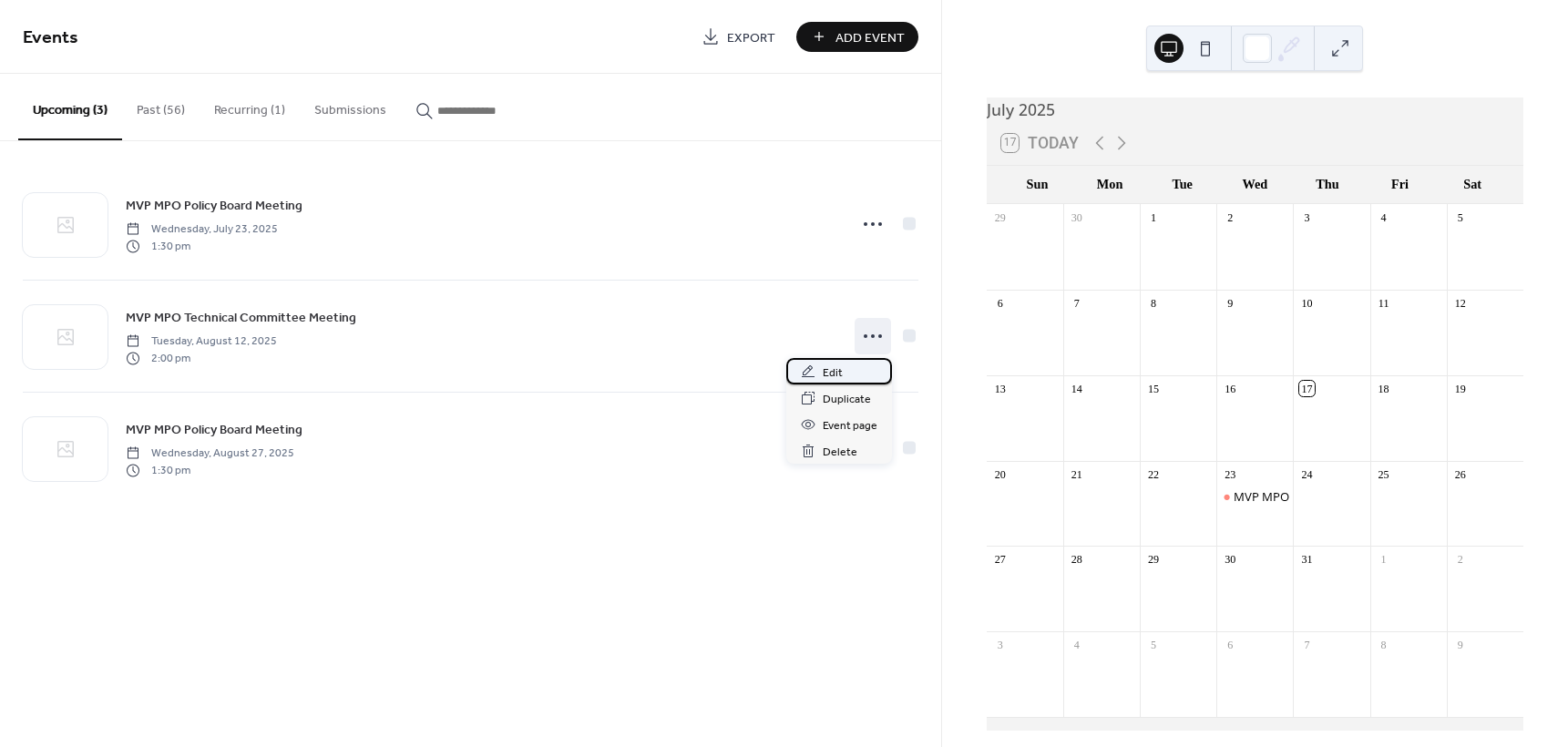 click on "Edit" at bounding box center (833, 373) 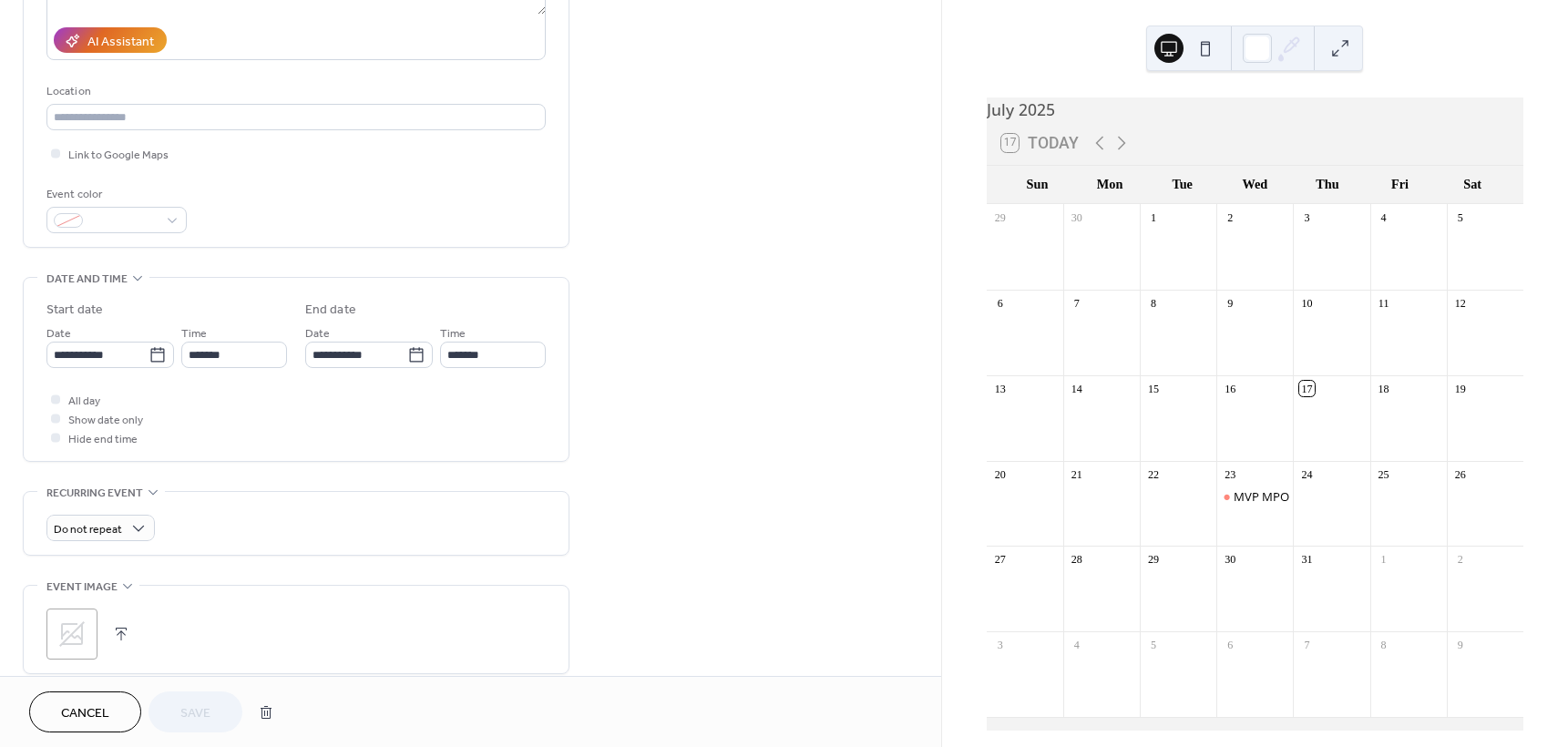scroll, scrollTop: 364, scrollLeft: 0, axis: vertical 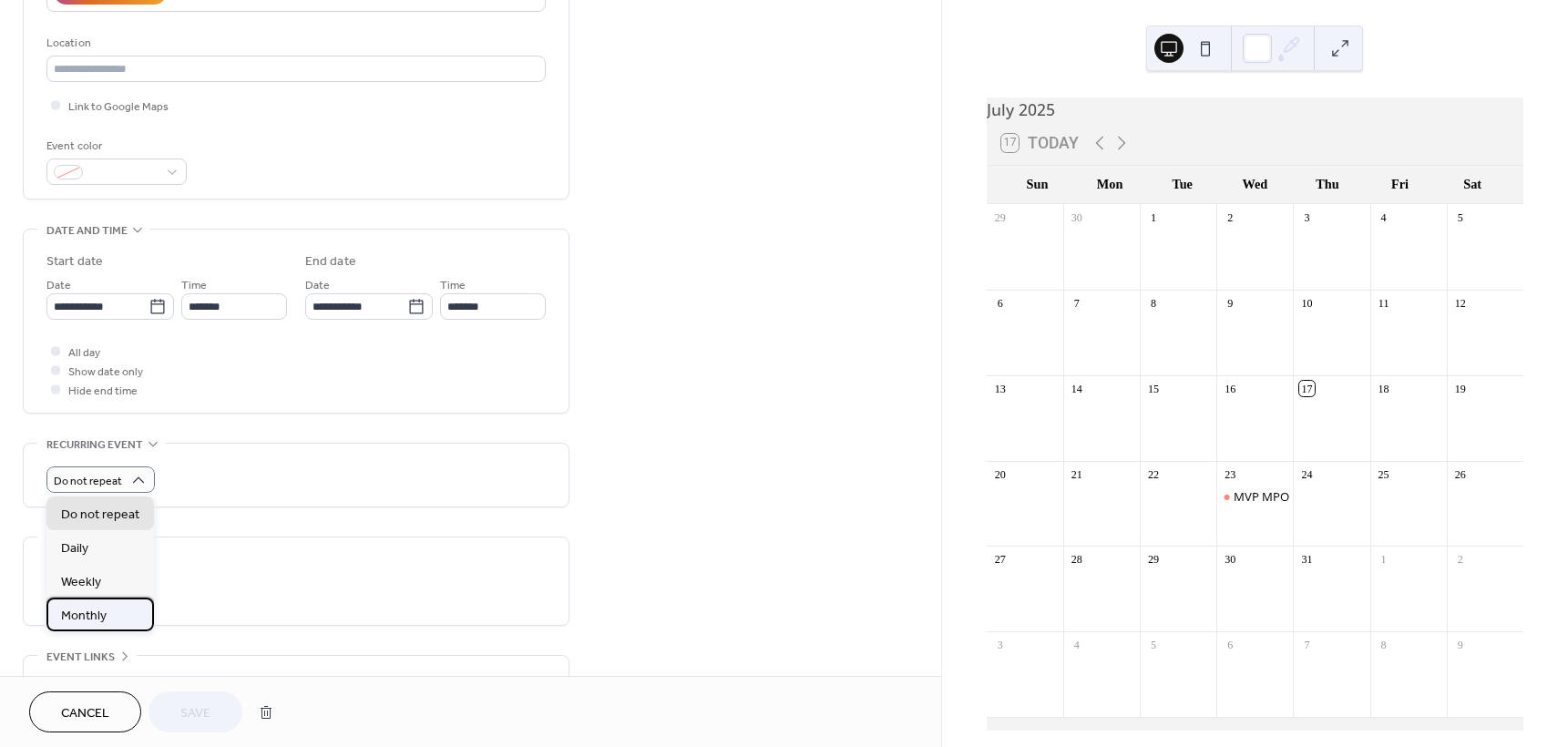 click on "Monthly" at bounding box center (100, 614) 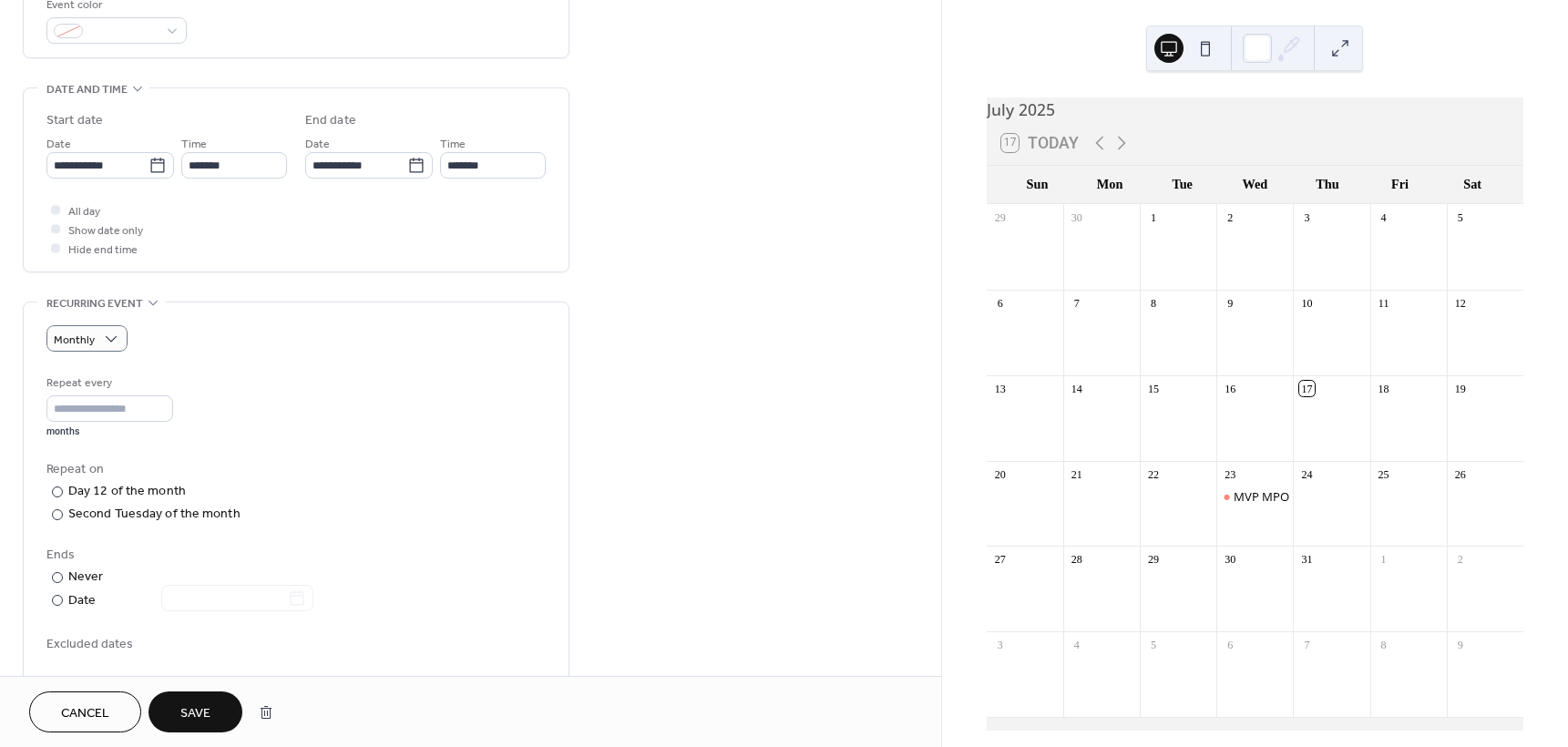 scroll, scrollTop: 547, scrollLeft: 0, axis: vertical 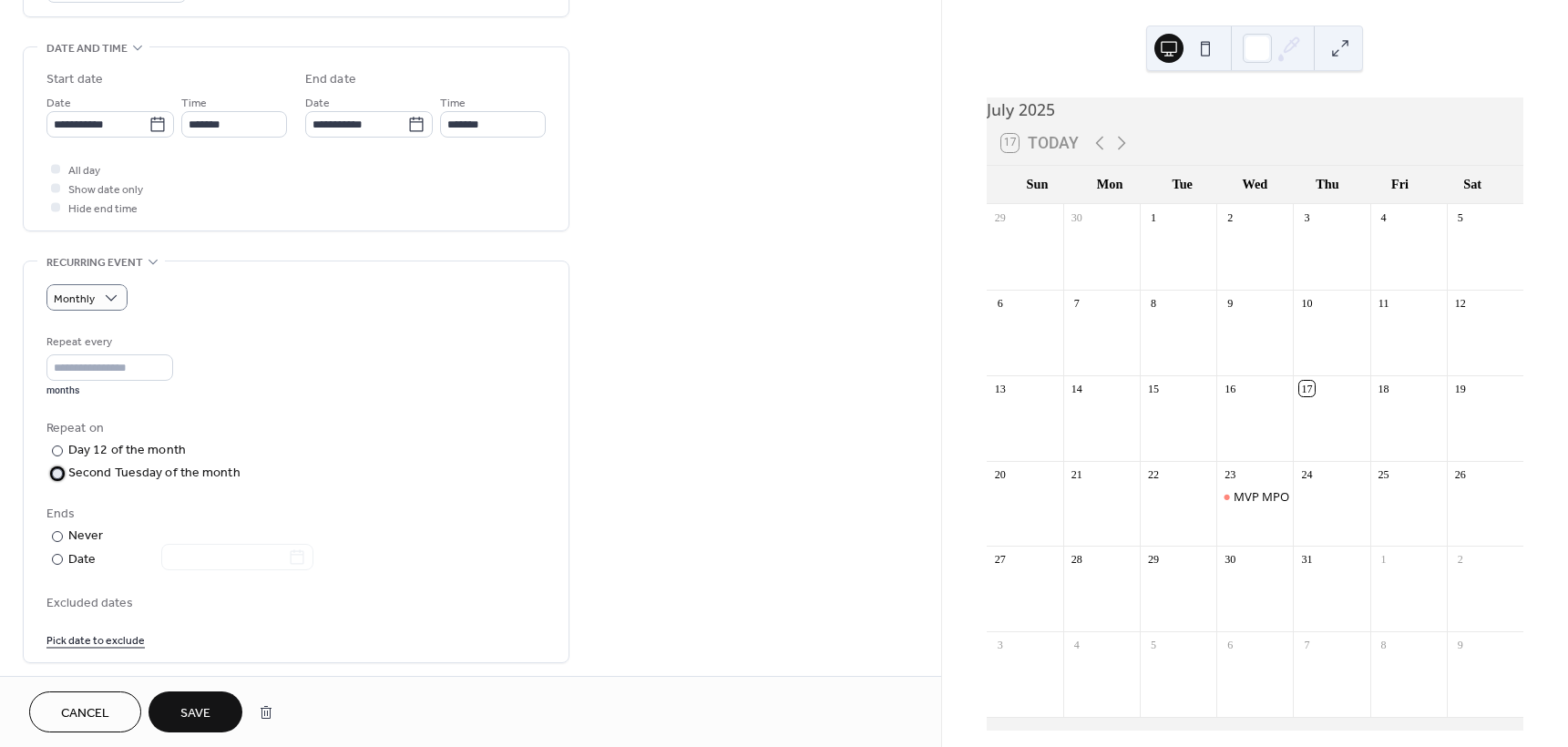 click at bounding box center (57, 474) 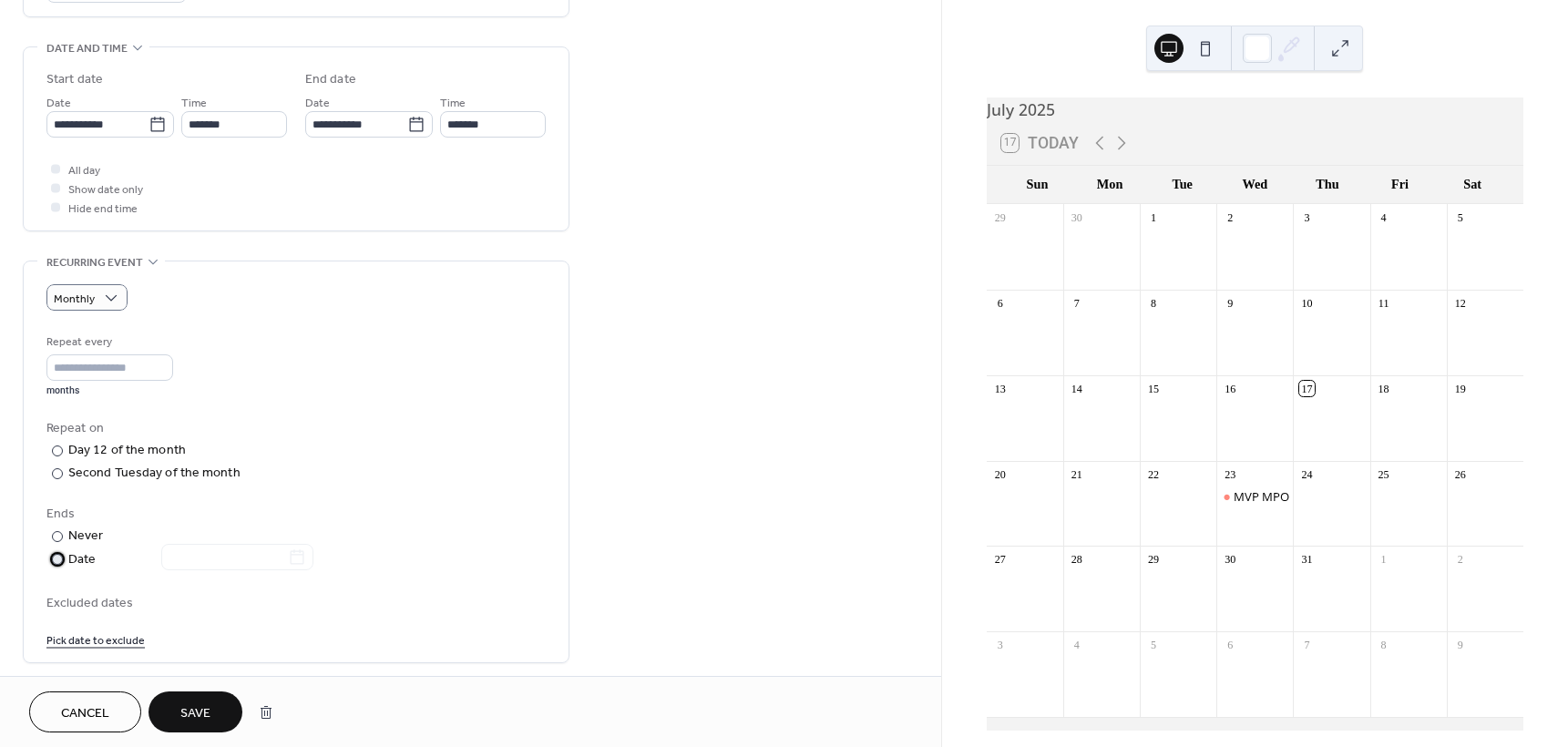click at bounding box center (57, 559) 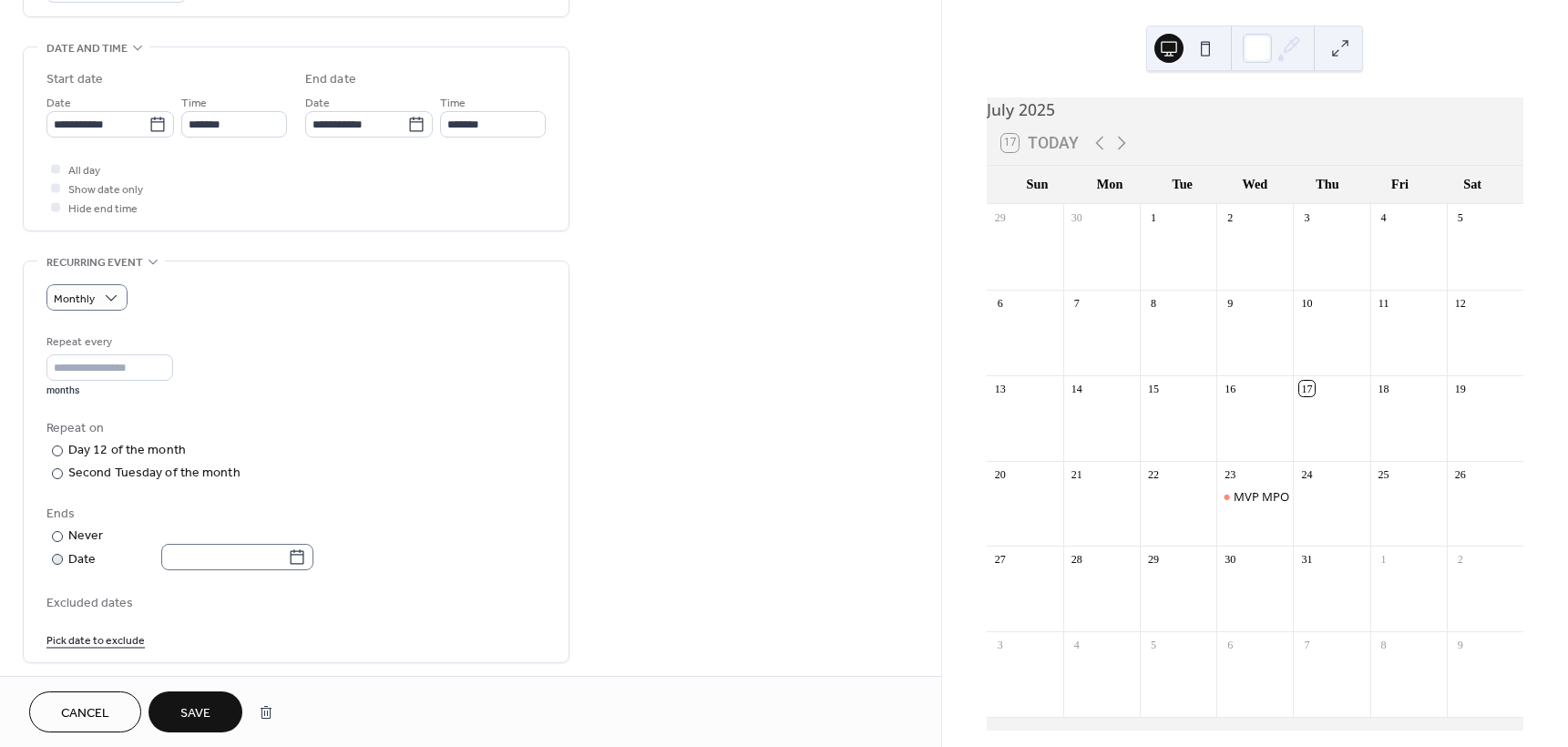 click 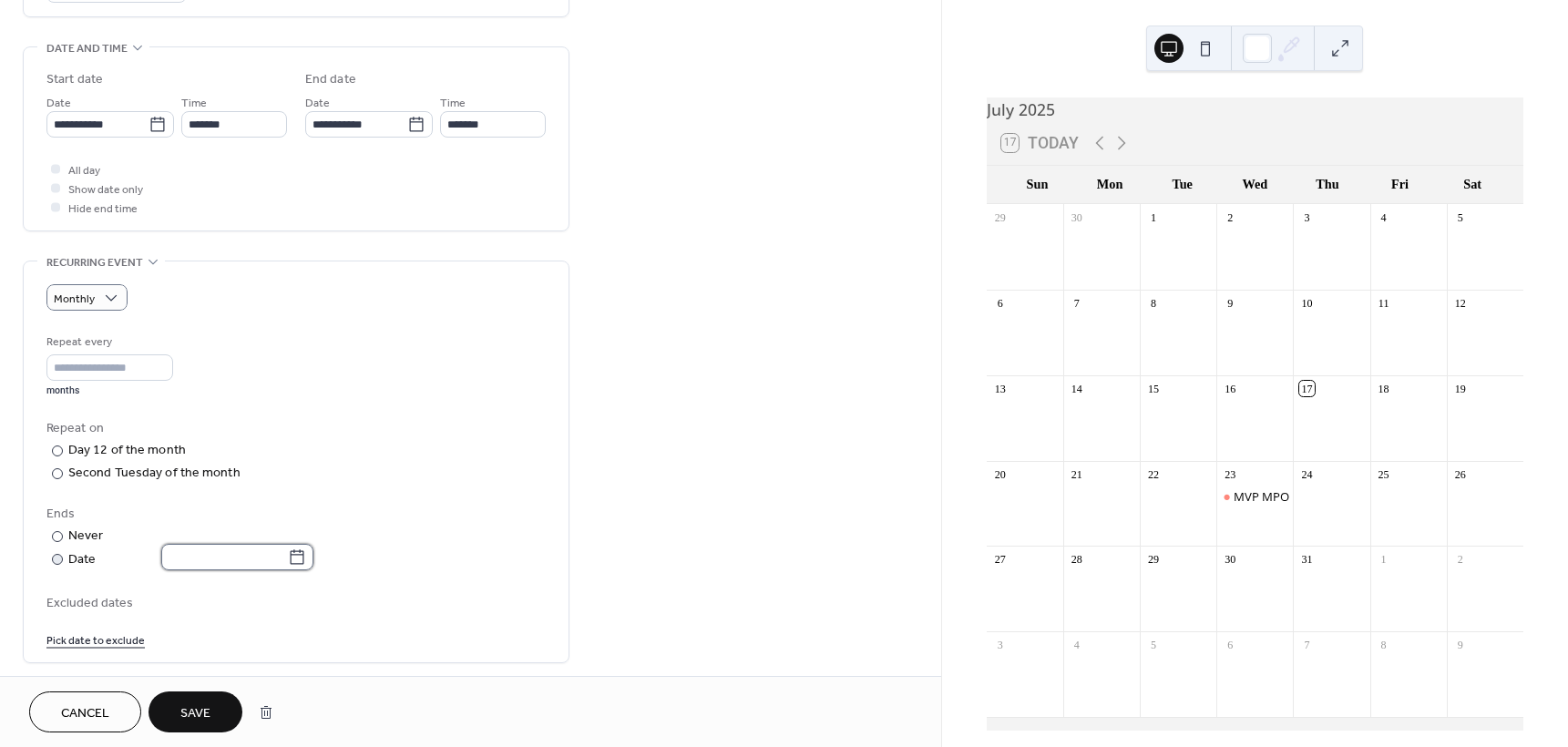 click at bounding box center (224, 557) 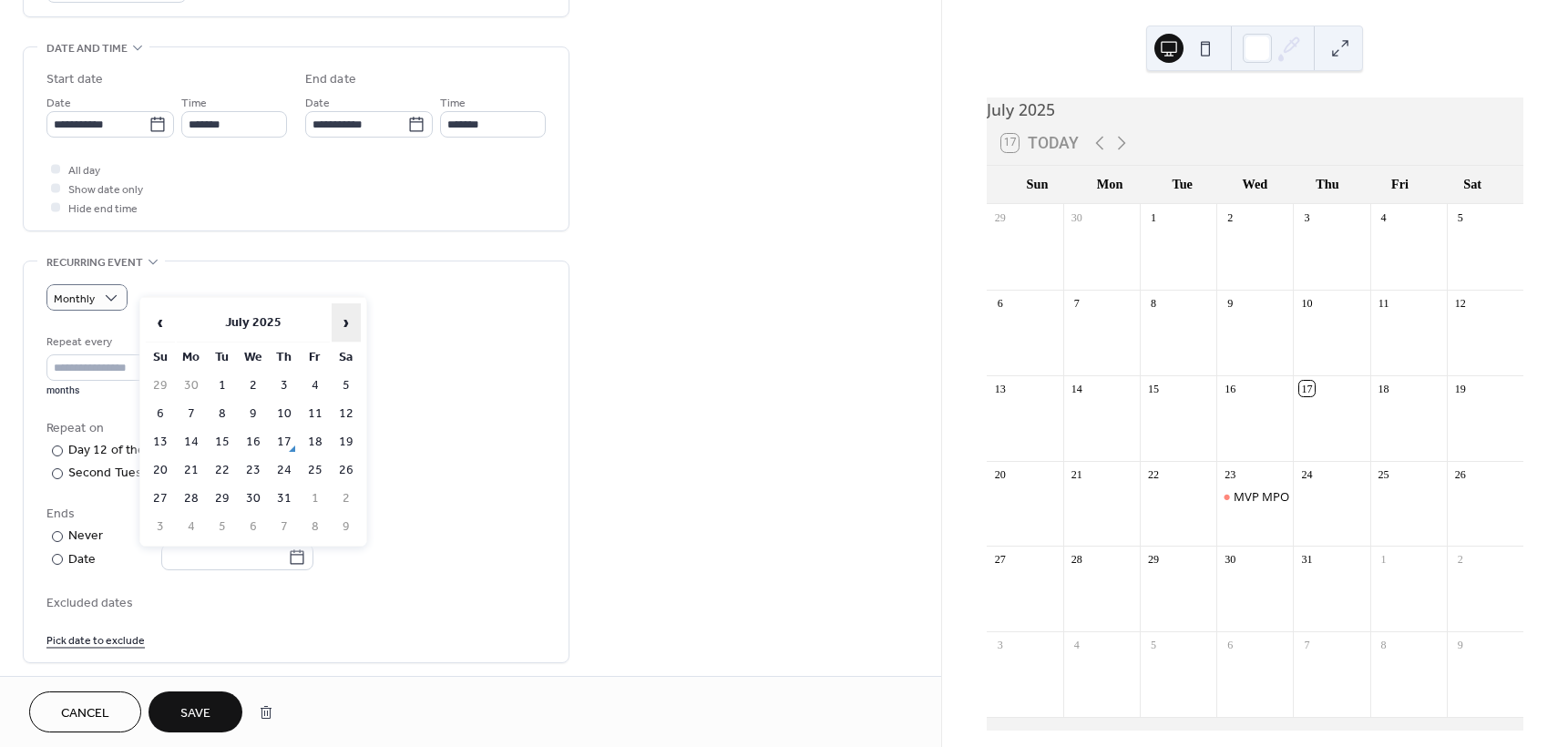 click on "›" at bounding box center [346, 322] 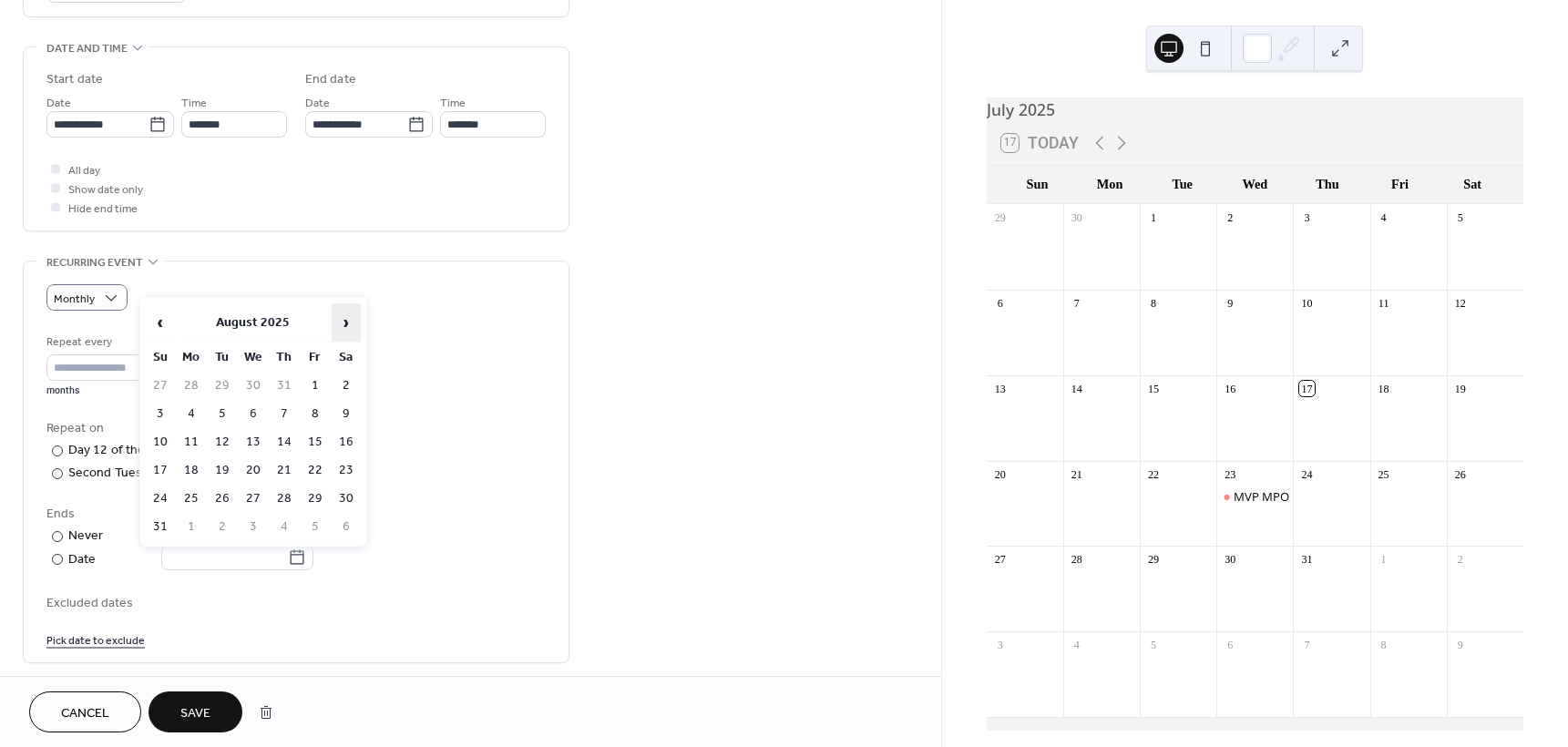 click on "›" at bounding box center (346, 322) 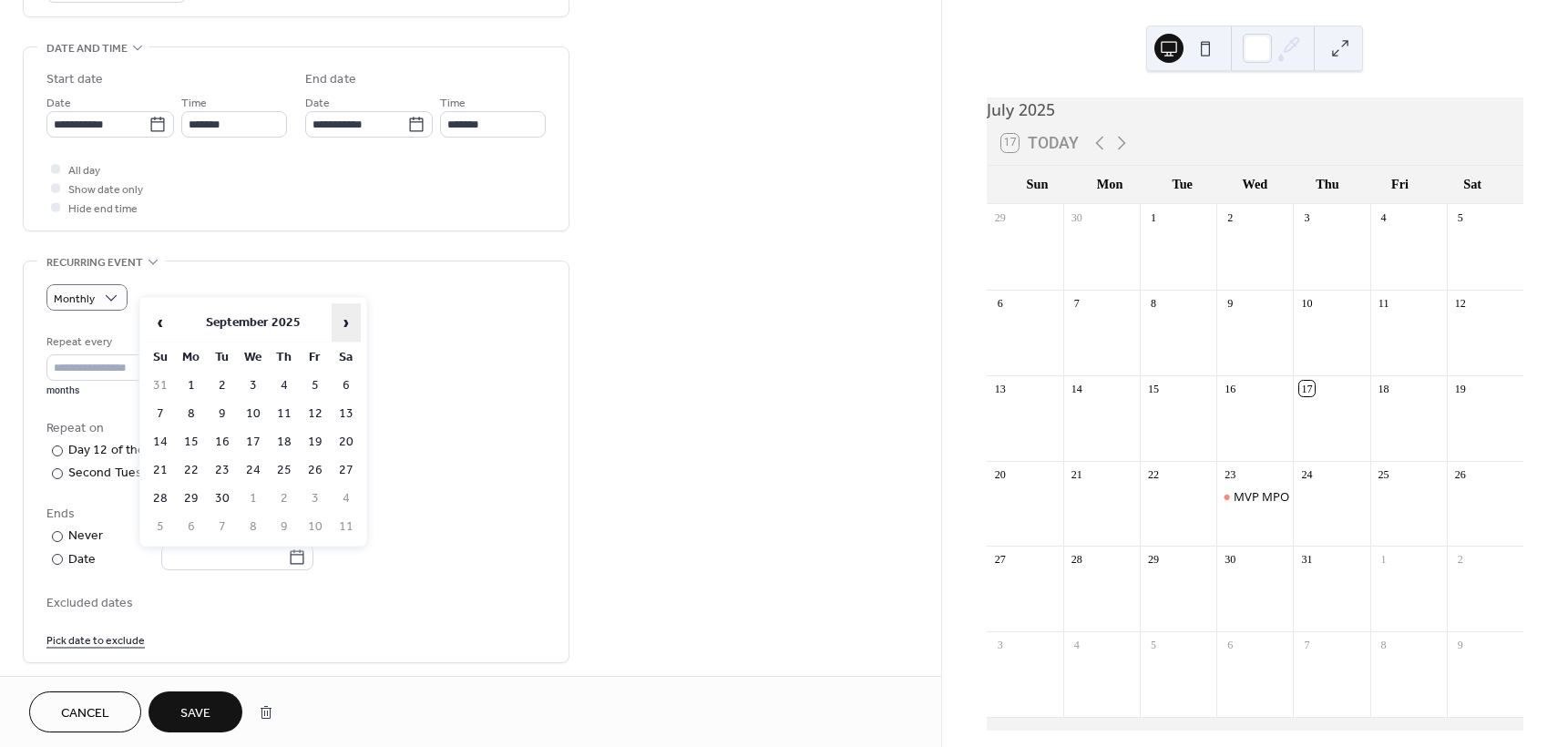 click on "›" at bounding box center [346, 322] 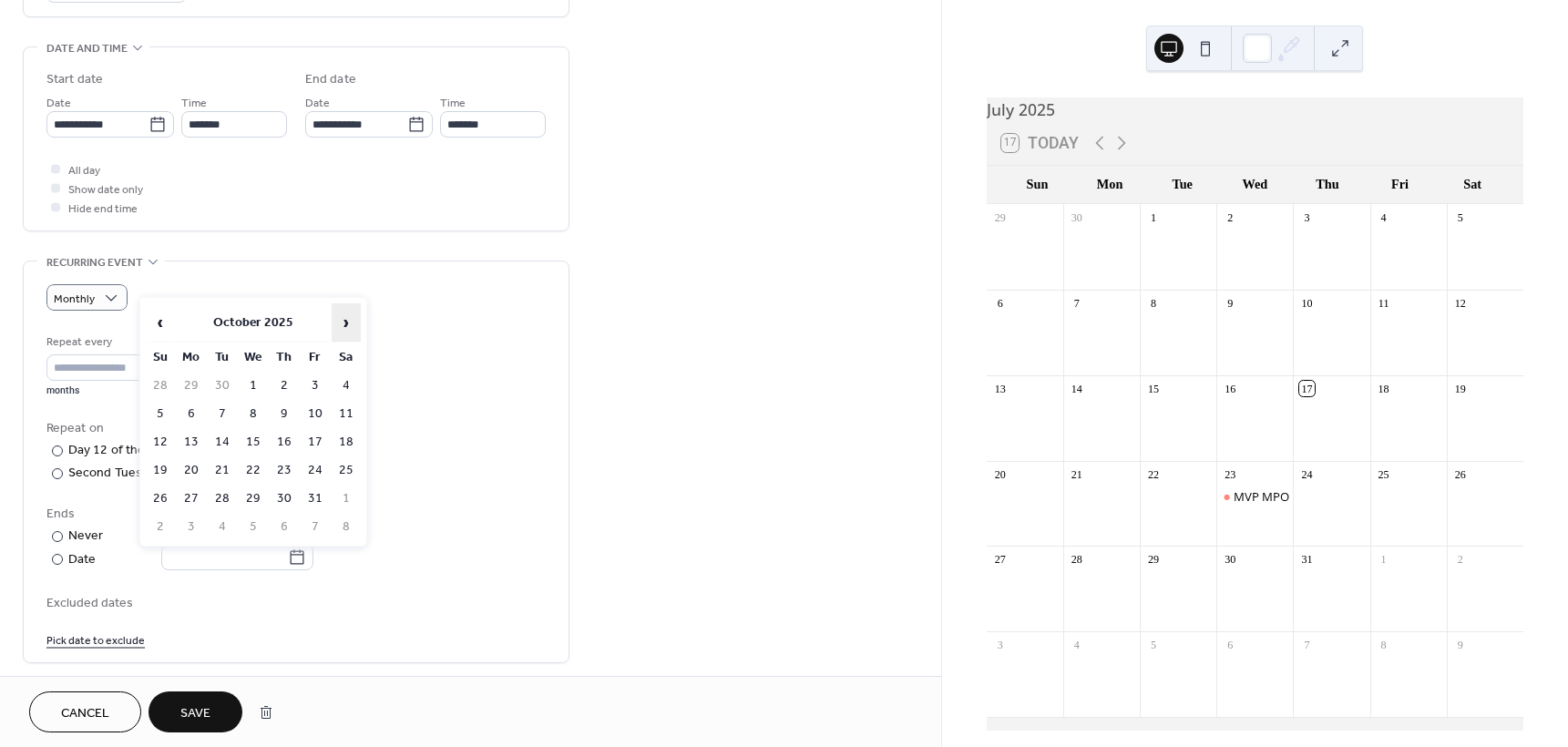 click on "›" at bounding box center (346, 322) 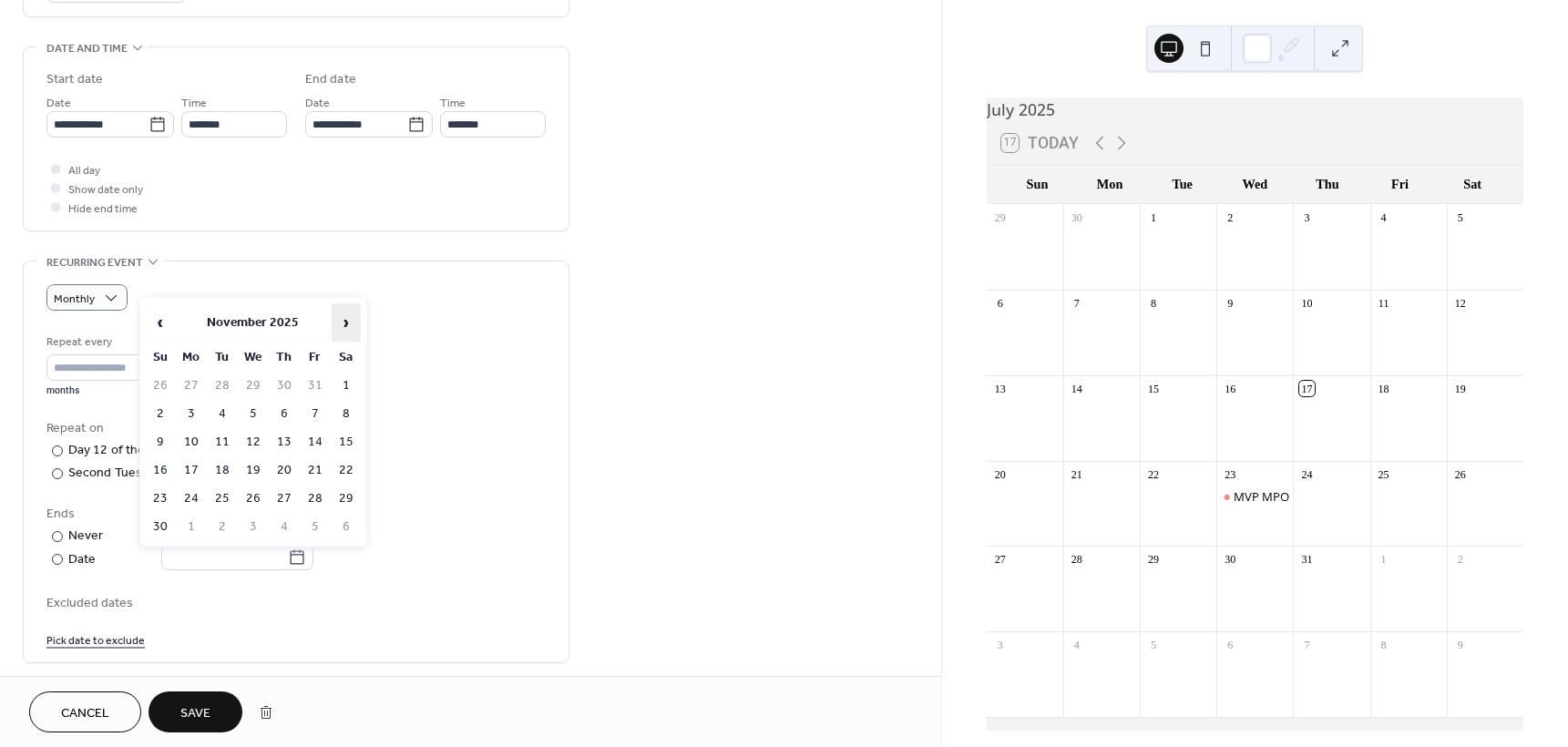 click on "›" at bounding box center [346, 322] 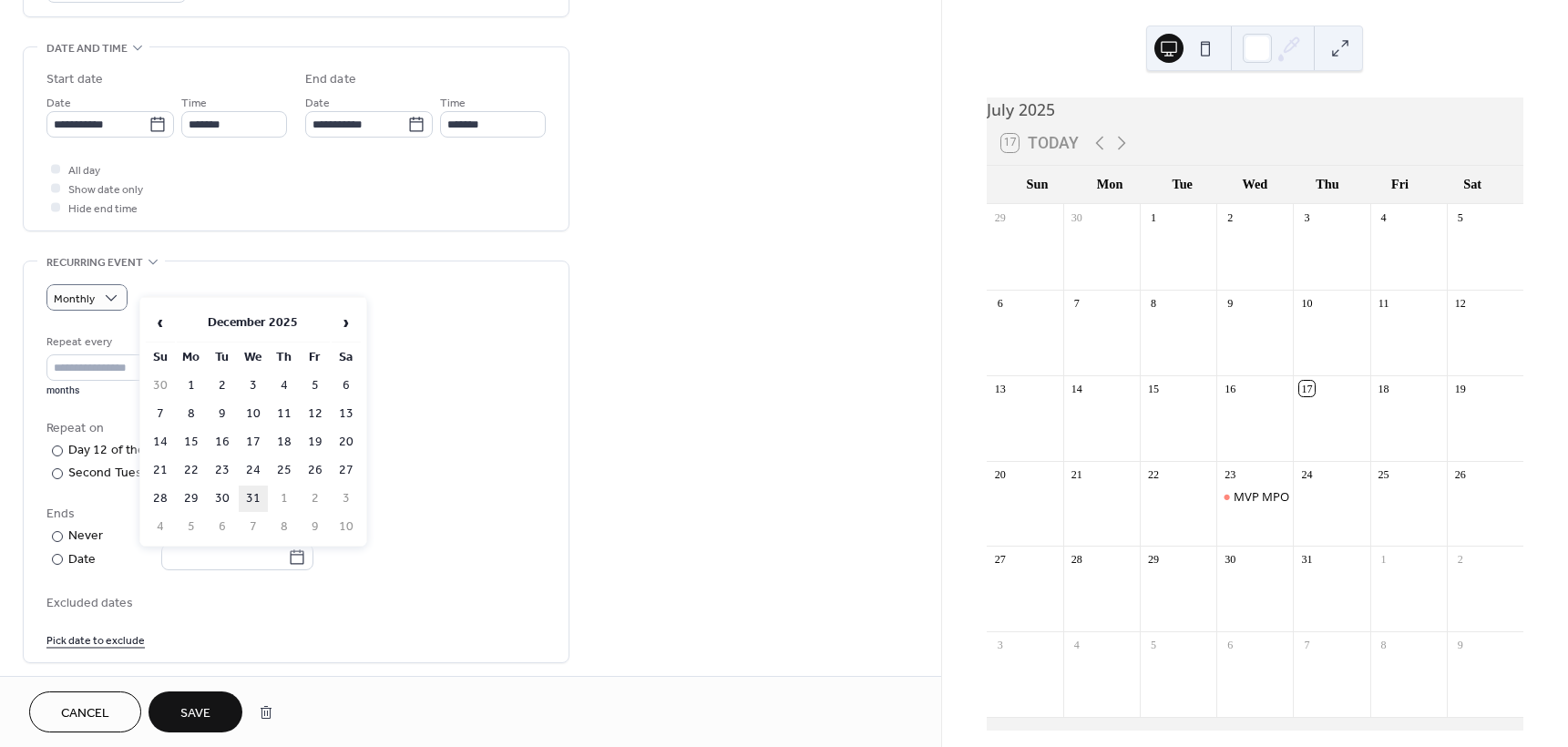 click on "31" at bounding box center [253, 498] 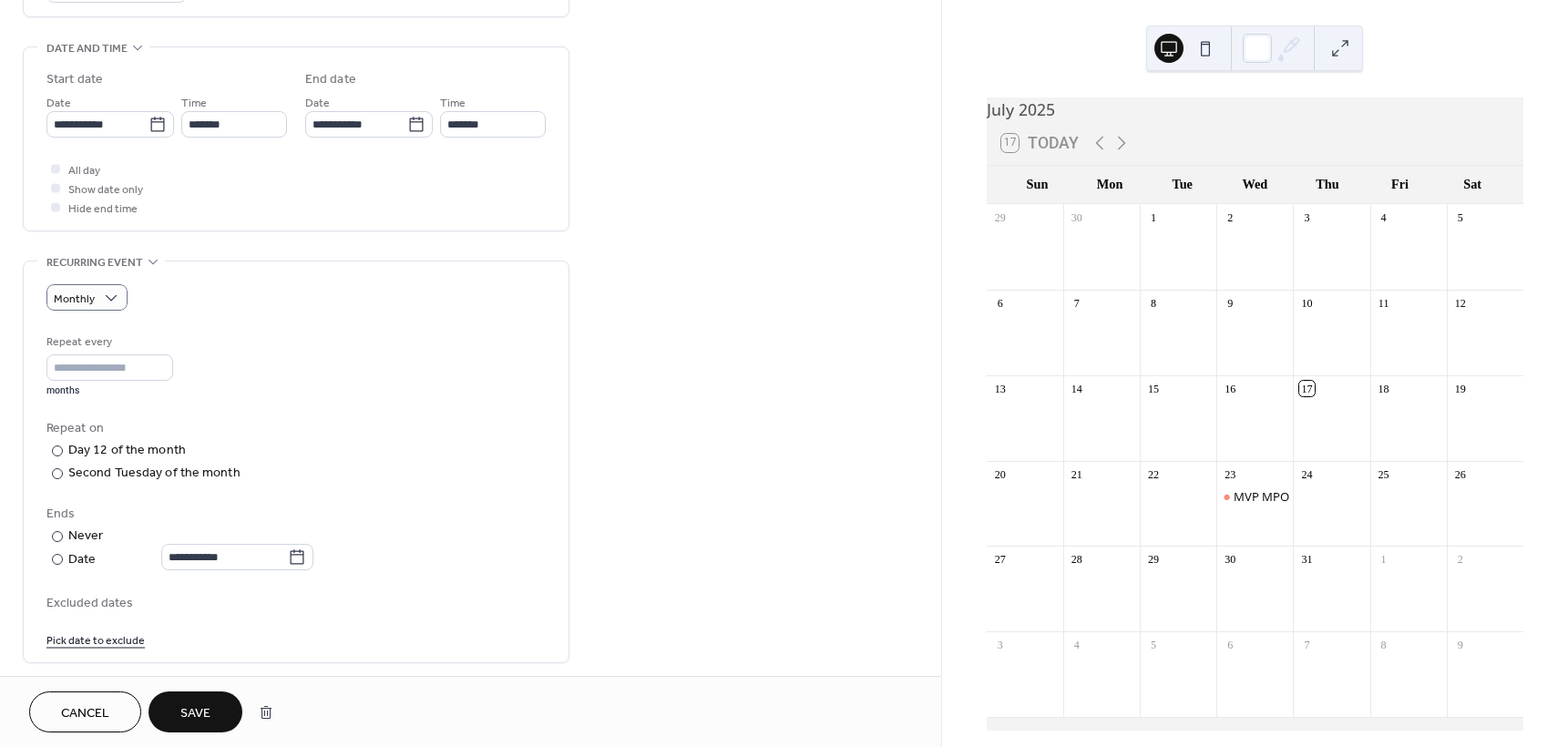 click on "Save" at bounding box center [195, 713] 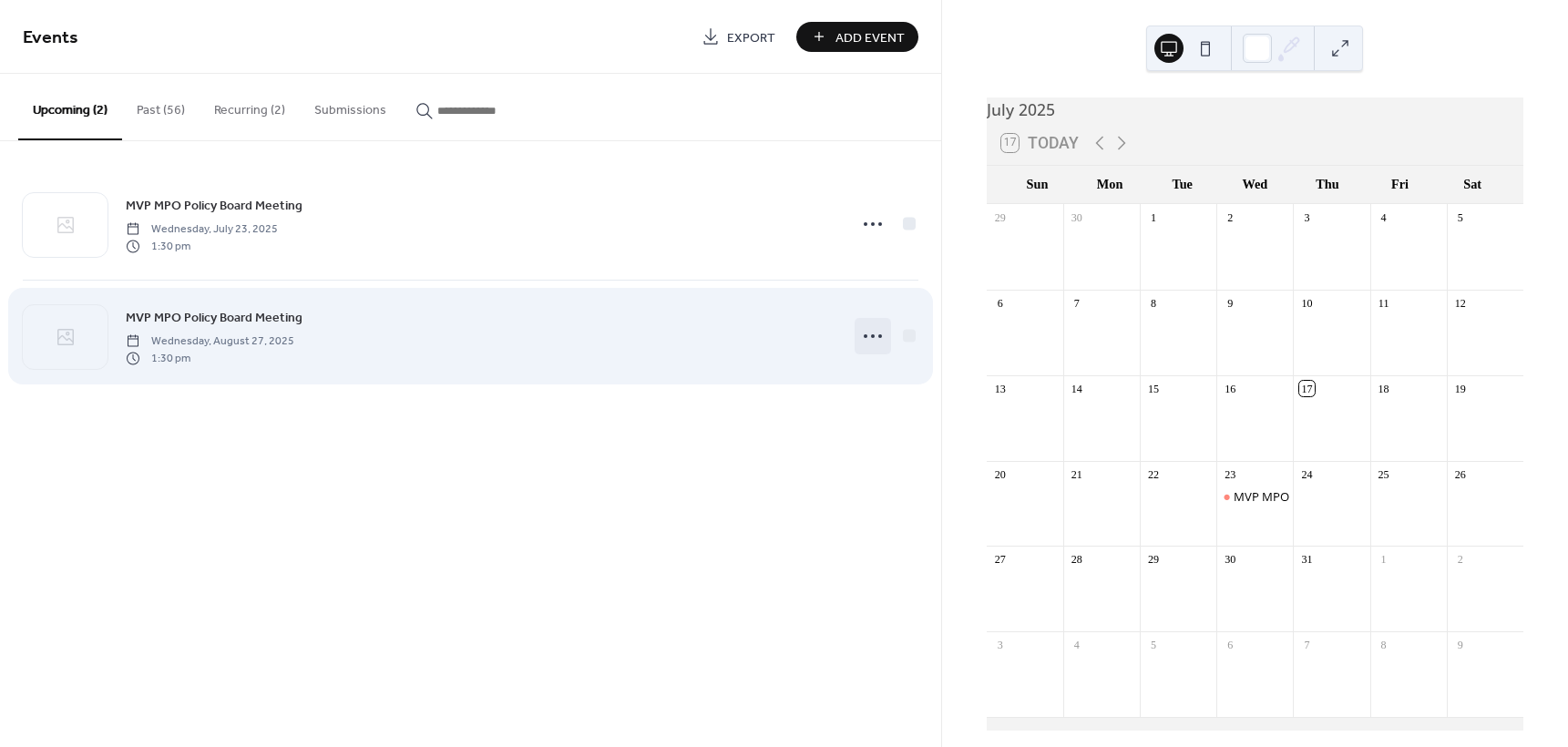 click 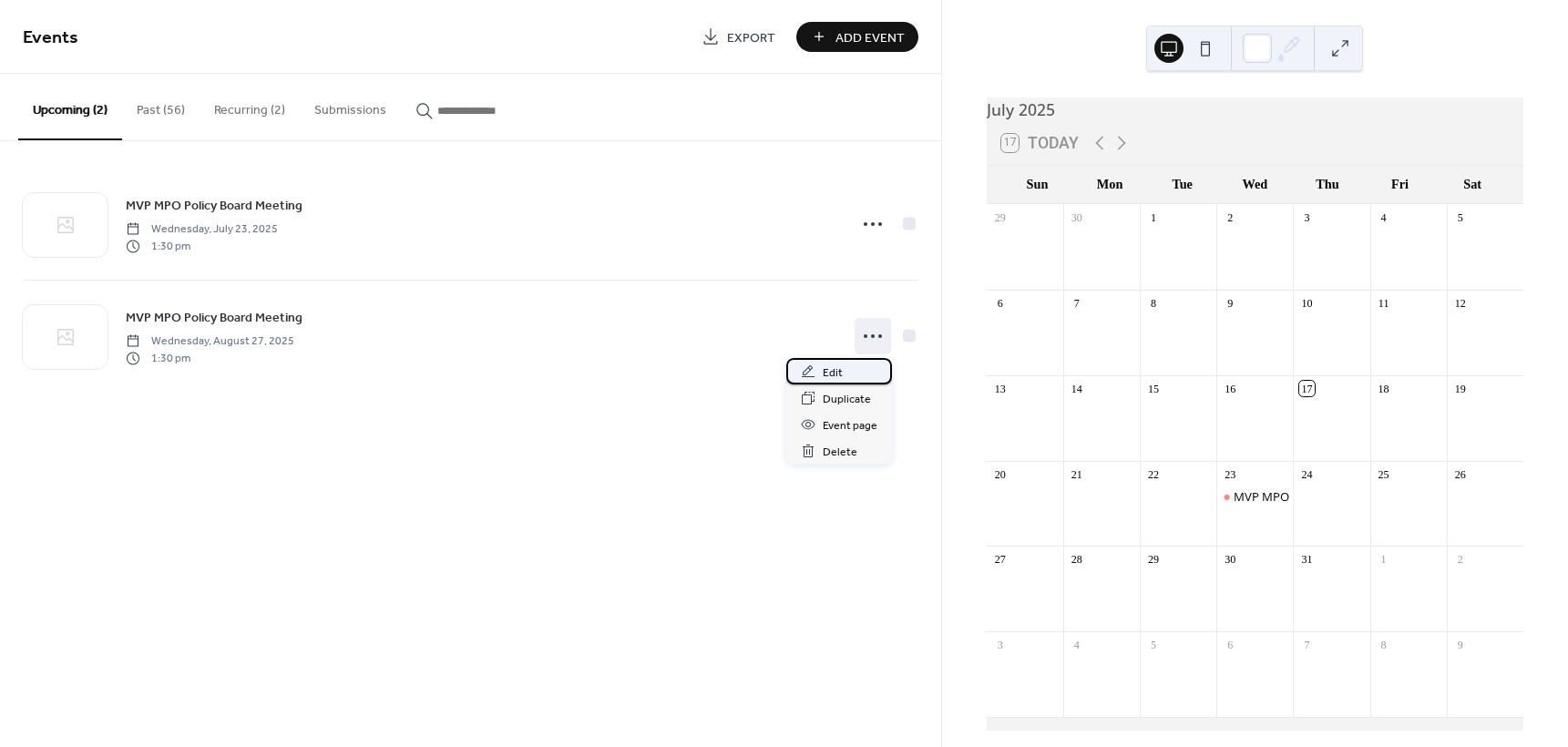 click on "Edit" at bounding box center (833, 373) 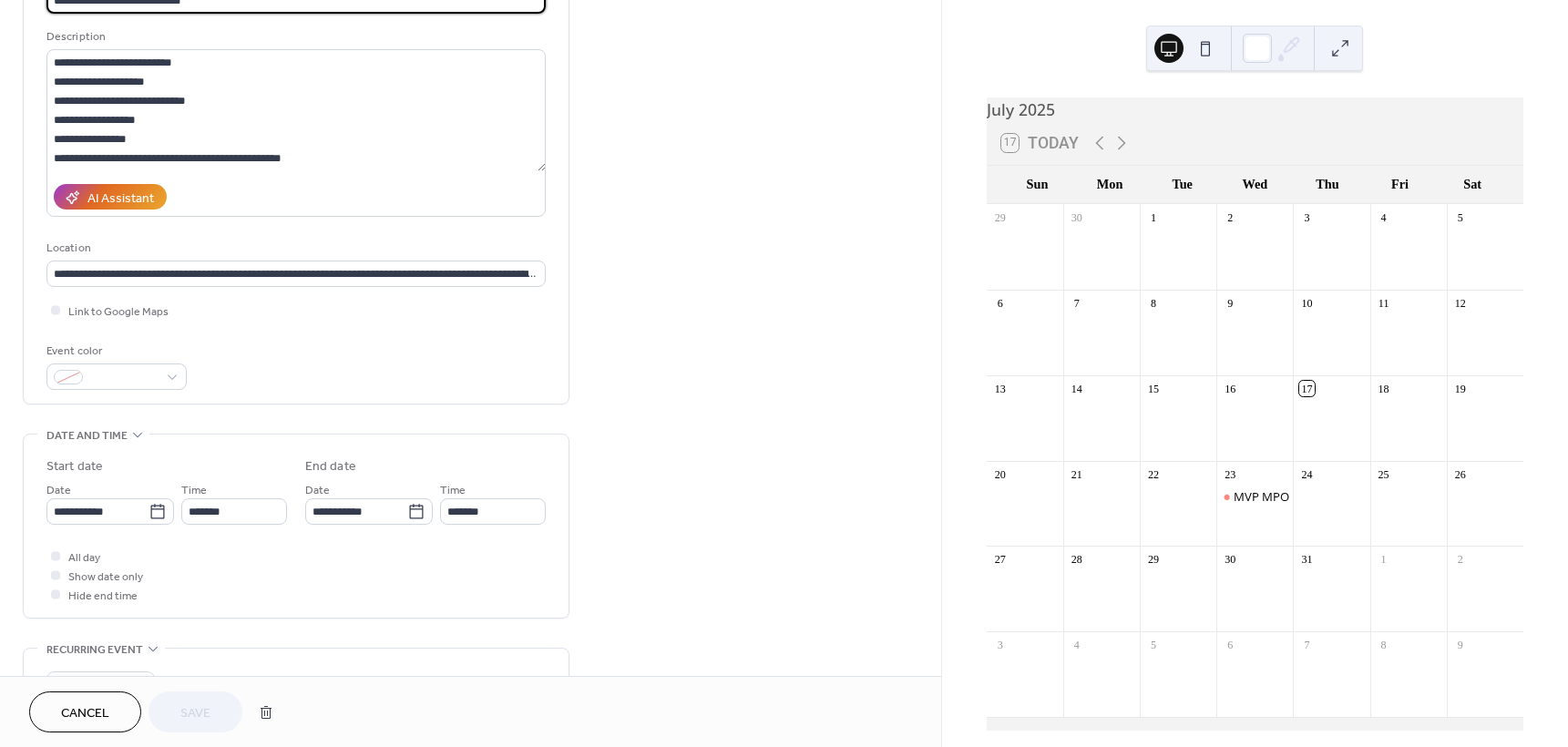 scroll, scrollTop: 273, scrollLeft: 0, axis: vertical 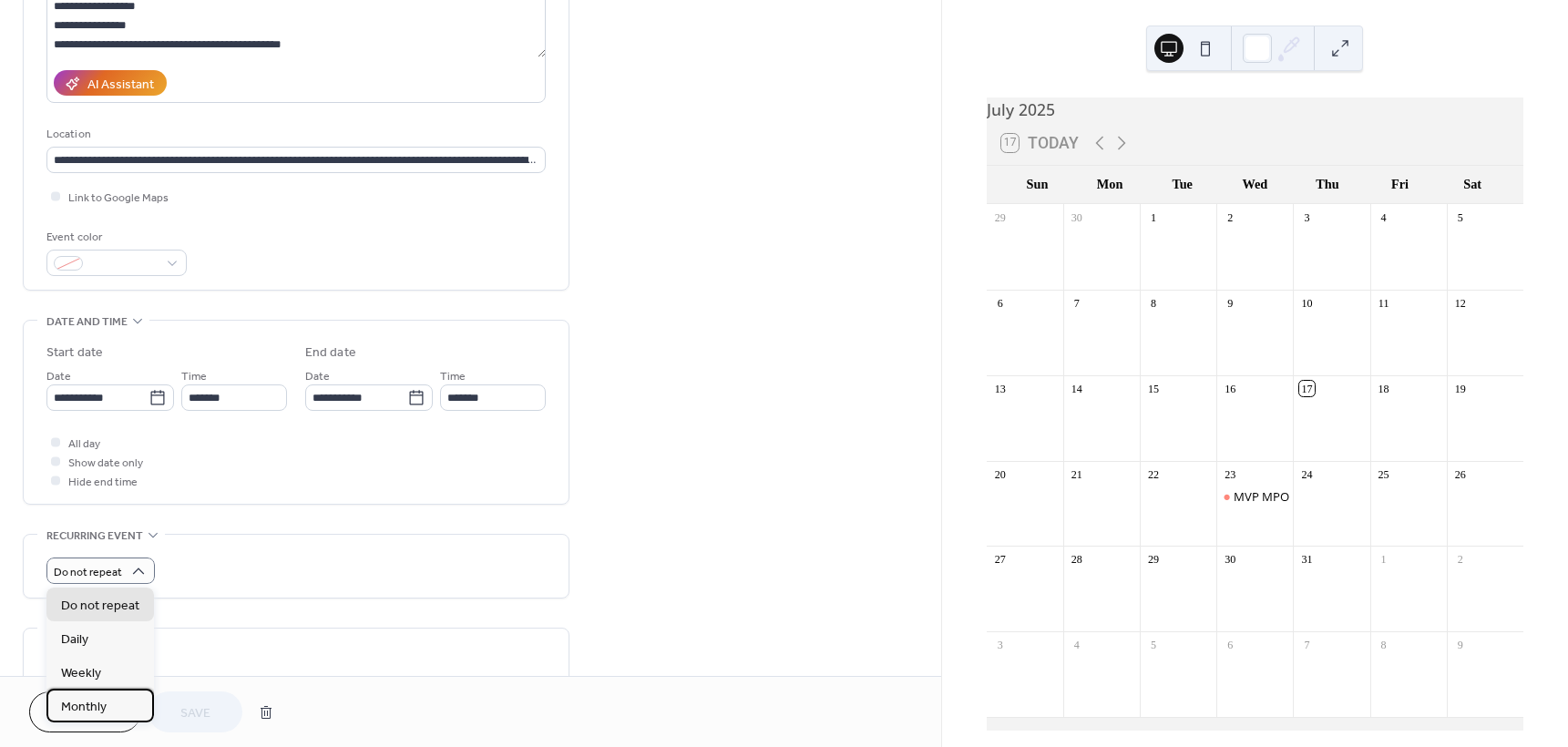 click on "Monthly" at bounding box center [84, 707] 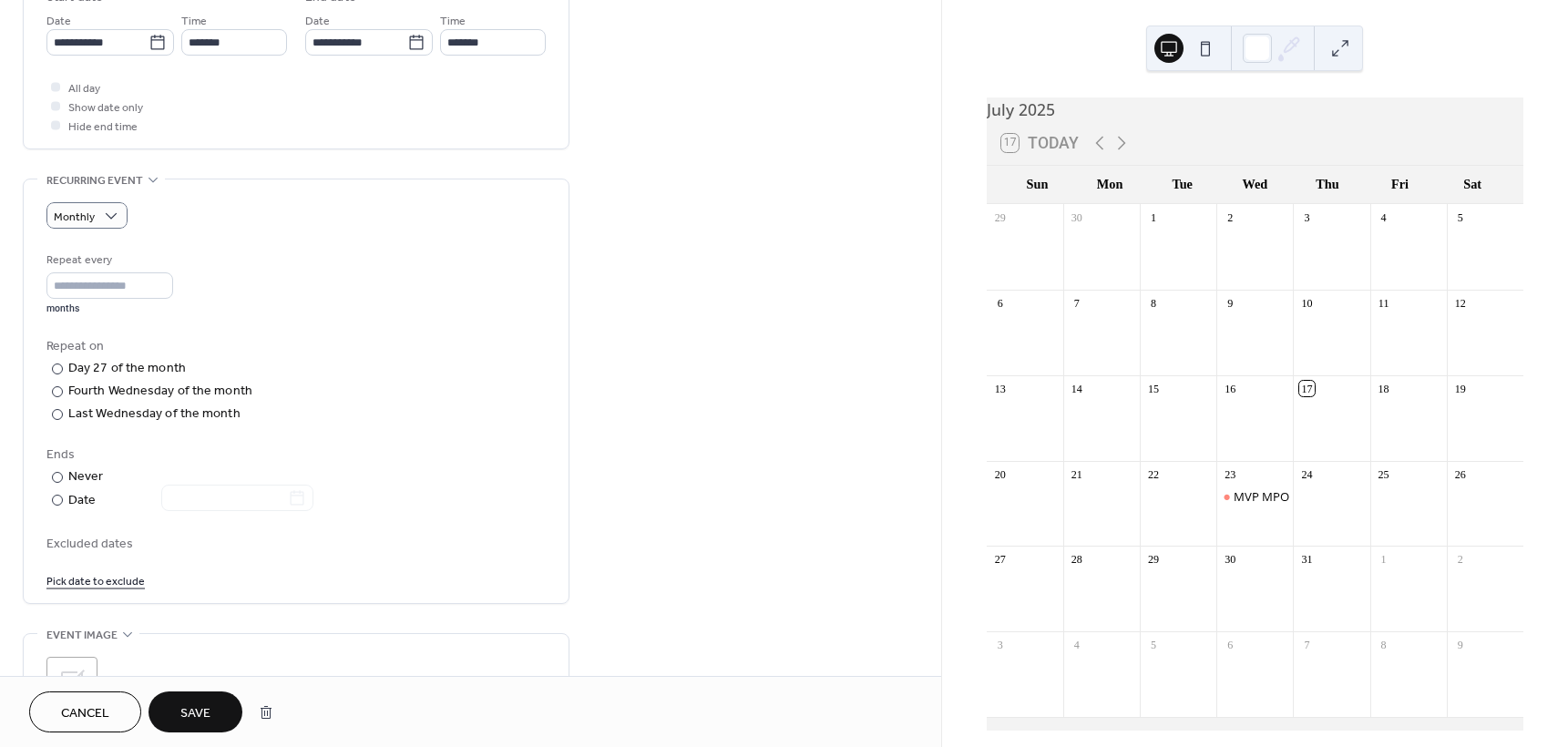 scroll, scrollTop: 638, scrollLeft: 0, axis: vertical 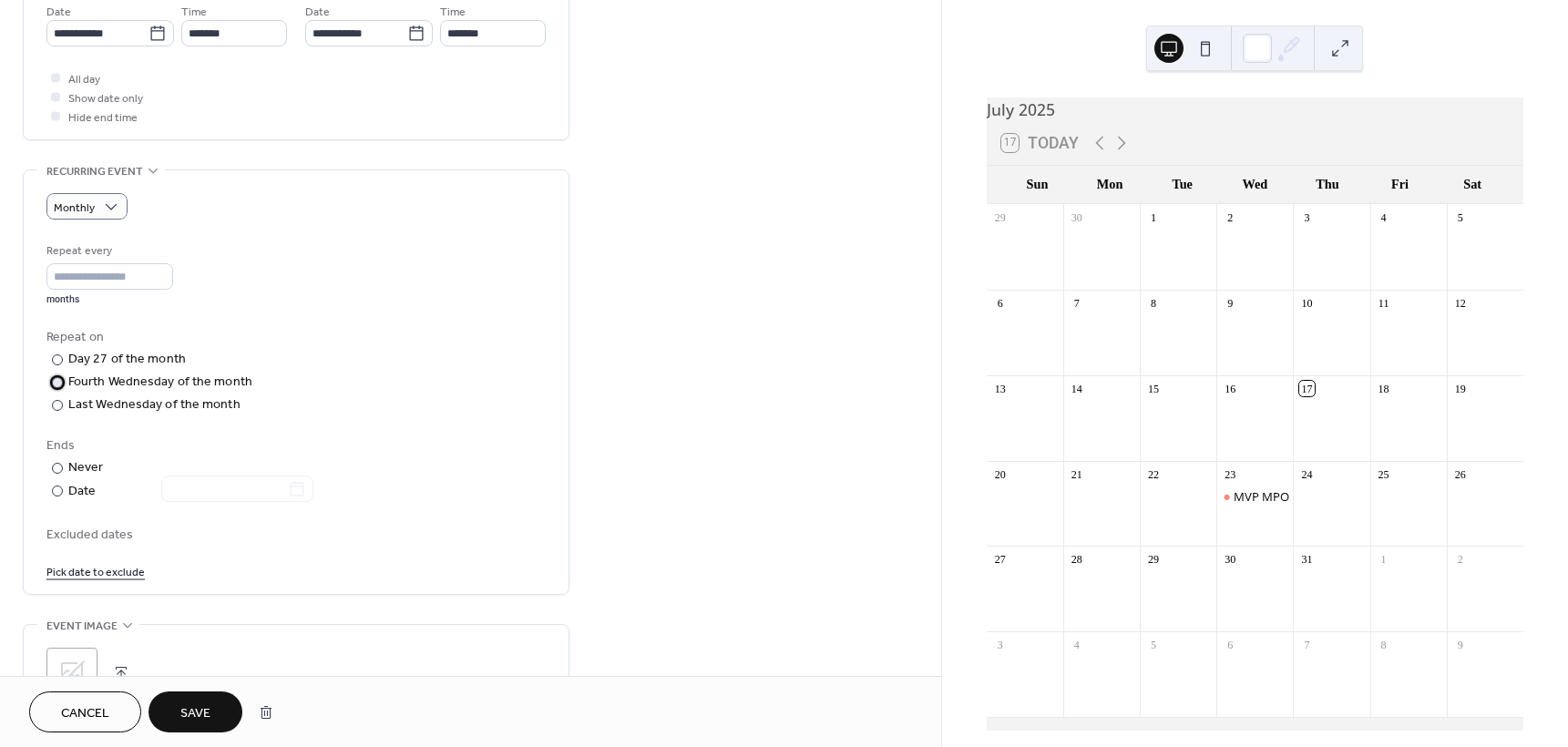 click at bounding box center [57, 383] 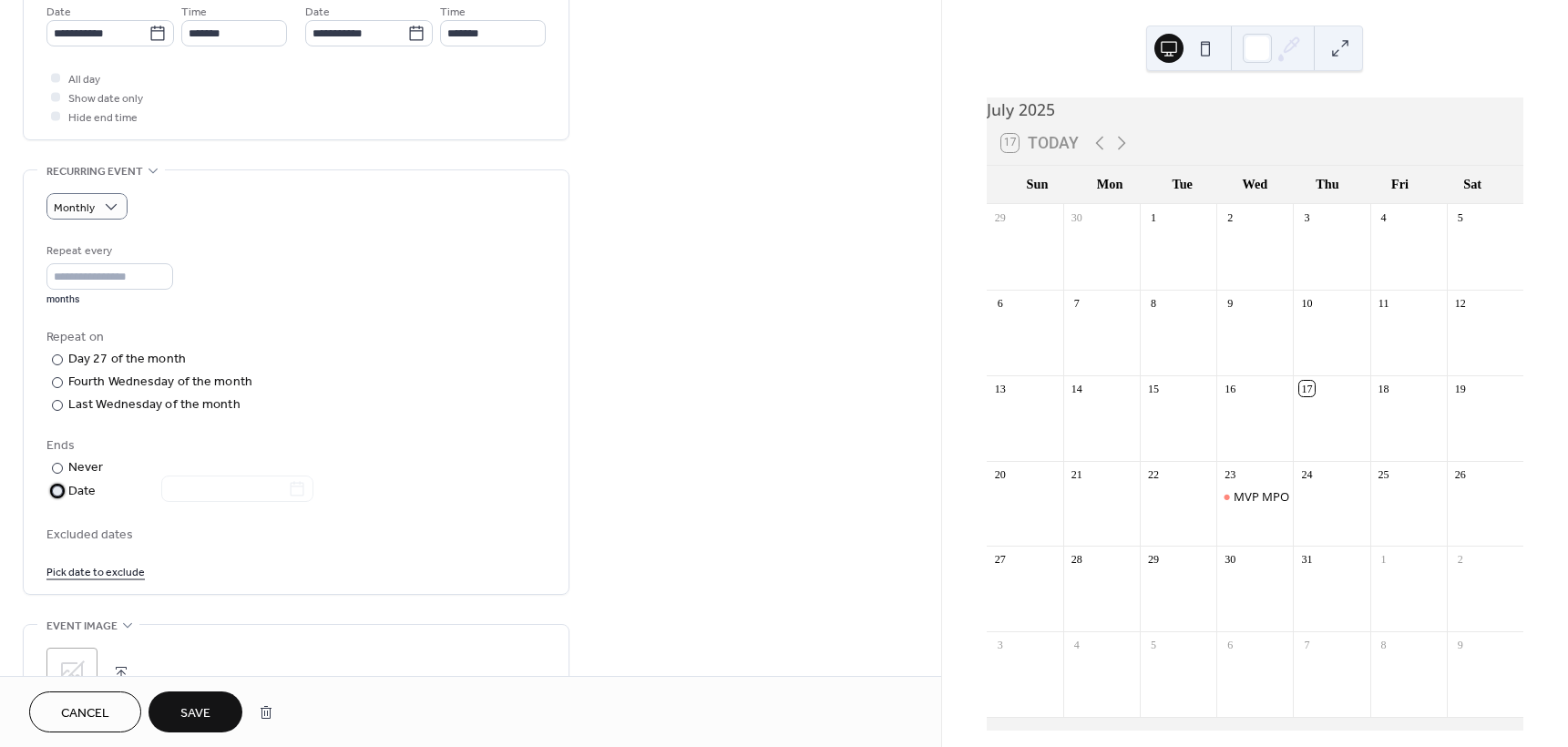 click on "​" at bounding box center [56, 490] 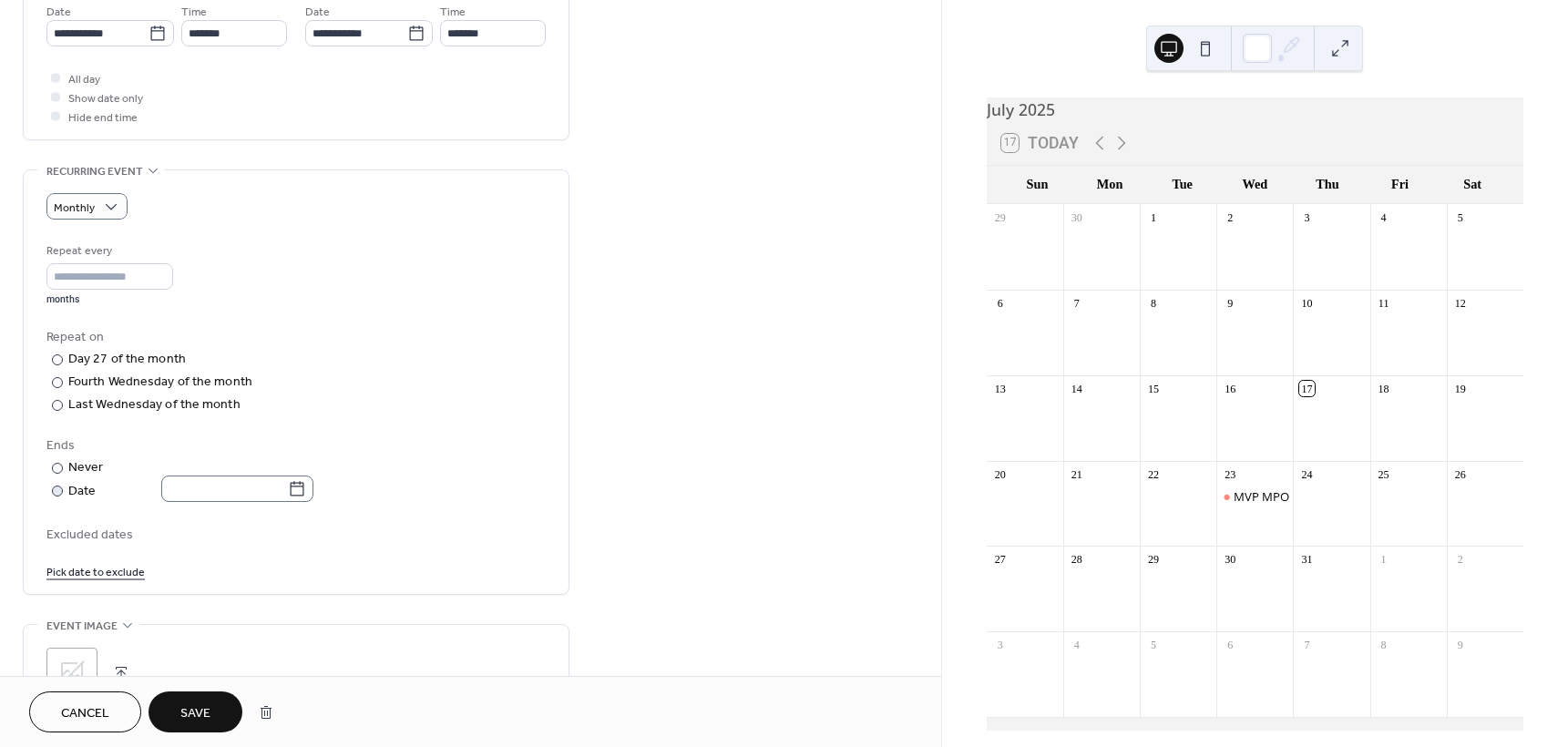 click 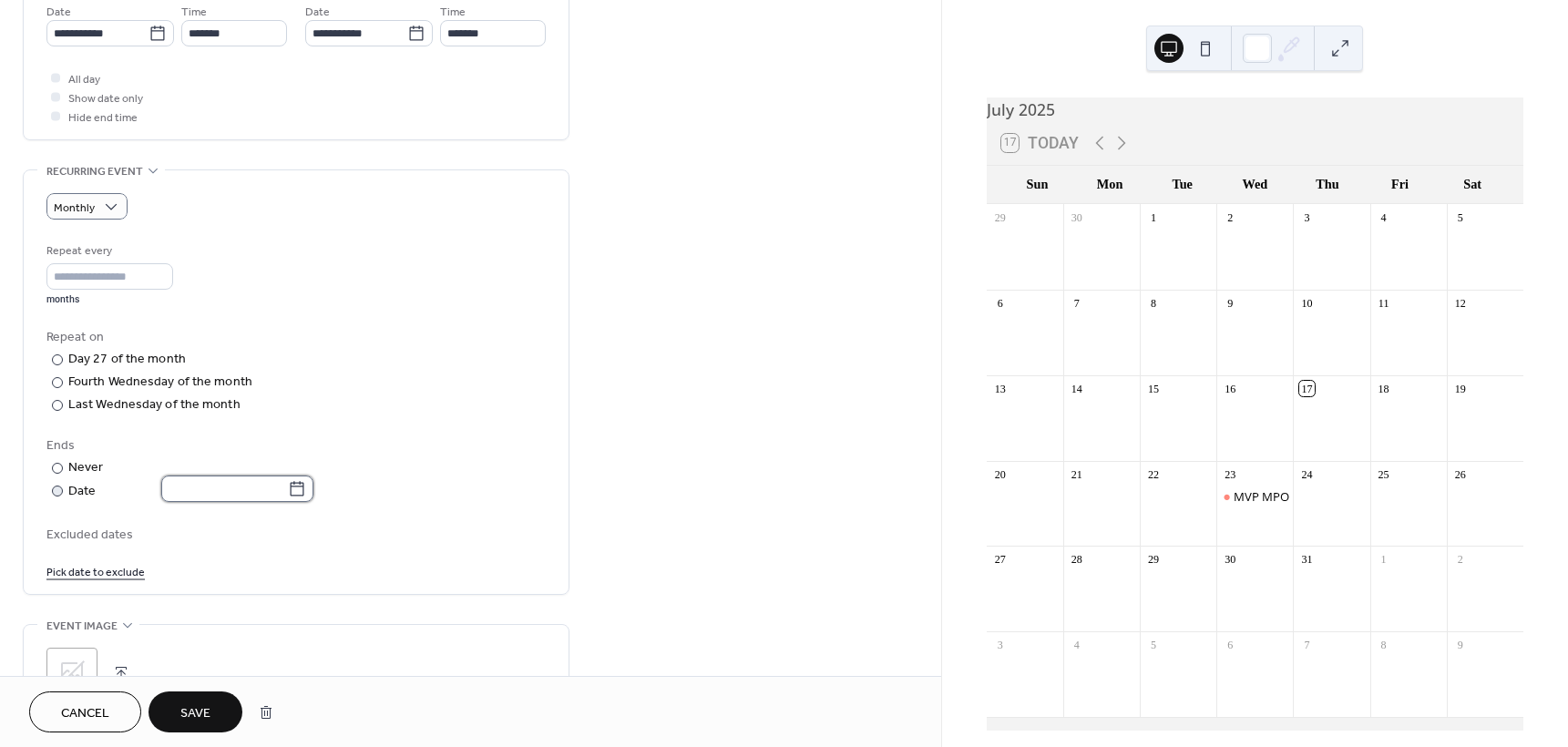 click at bounding box center [224, 488] 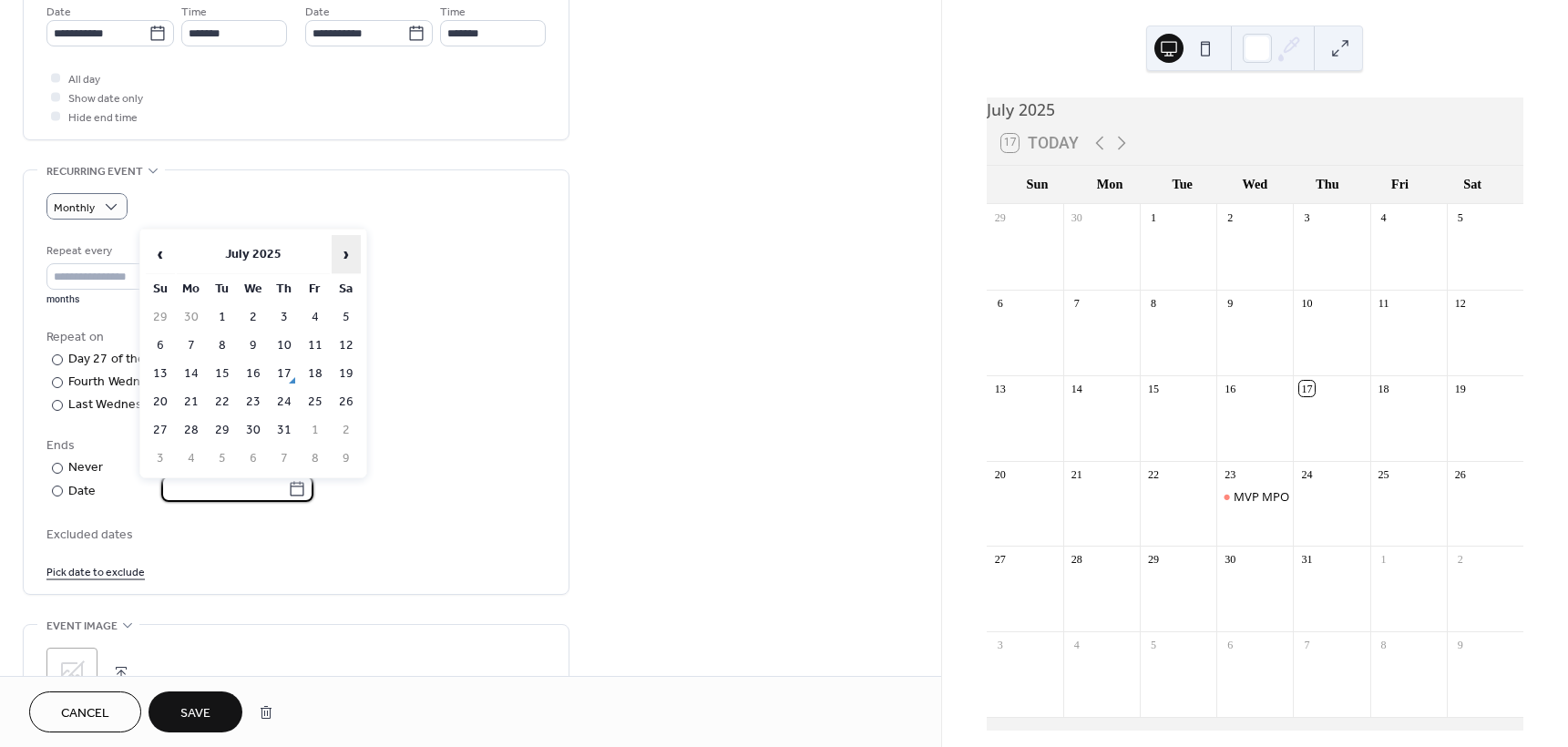 click on "›" at bounding box center (346, 254) 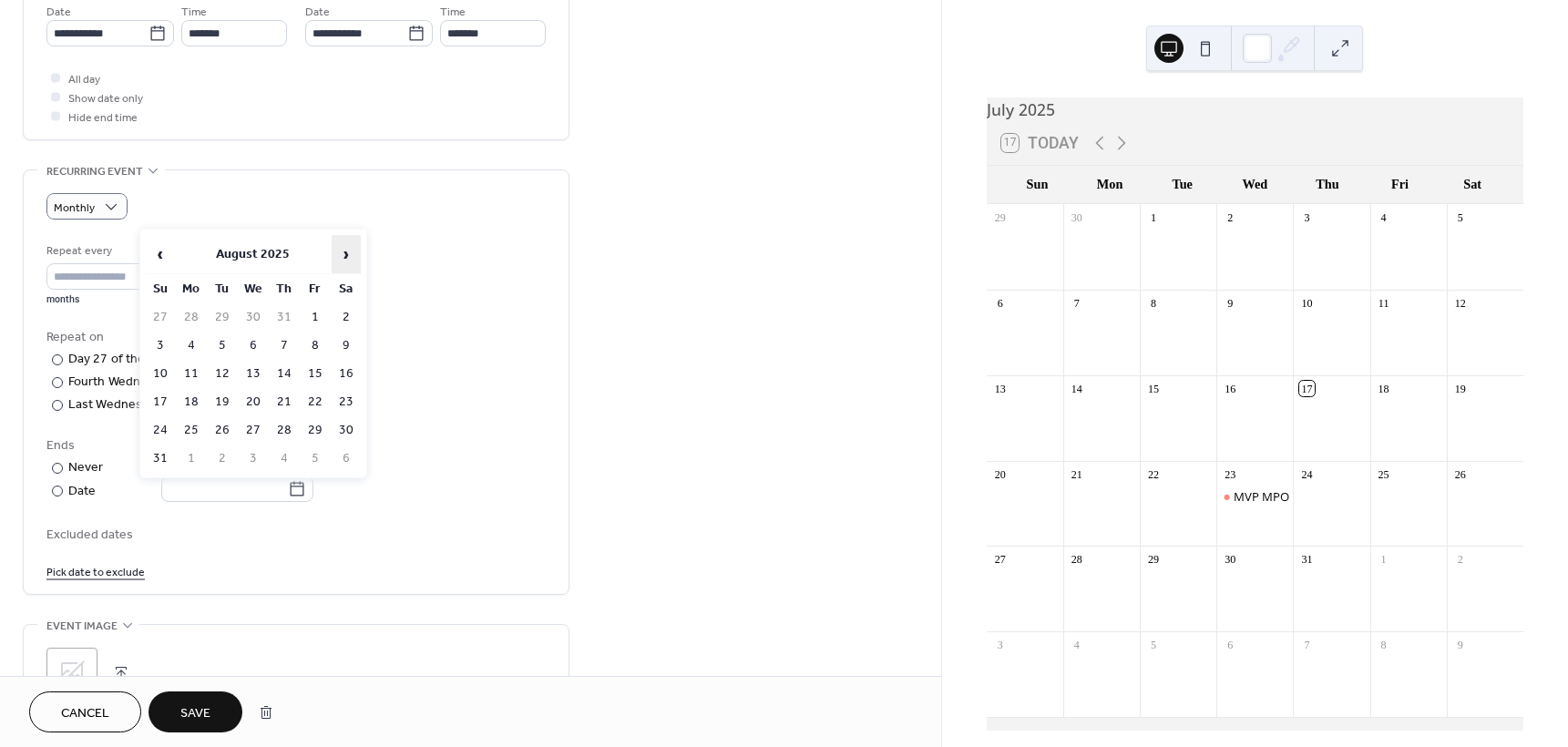 click on "›" at bounding box center [346, 254] 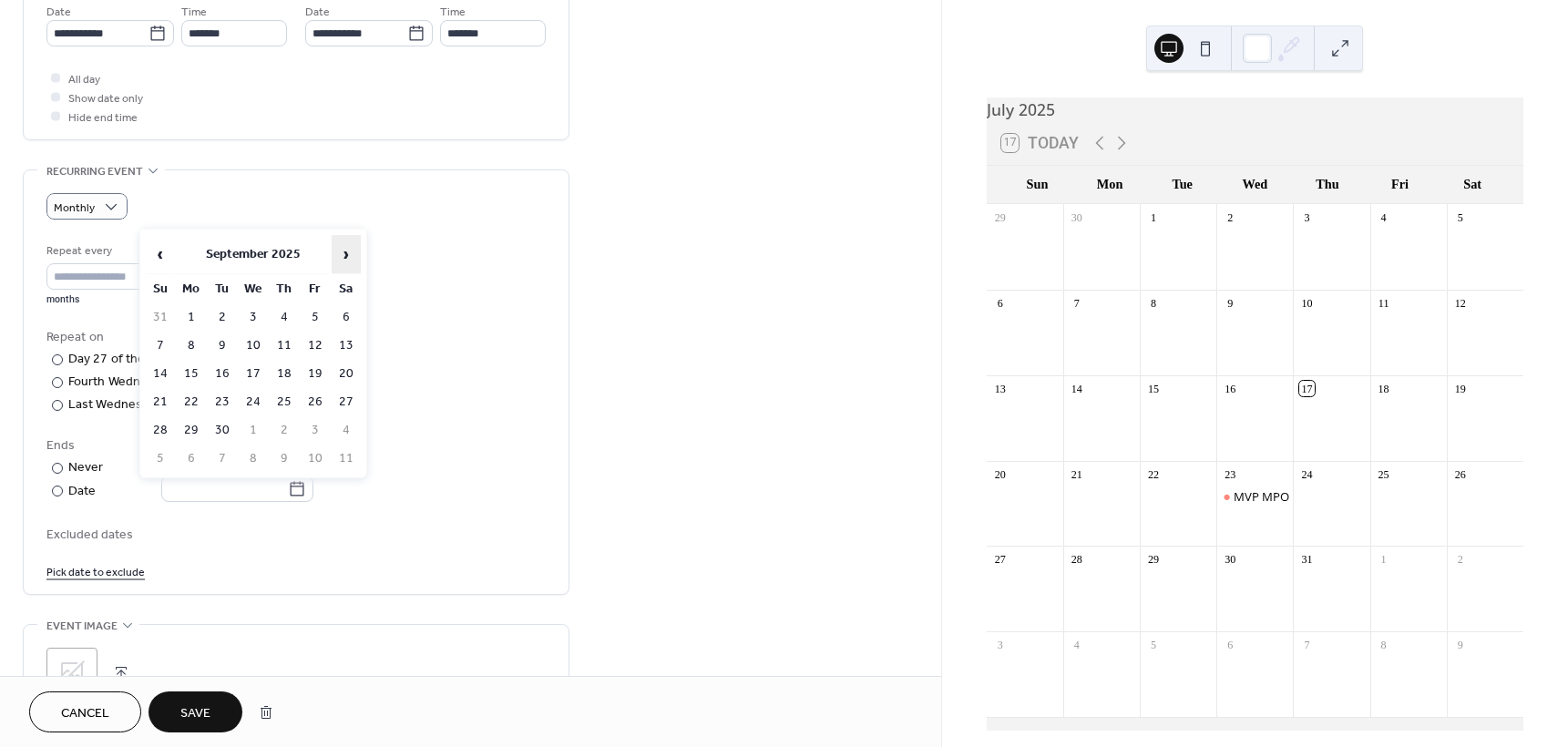 click on "›" at bounding box center (346, 254) 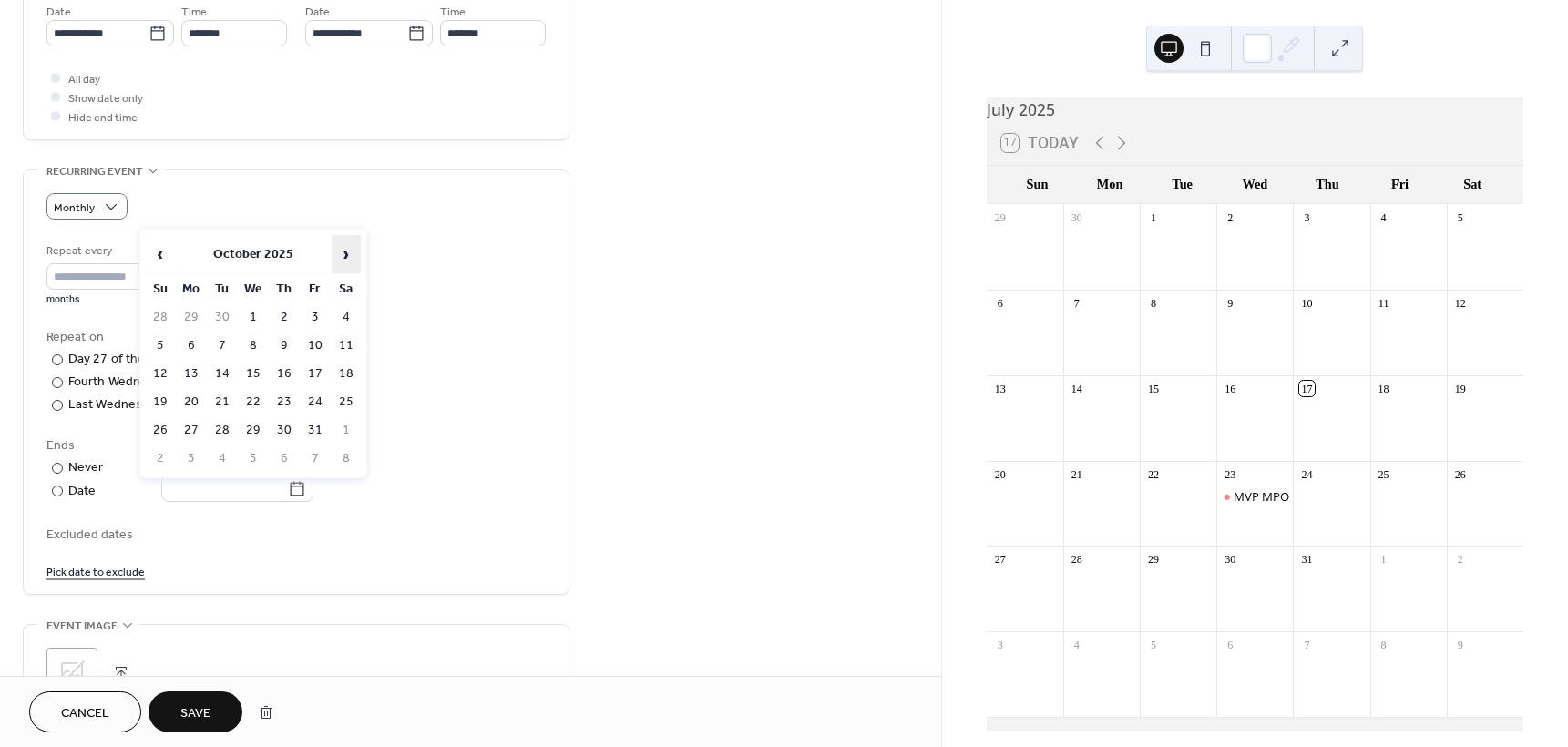click on "›" at bounding box center (346, 254) 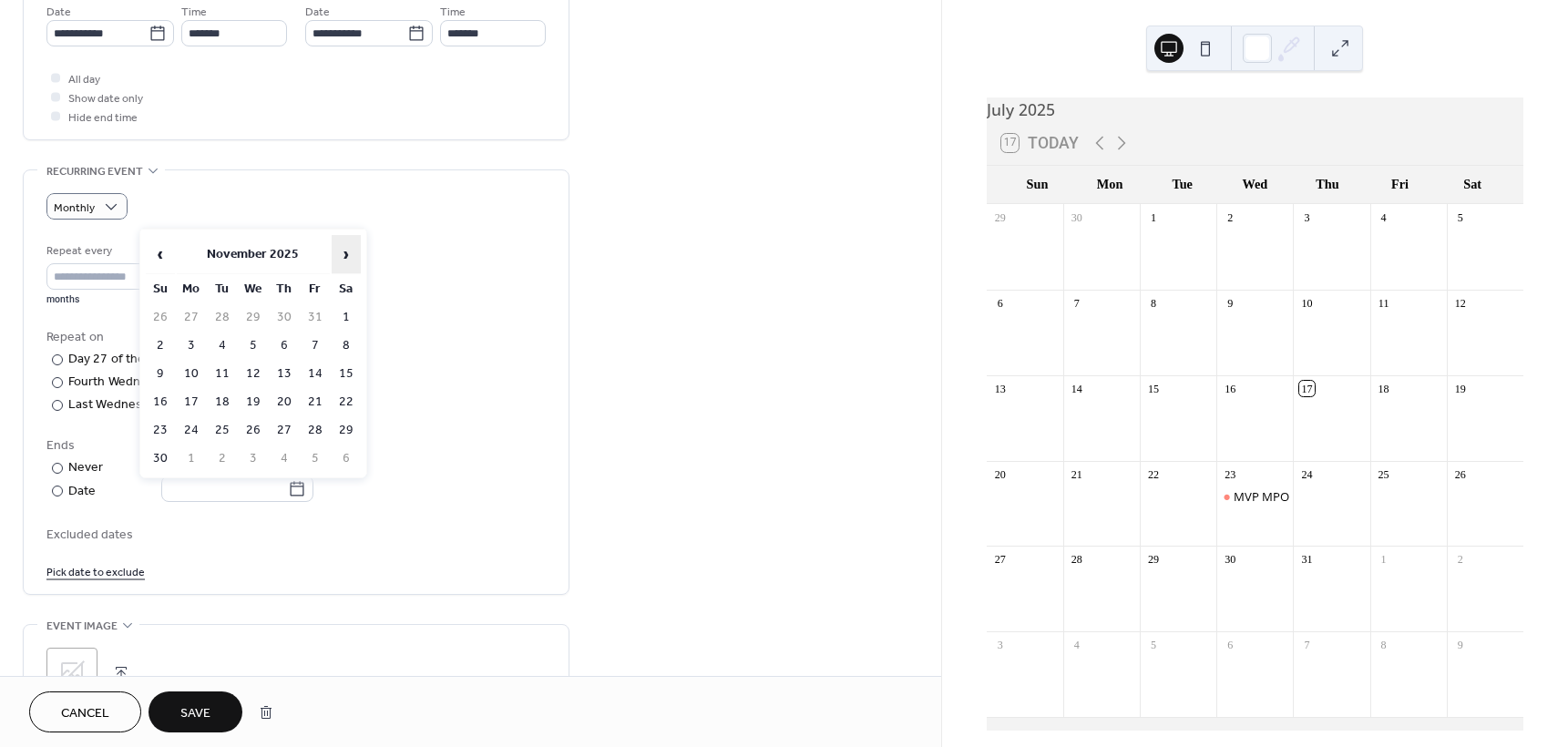 click on "›" at bounding box center [346, 254] 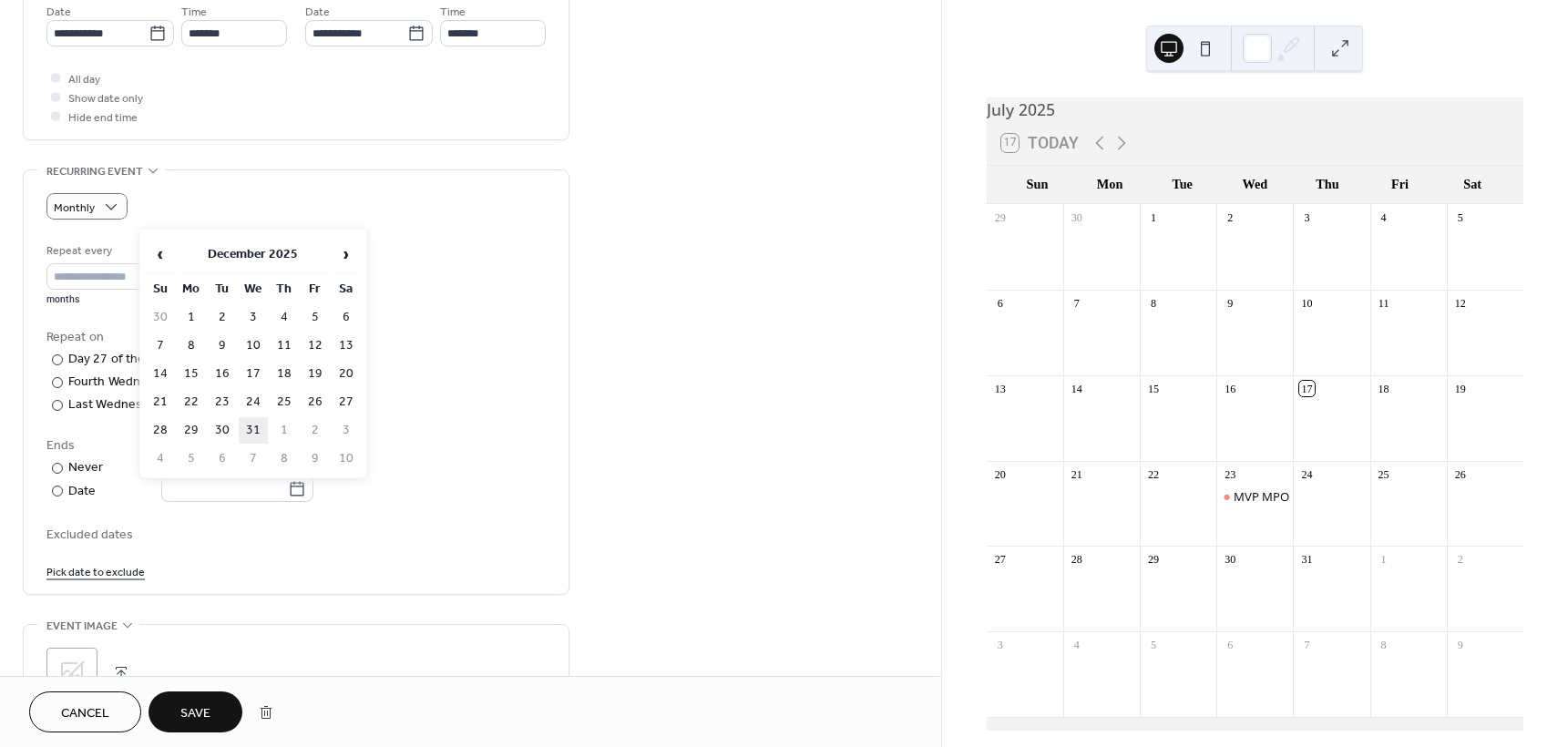 click on "31" at bounding box center (253, 430) 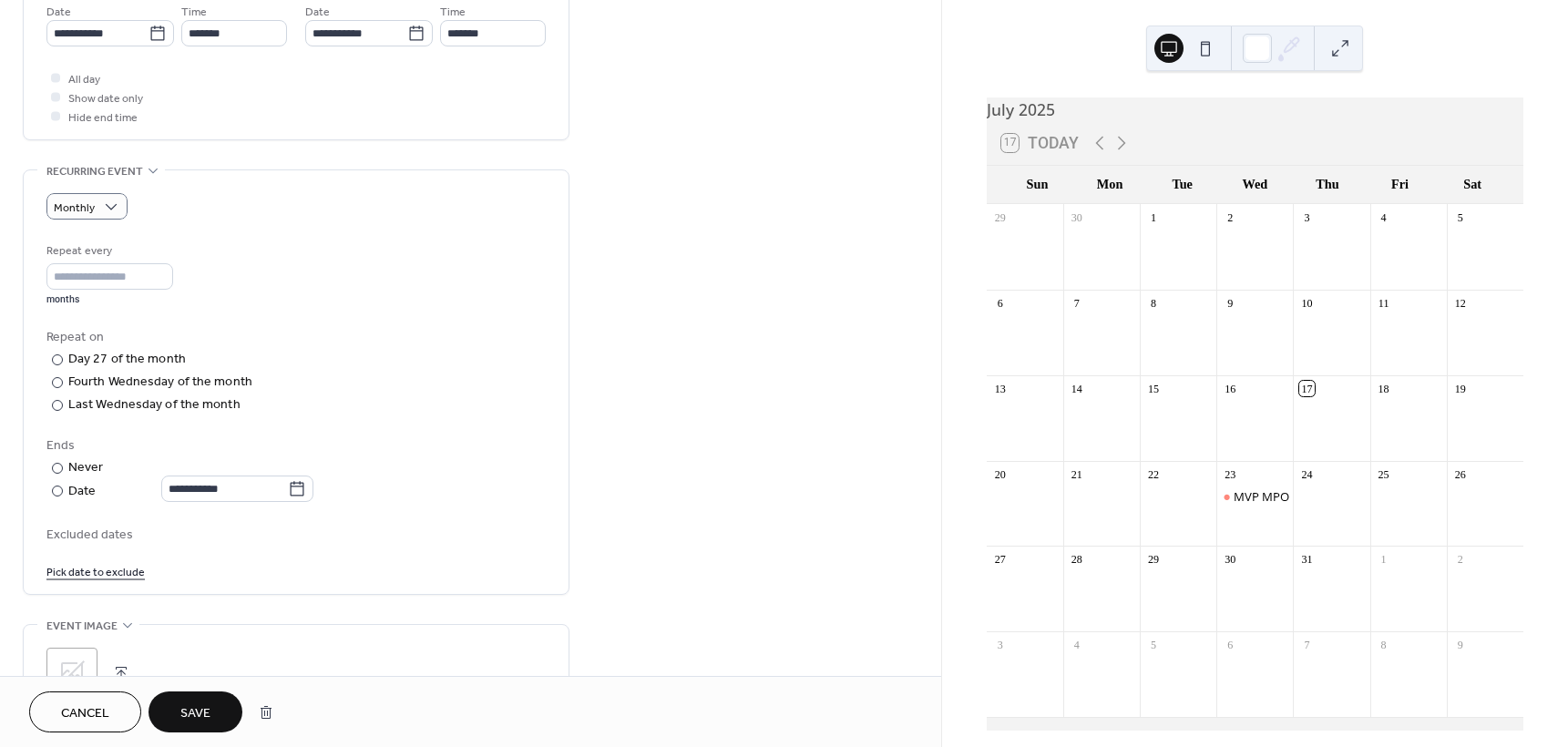 click on "Save" at bounding box center [195, 713] 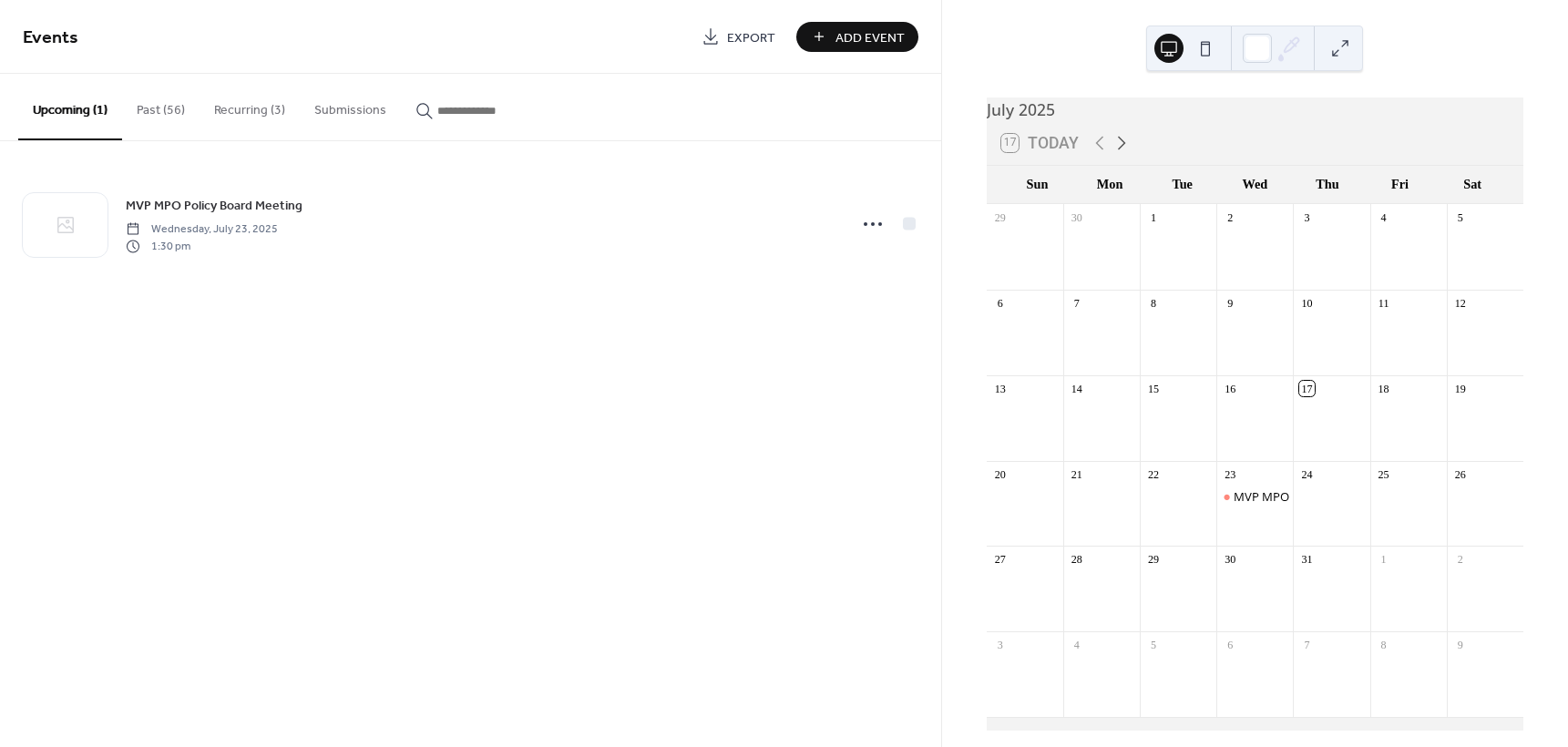 click 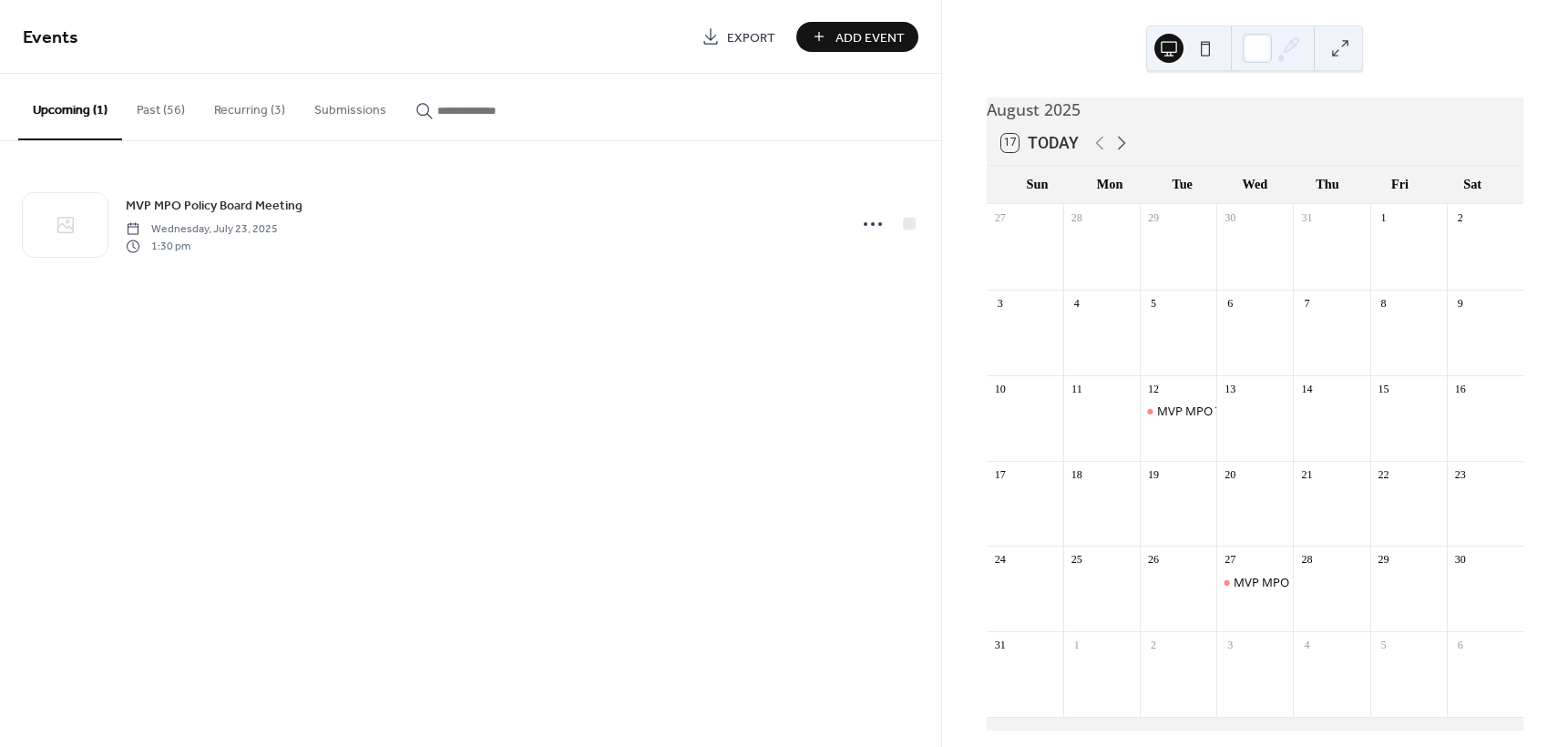 click 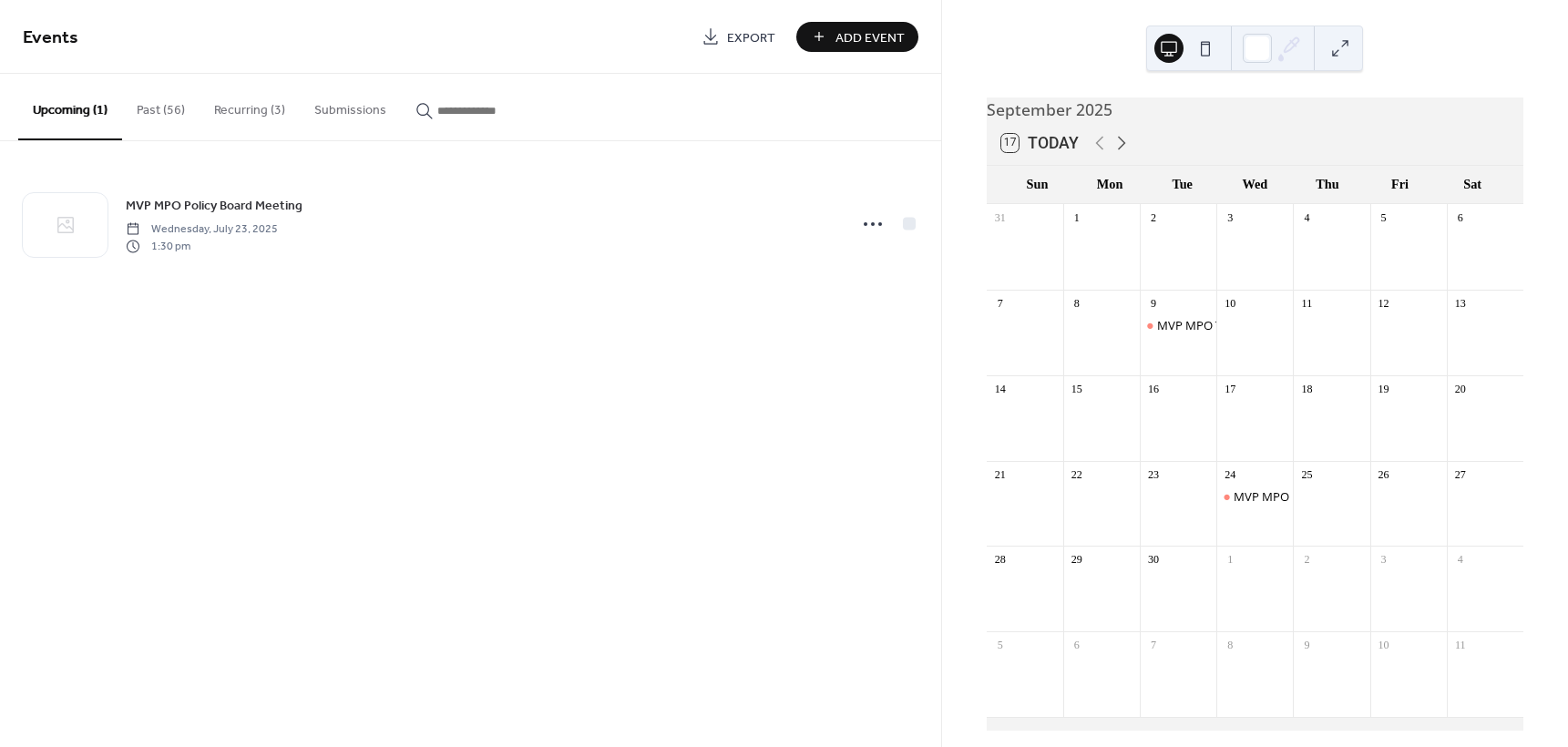 click 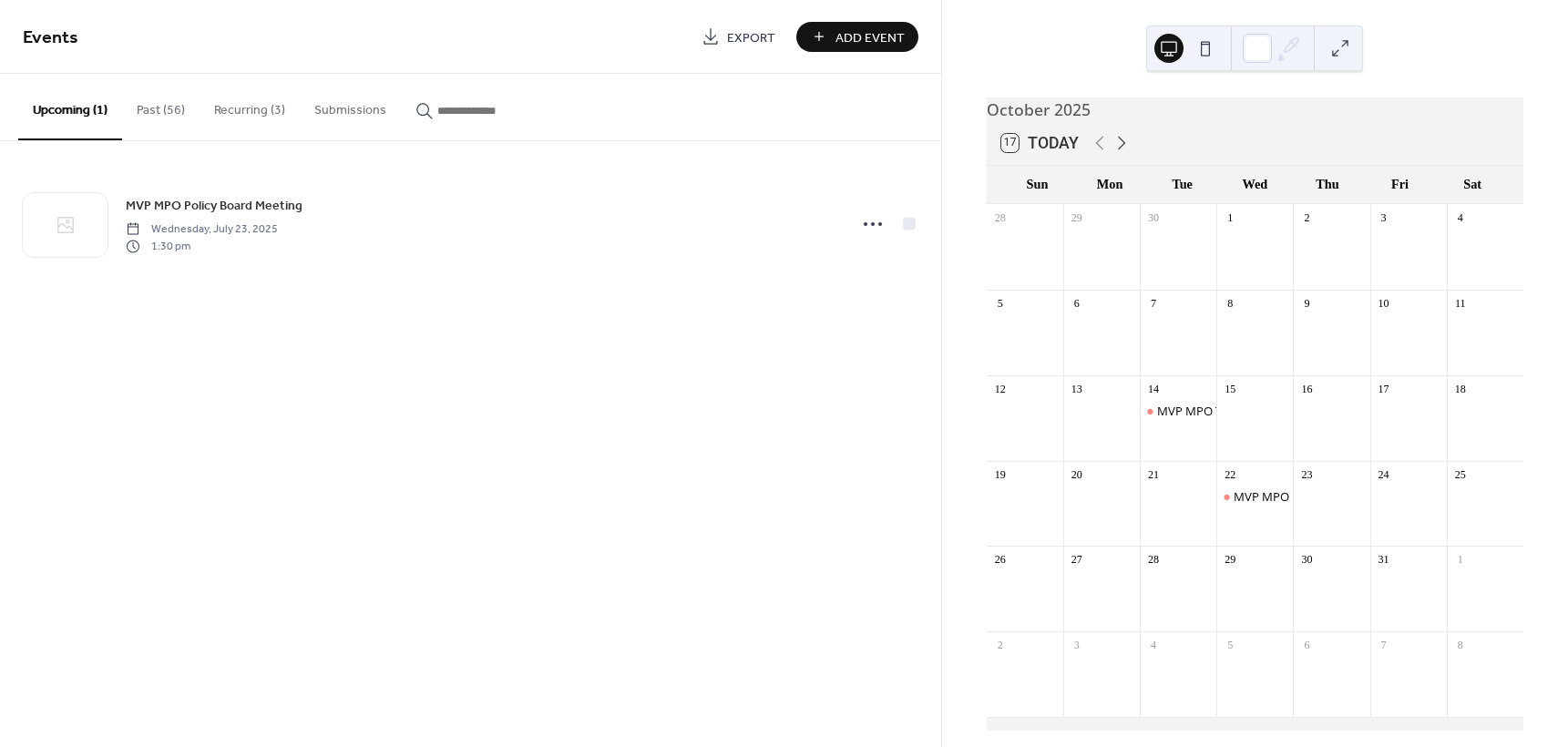 click 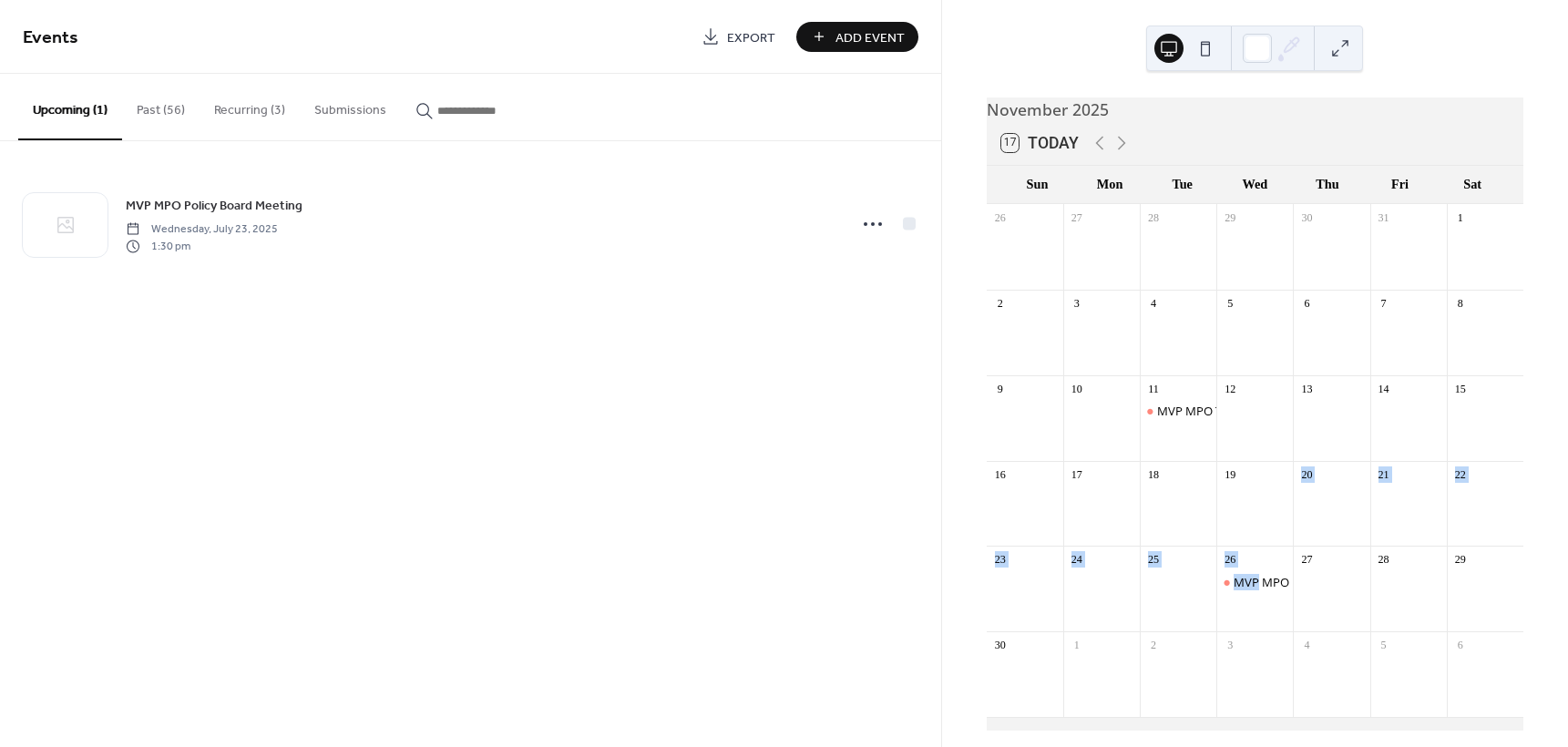 drag, startPoint x: 1259, startPoint y: 591, endPoint x: 1261, endPoint y: 514, distance: 77.02597 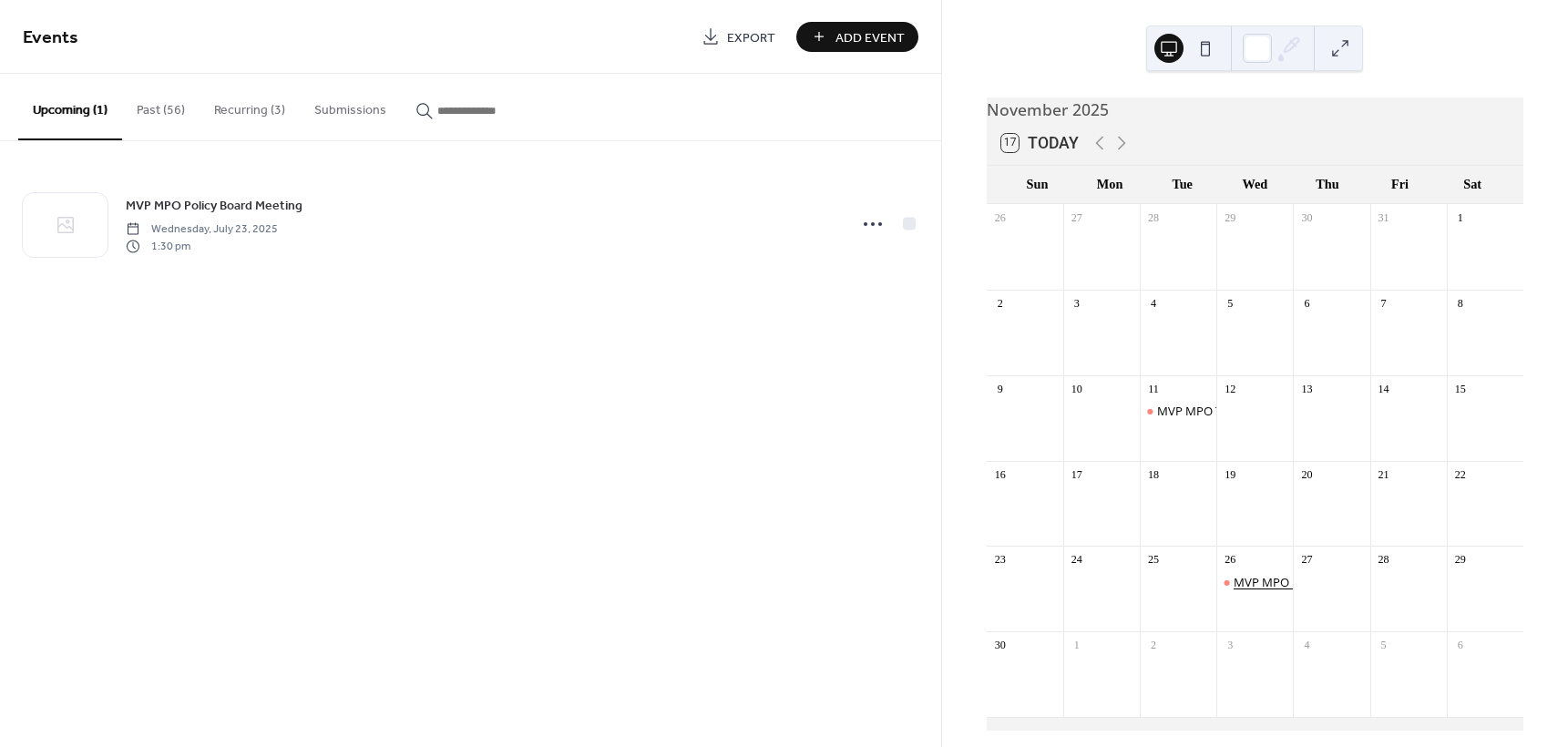 click on "MVP MPO Policy Board Meeting" at bounding box center (1320, 582) 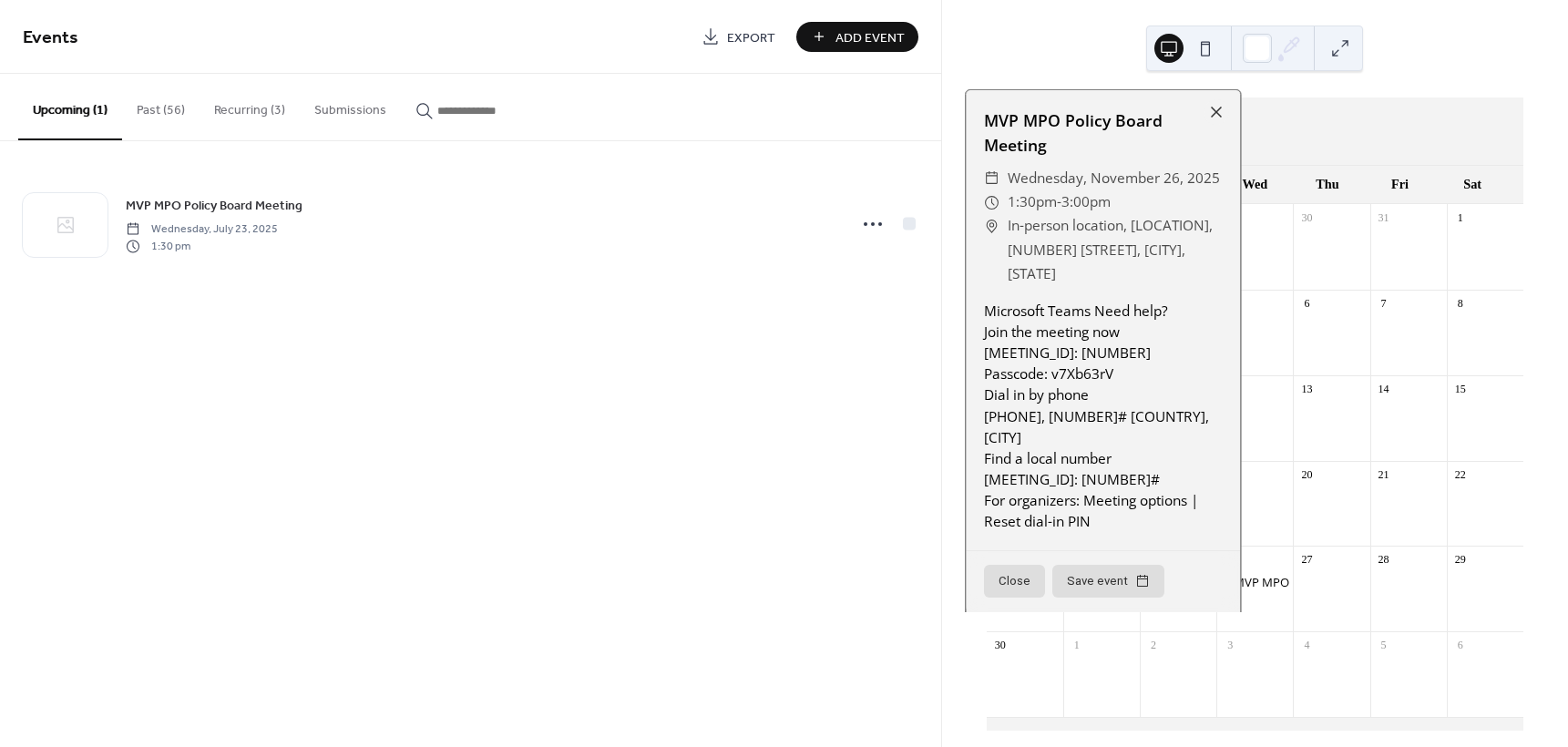 click on "Close" at bounding box center (1014, 581) 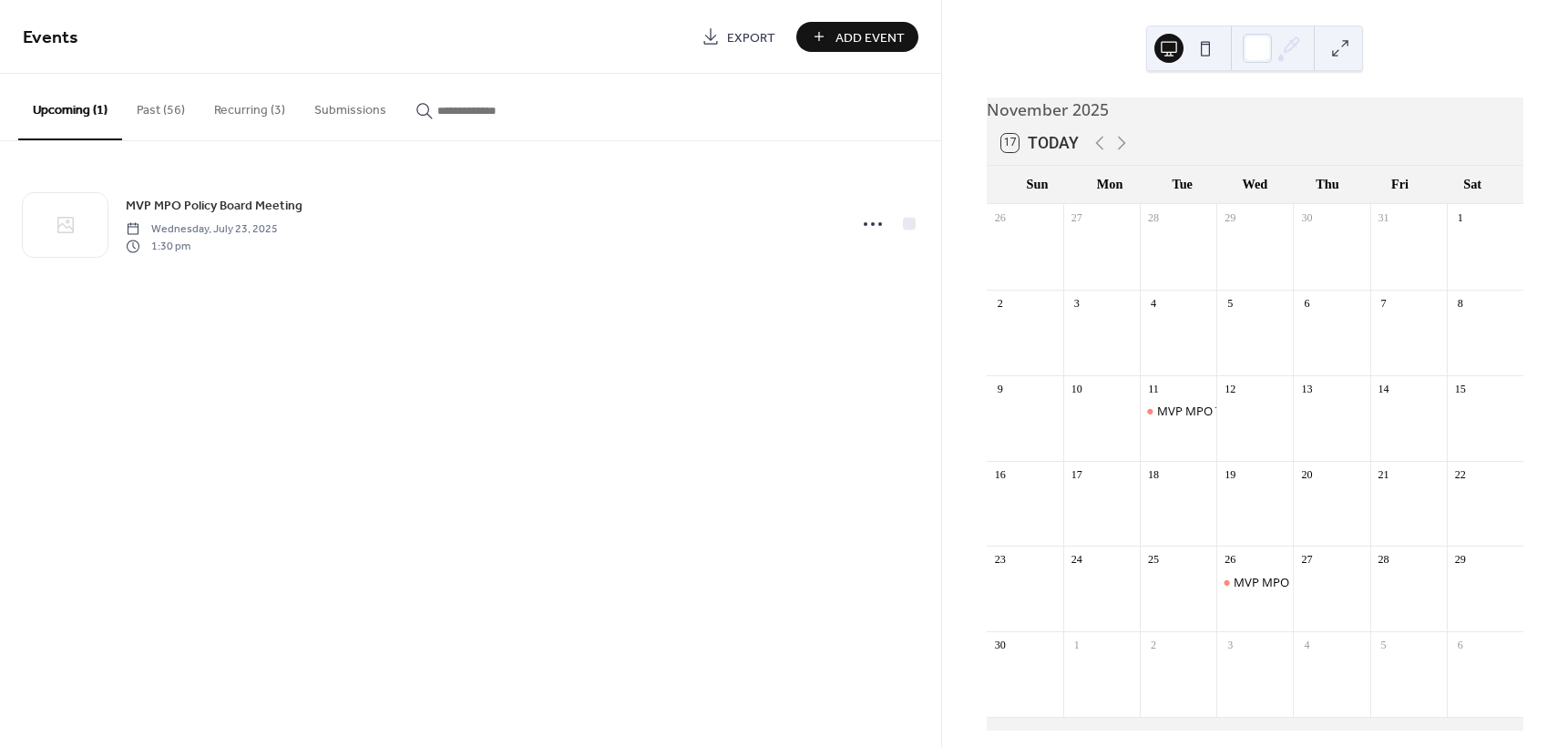 click on "Recurring (3)" at bounding box center (250, 106) 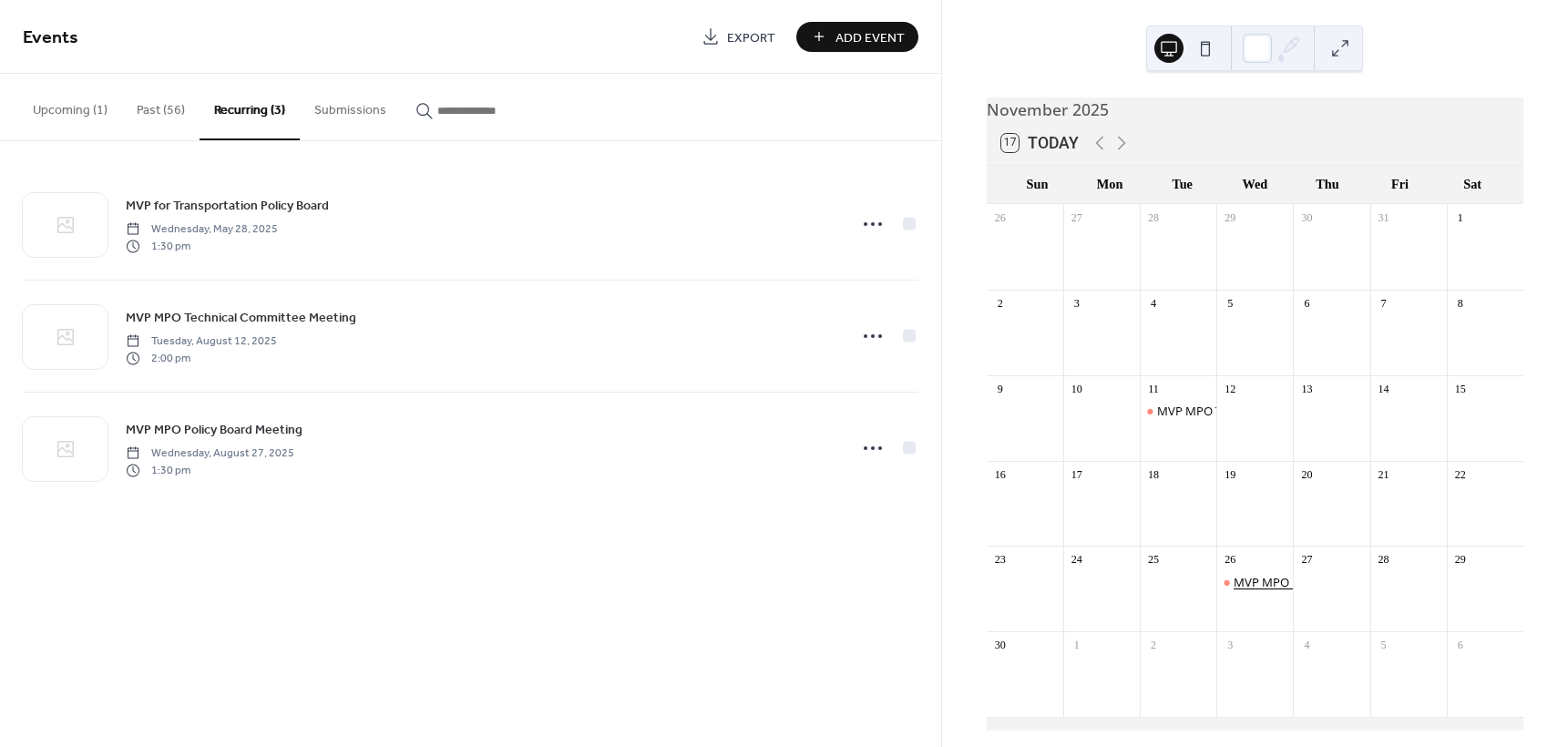 click on "MVP MPO Policy Board Meeting" at bounding box center (1320, 582) 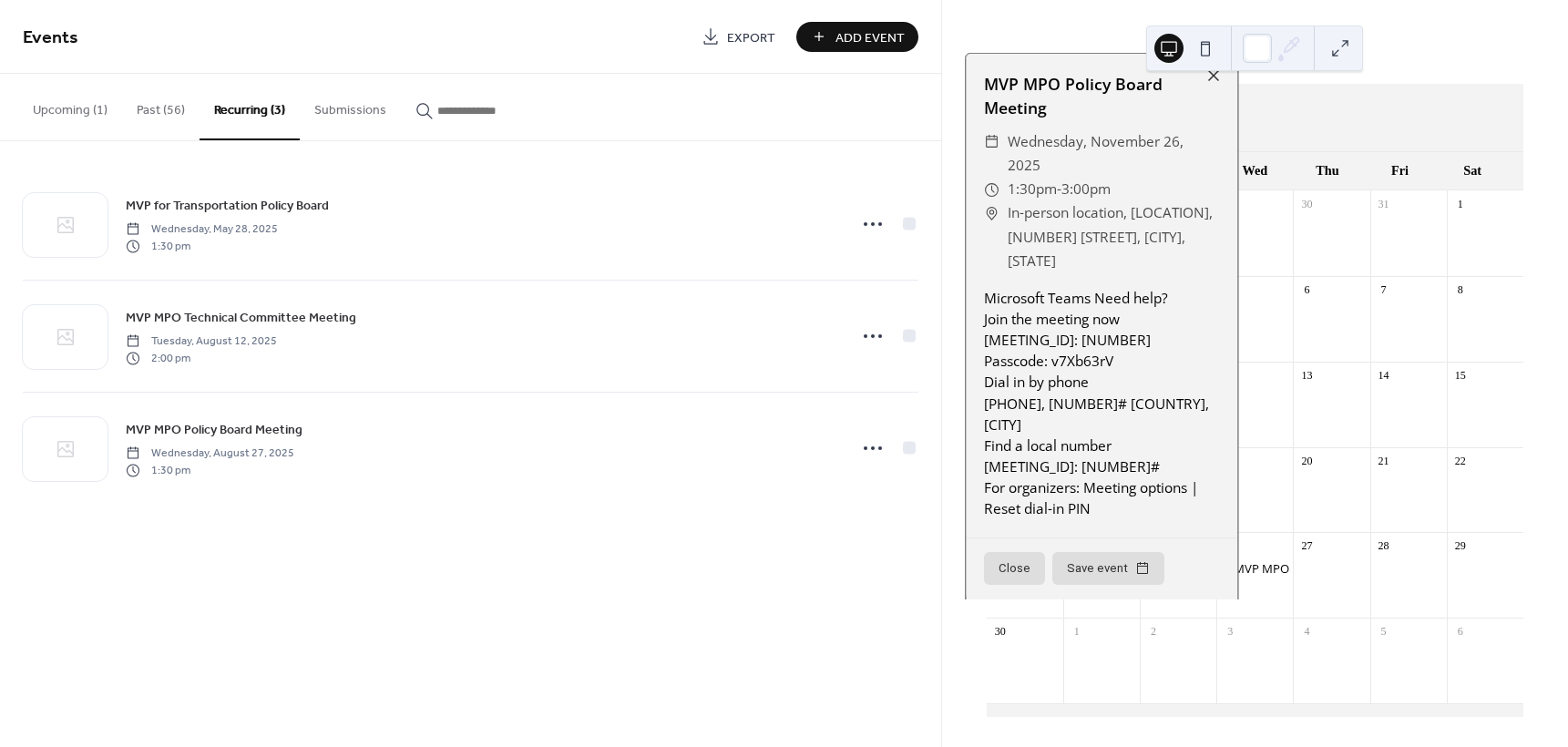 scroll, scrollTop: 0, scrollLeft: 0, axis: both 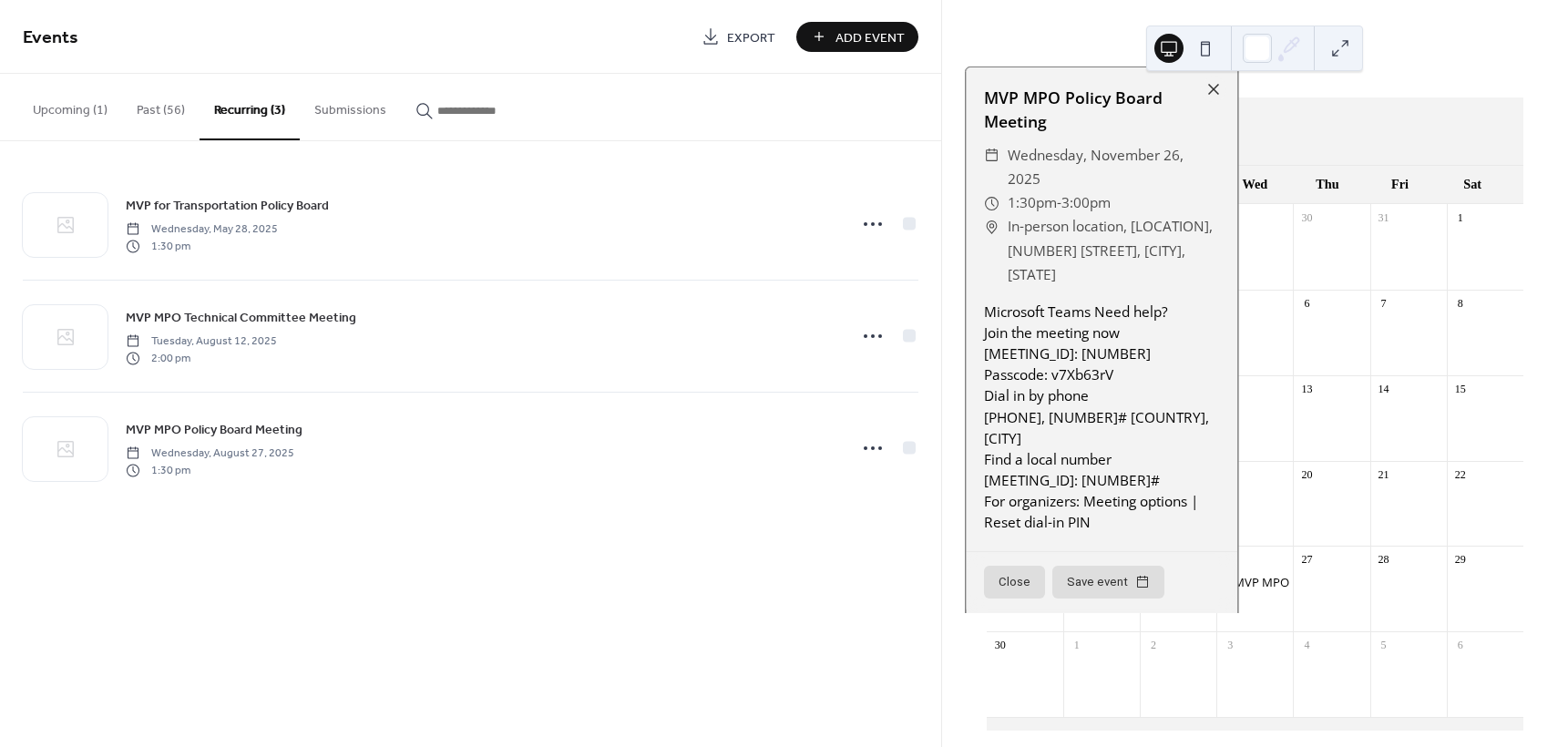 click on "Close" at bounding box center [1014, 582] 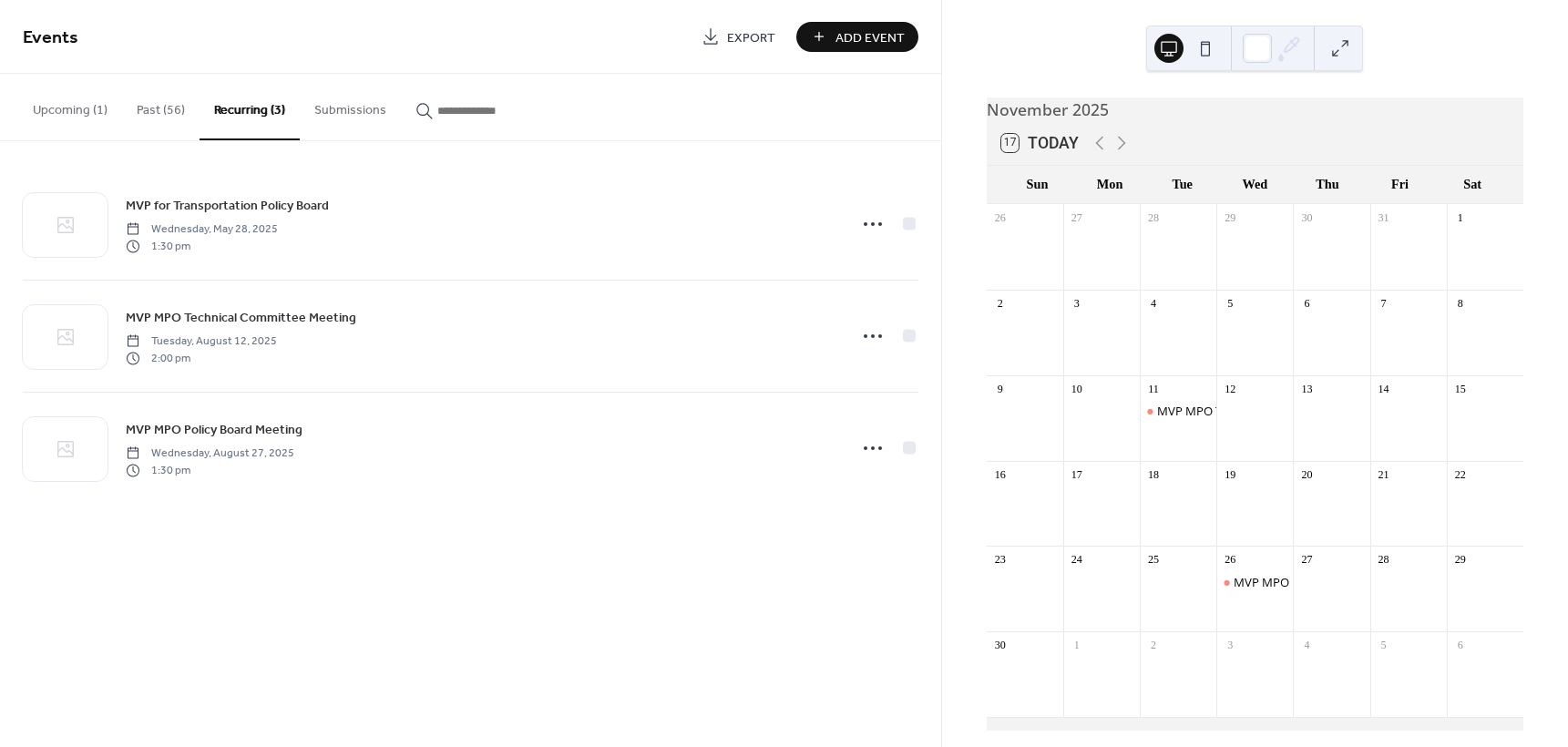 click on "Past (56)" at bounding box center (160, 106) 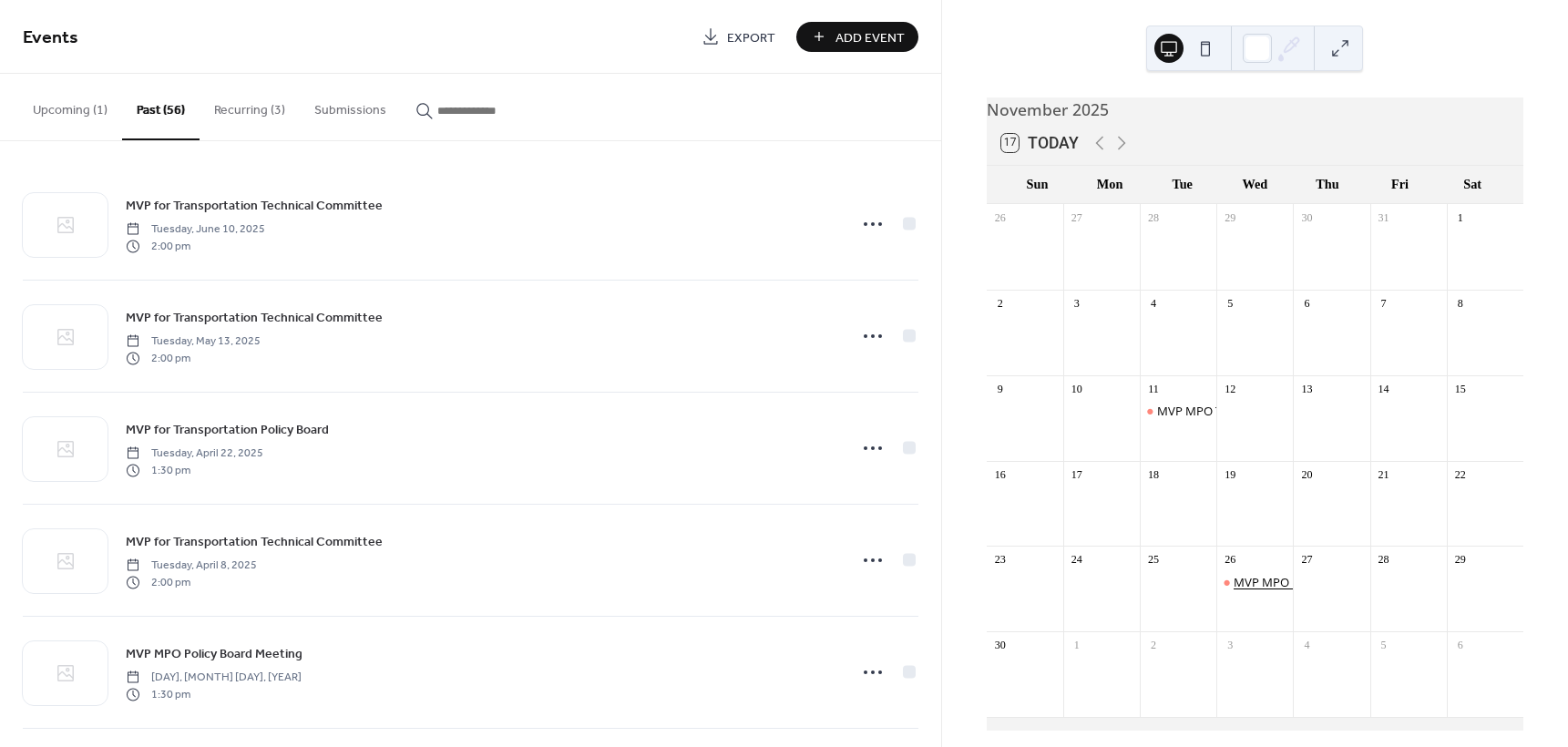 drag, startPoint x: 1255, startPoint y: 587, endPoint x: 1257, endPoint y: 597, distance: 10.19804 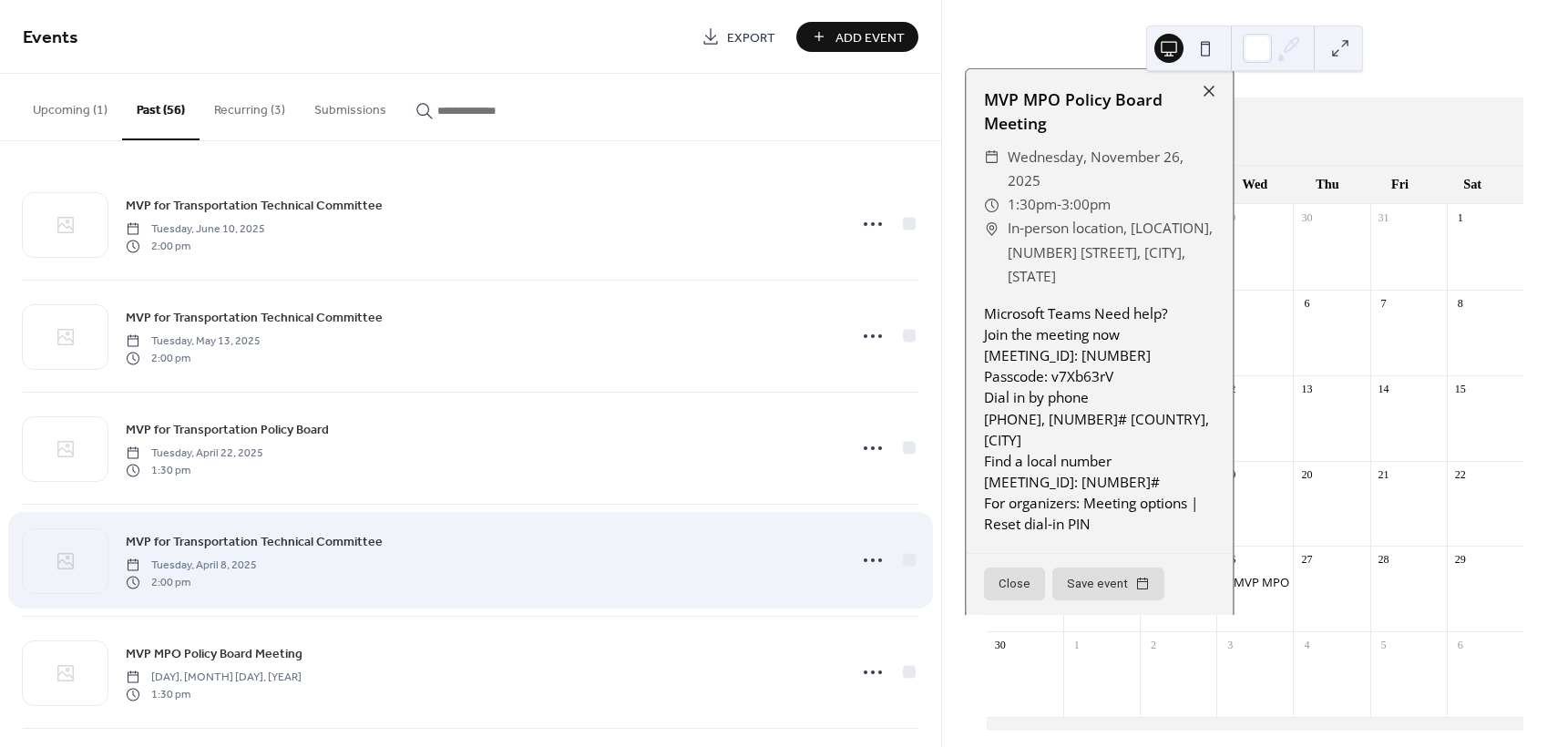 drag, startPoint x: 1257, startPoint y: 597, endPoint x: 579, endPoint y: 557, distance: 679.1789 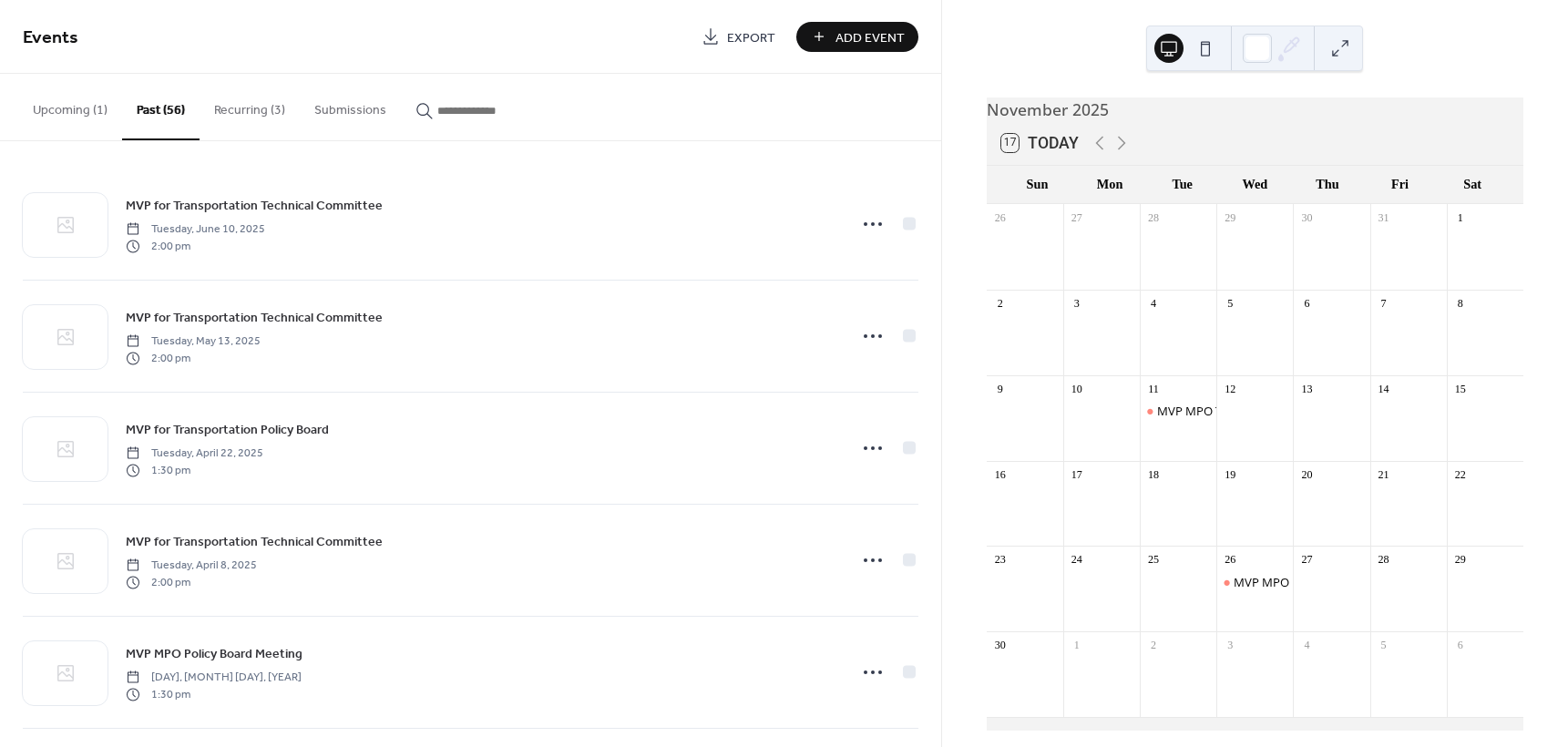 click on "Upcoming (1)" at bounding box center [70, 106] 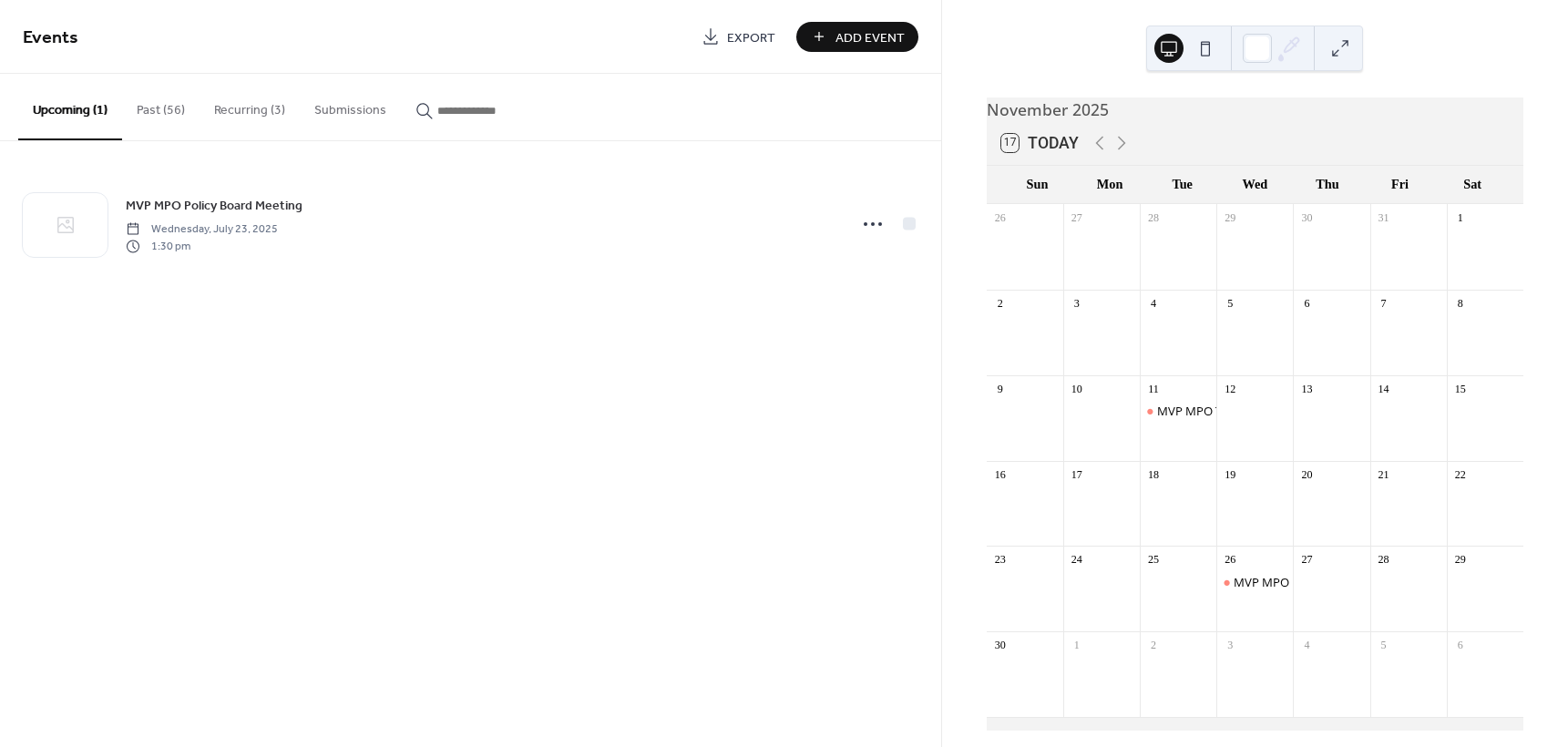 click on "Recurring (3)" at bounding box center (250, 106) 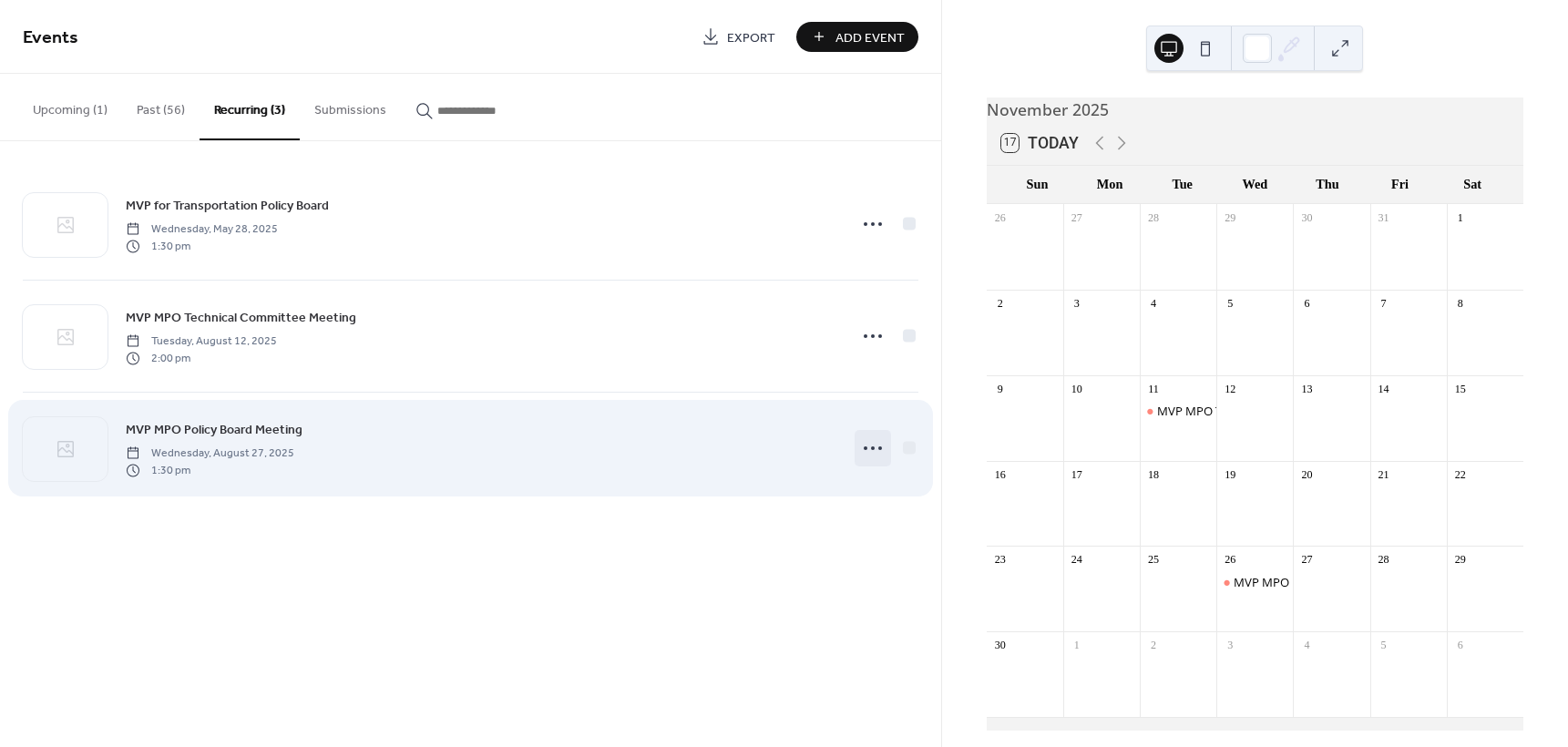 click 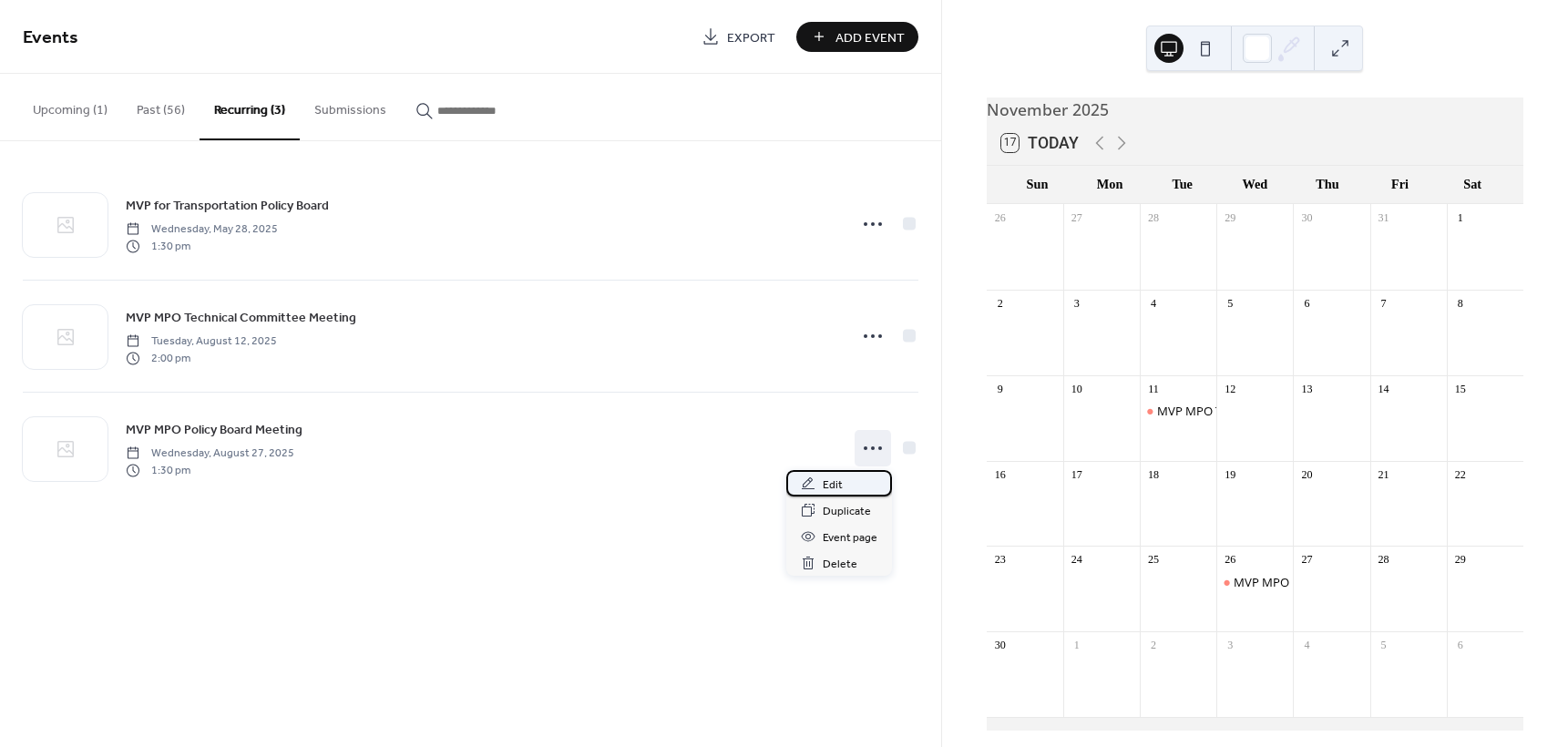 click on "Edit" at bounding box center (833, 485) 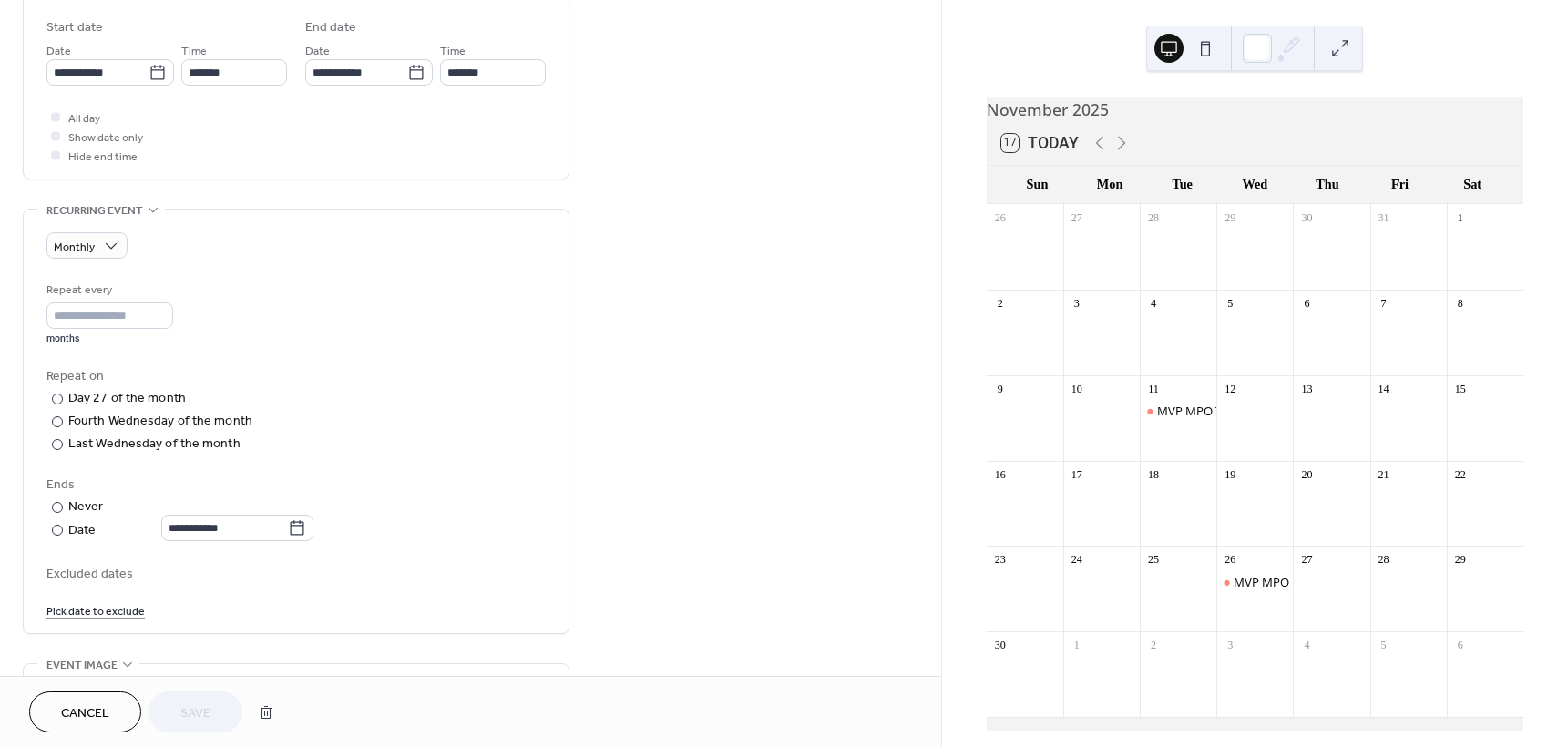 scroll, scrollTop: 638, scrollLeft: 0, axis: vertical 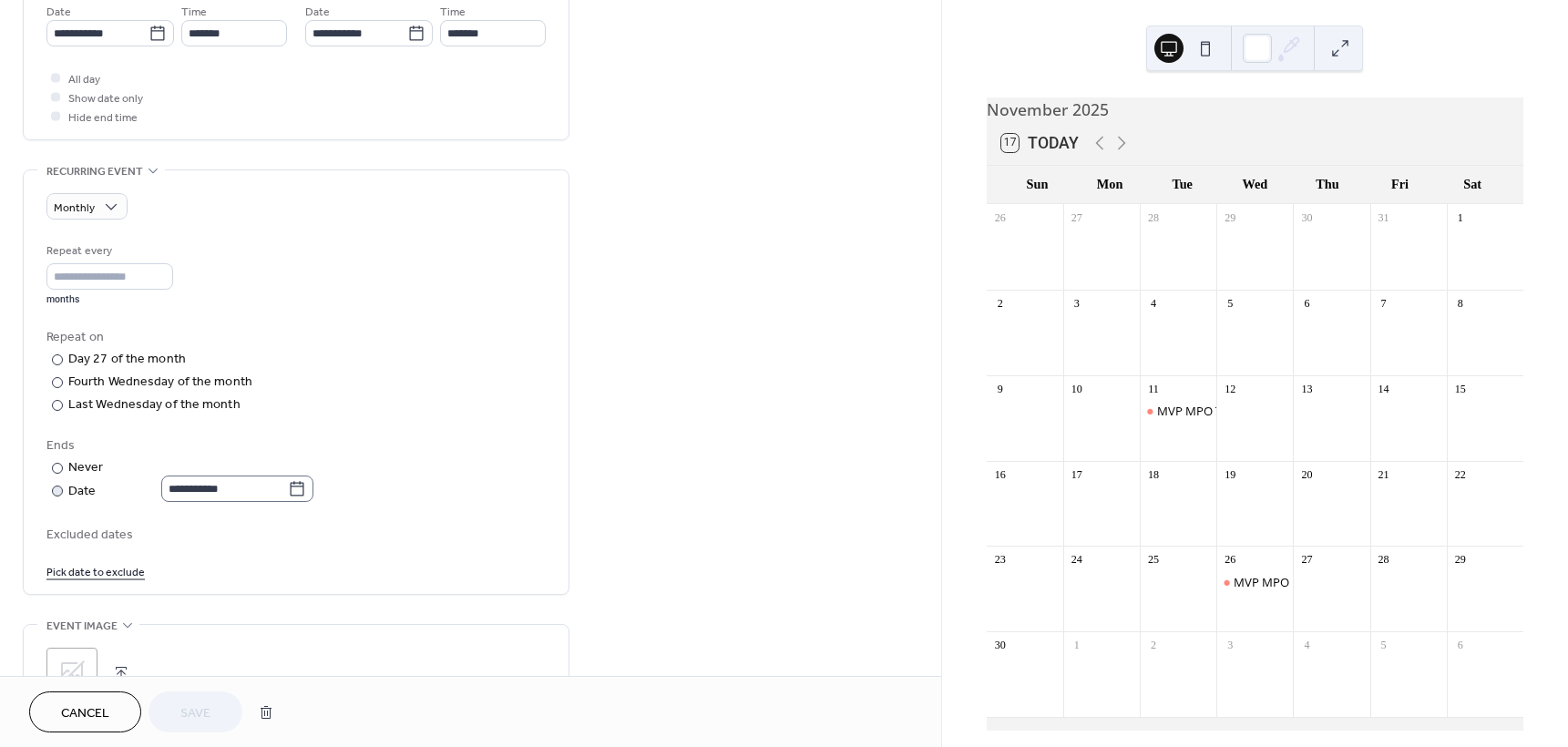 click 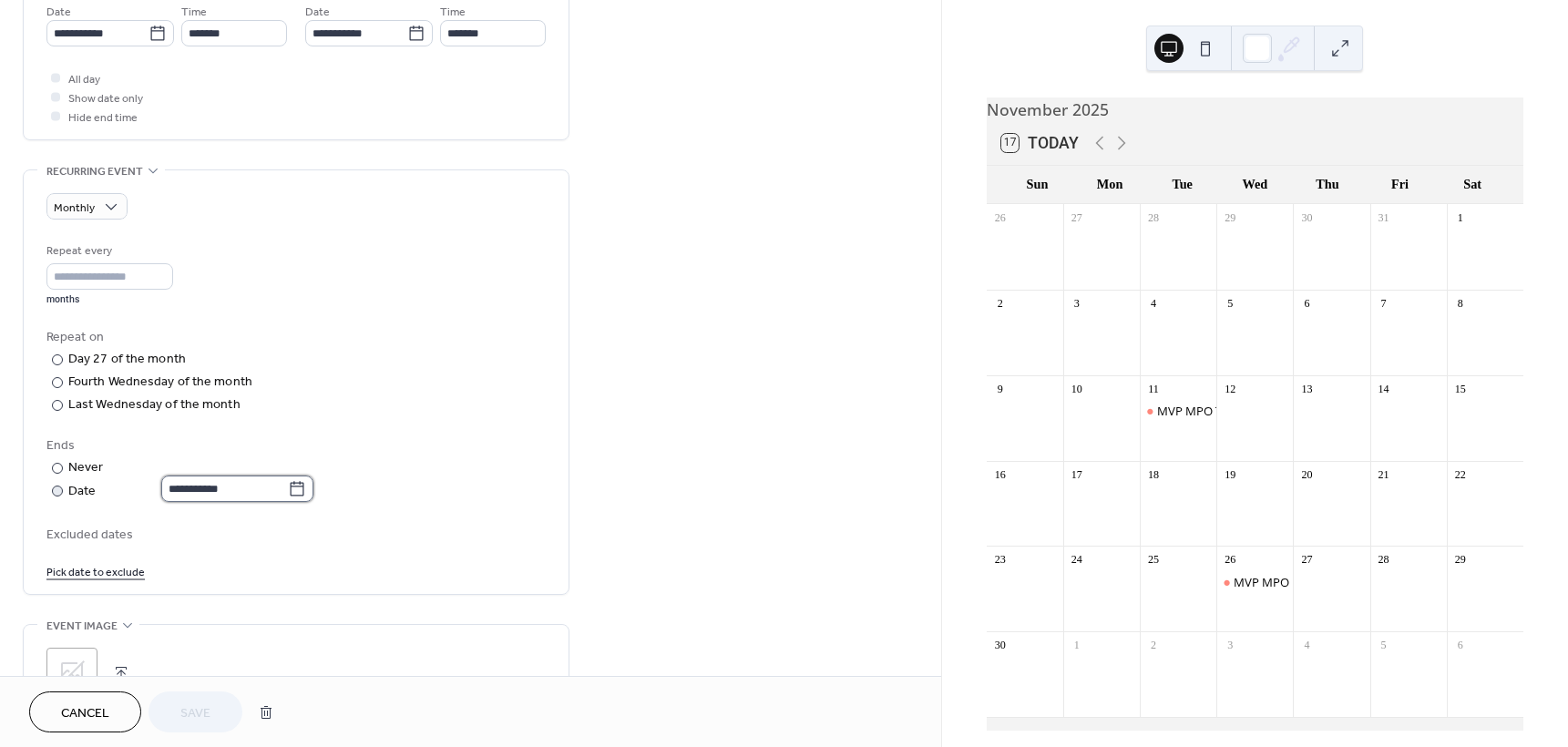 click on "**********" at bounding box center [224, 488] 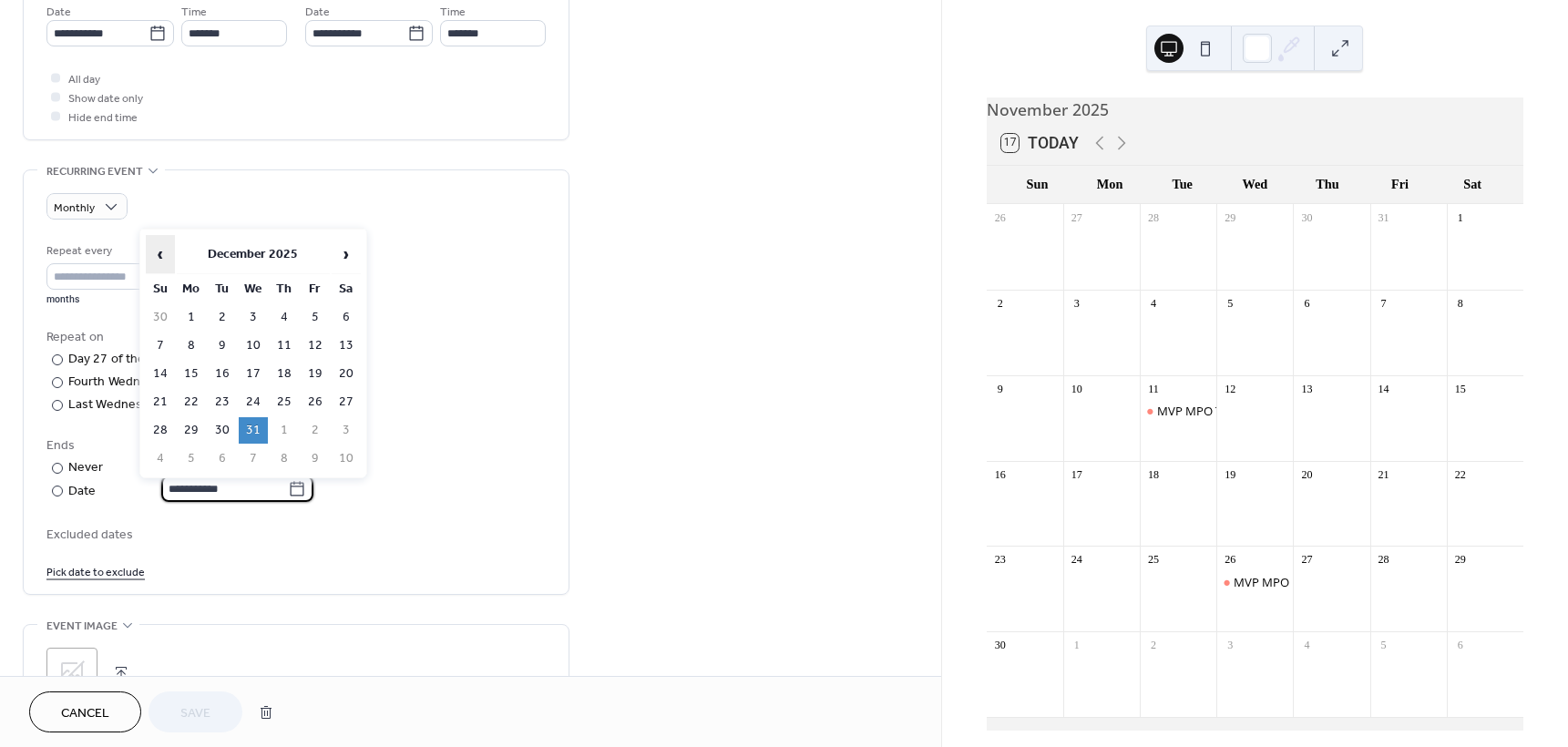 click on "‹" at bounding box center [160, 254] 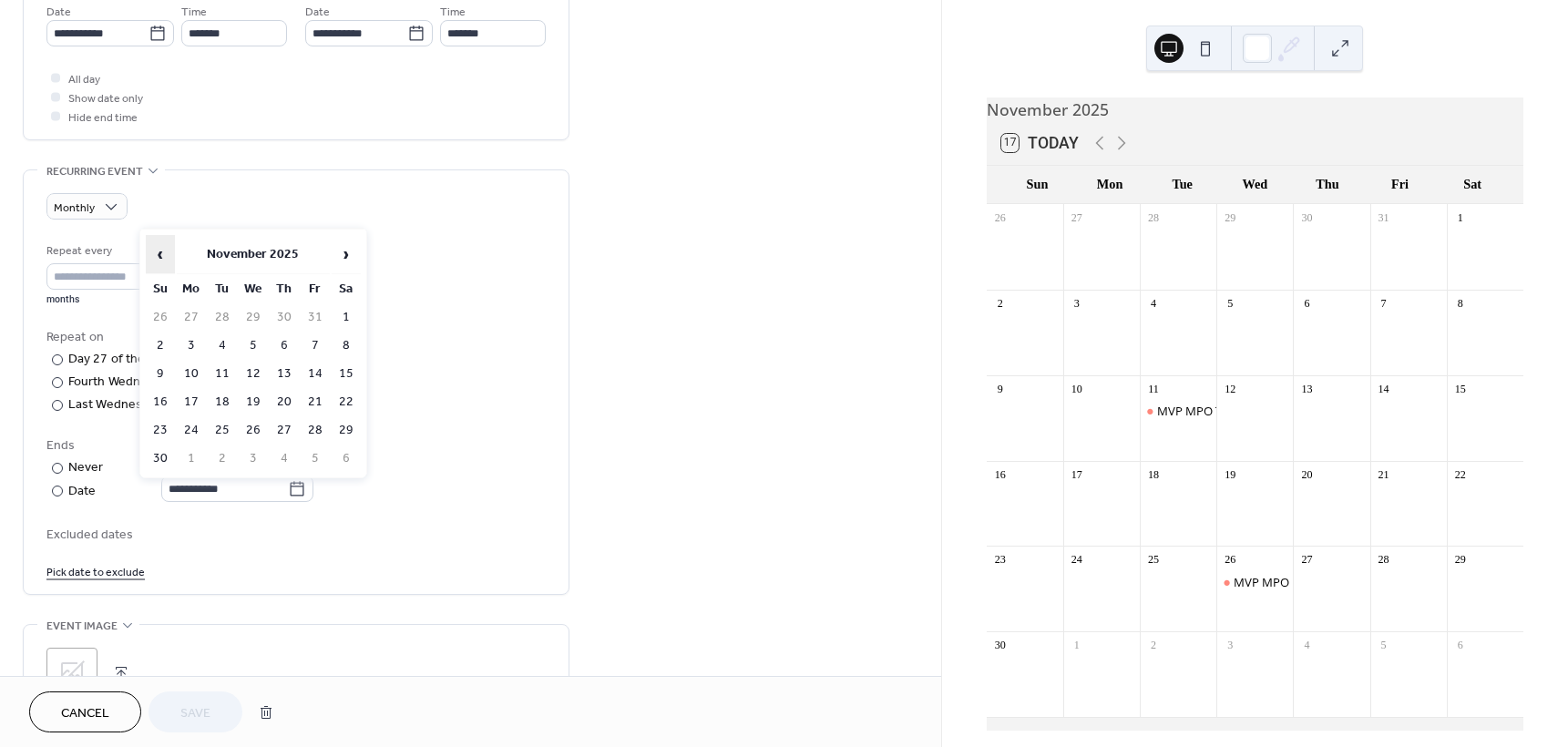 click on "‹" at bounding box center [160, 254] 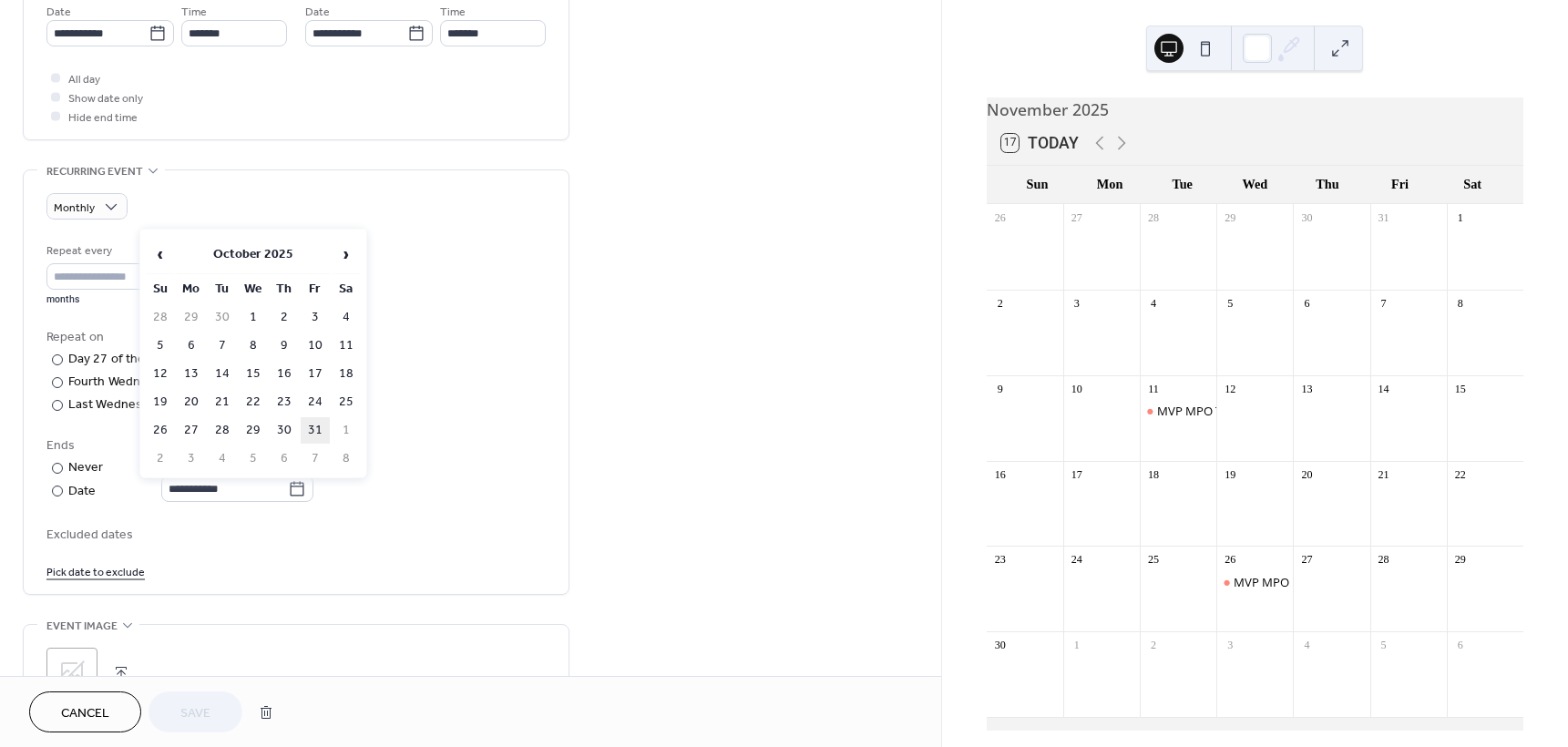 click on "31" at bounding box center [315, 430] 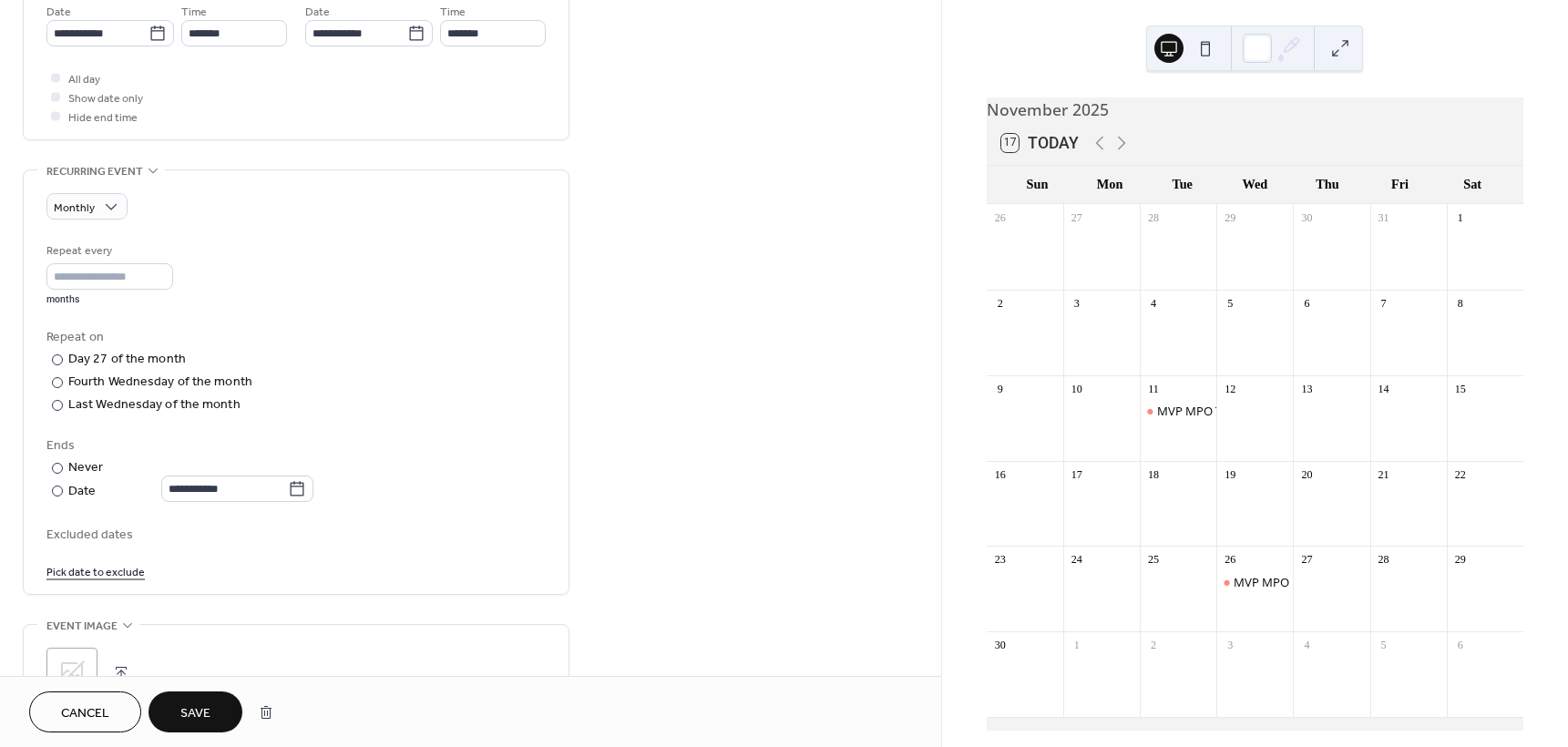 click on "Save" at bounding box center (195, 713) 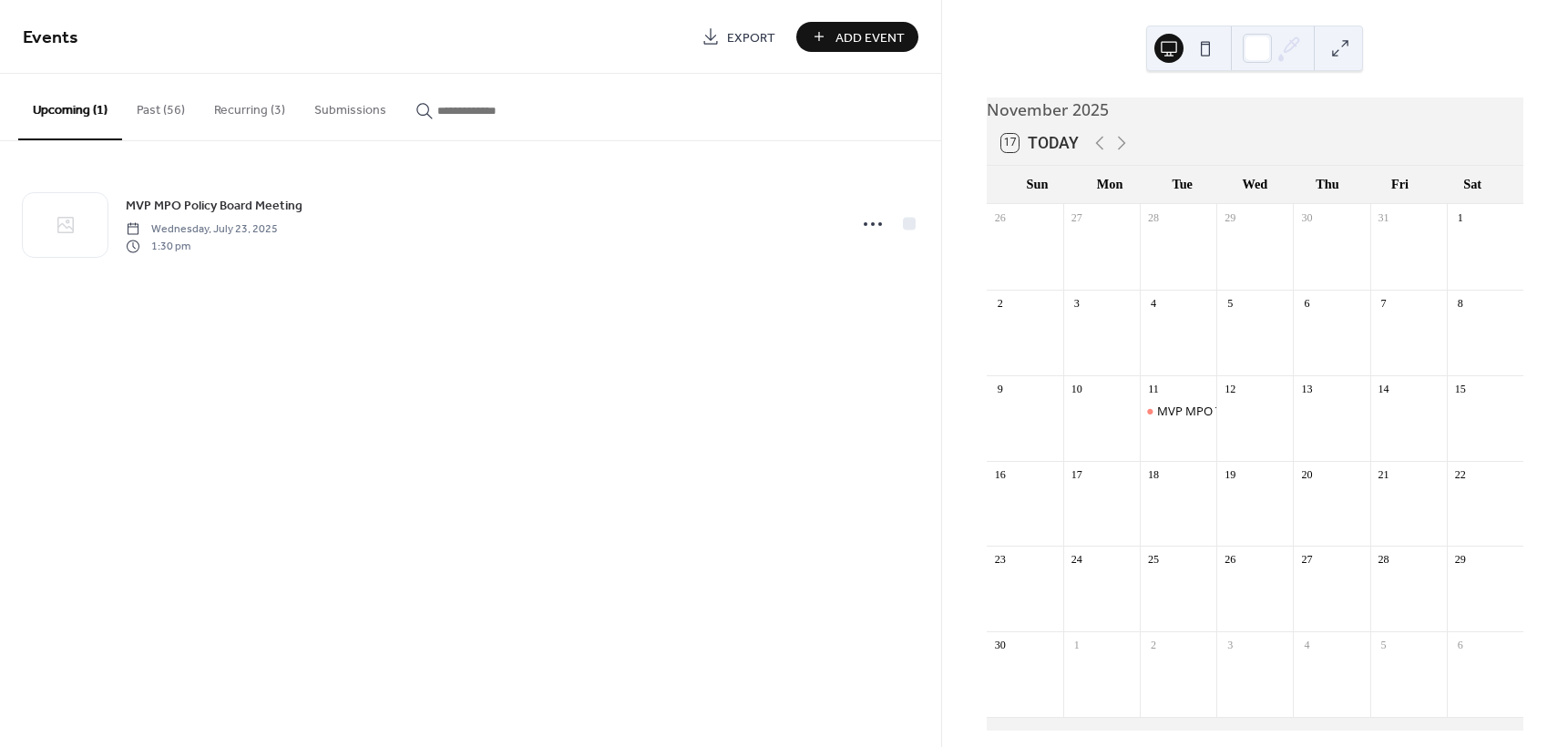click on "Add Event" at bounding box center (870, 37) 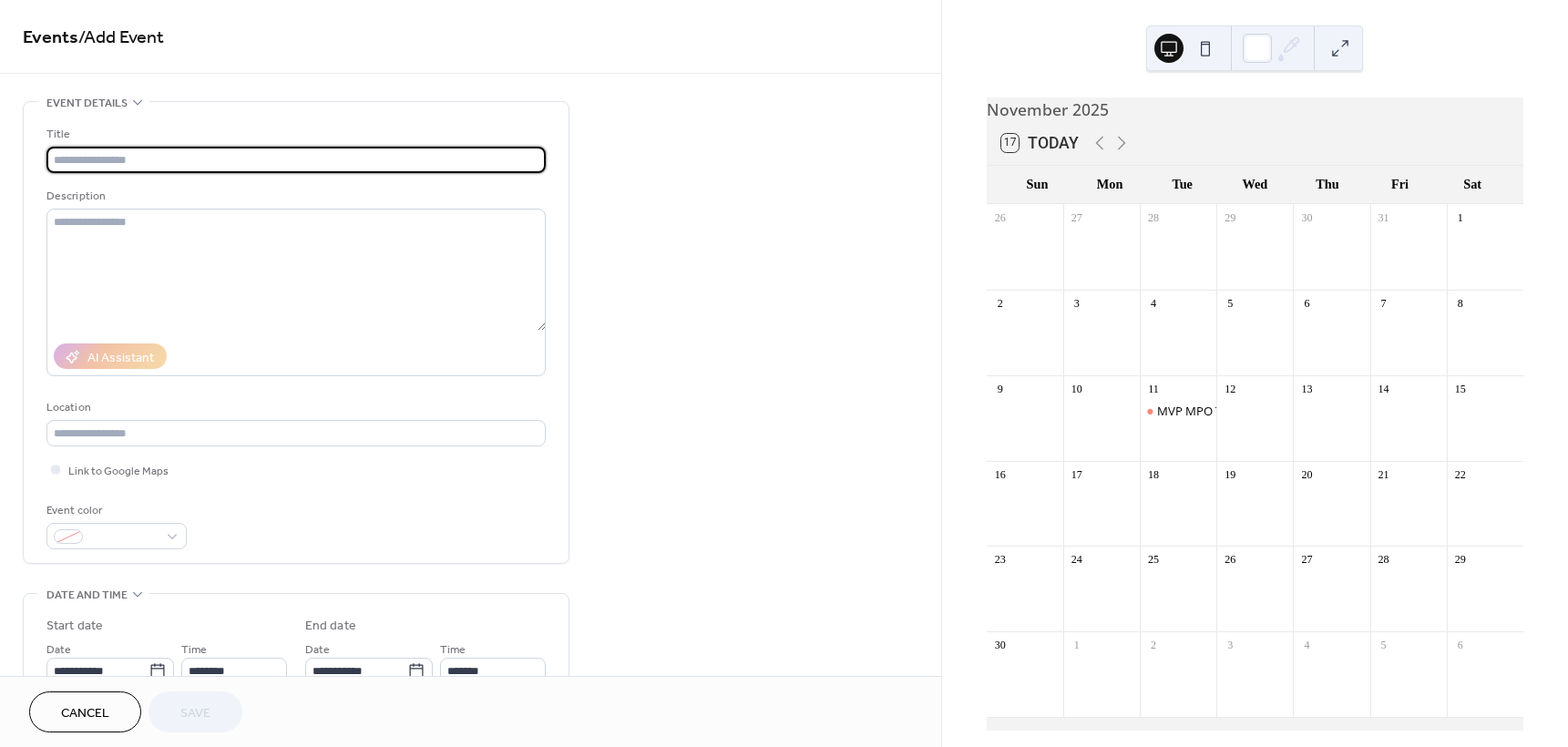 click at bounding box center (296, 159) 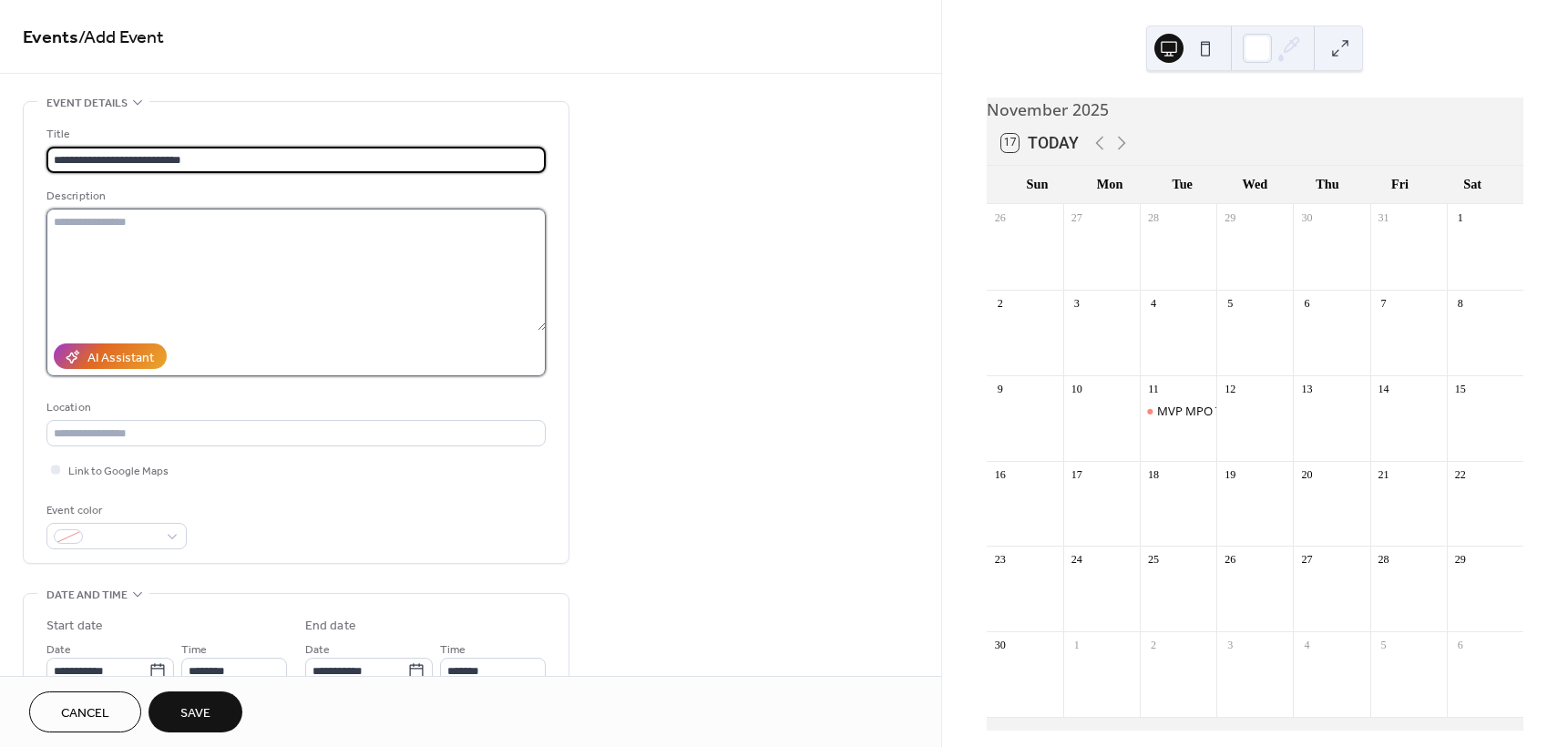click at bounding box center [296, 270] 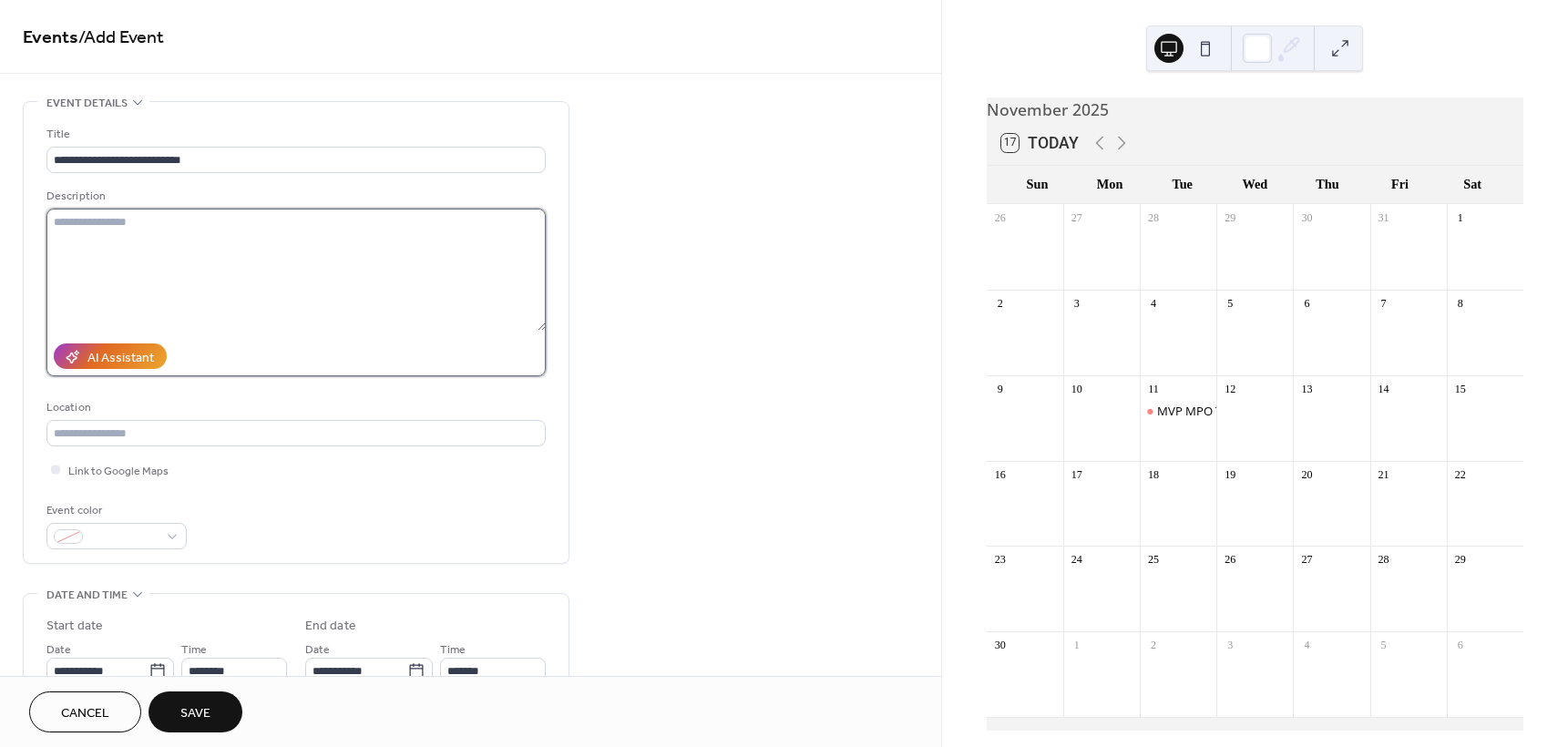 click at bounding box center [296, 270] 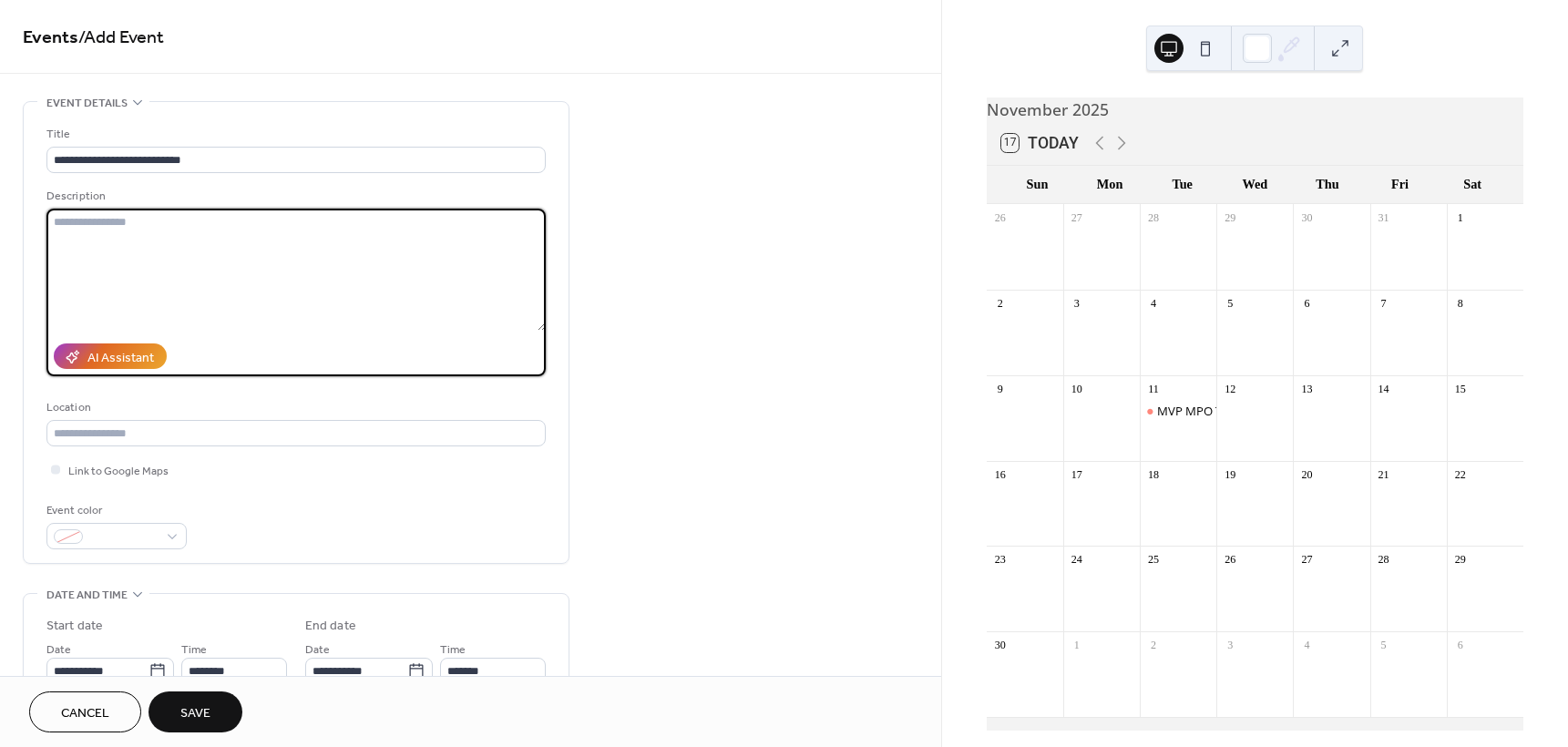 paste on "**********" 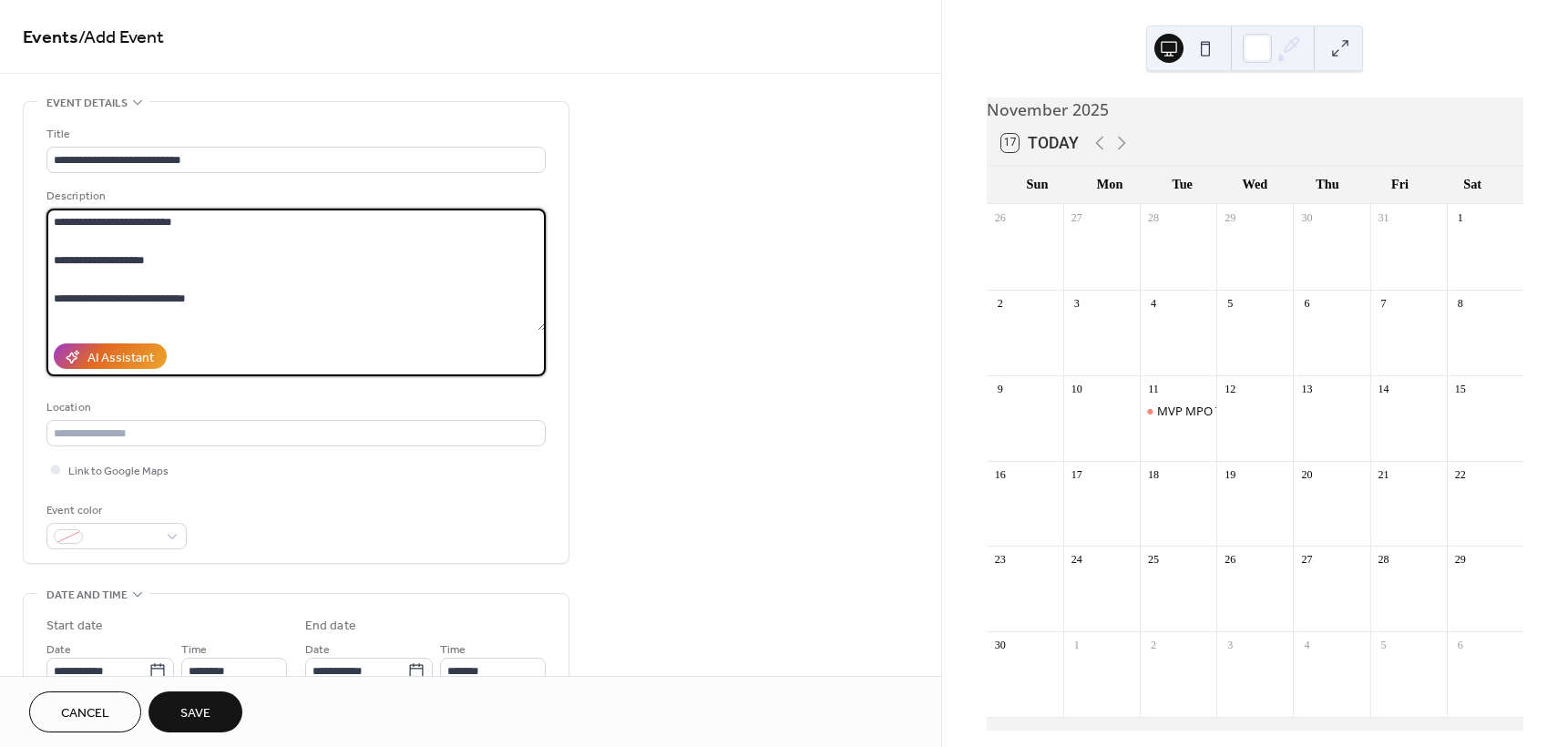 scroll, scrollTop: 208, scrollLeft: 0, axis: vertical 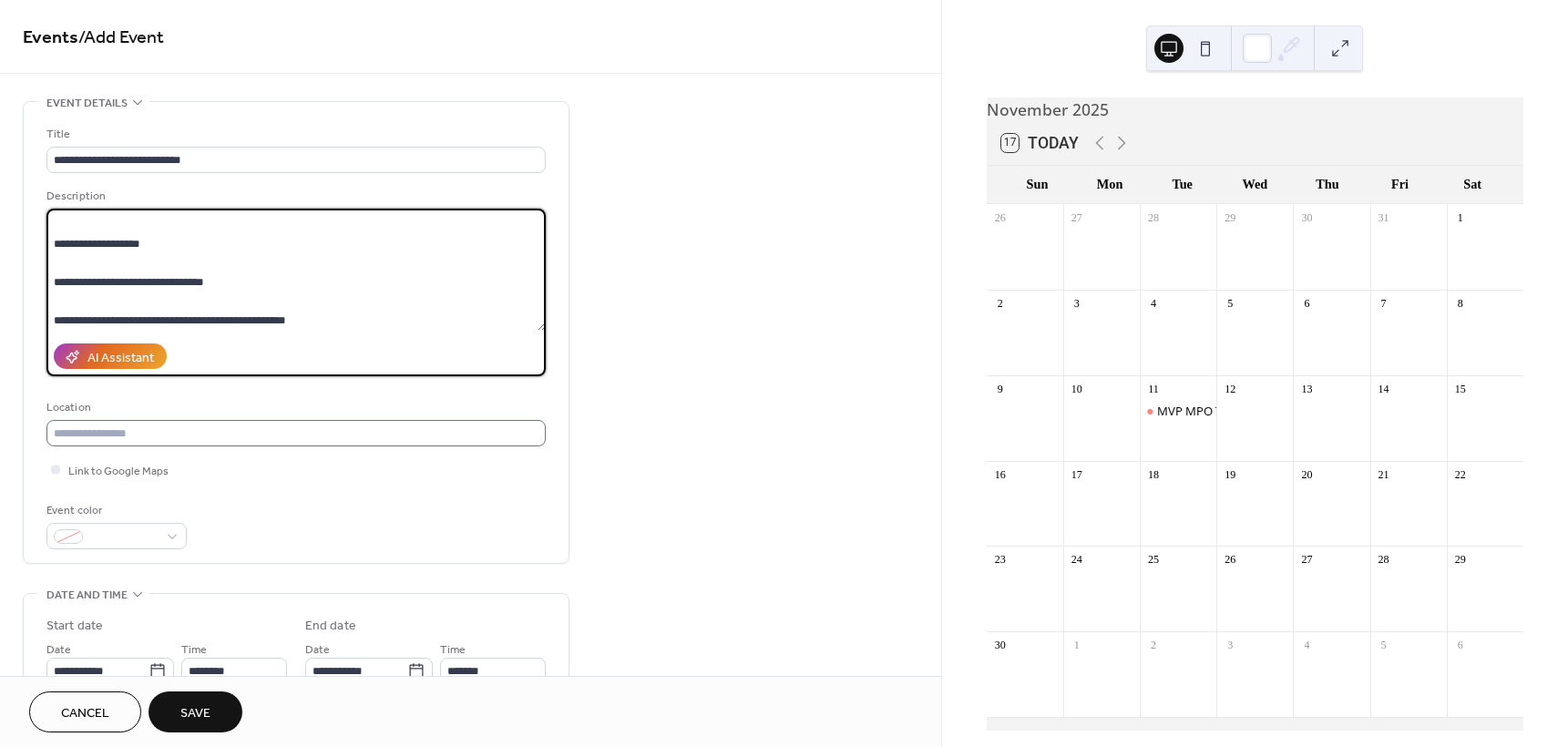 type on "**********" 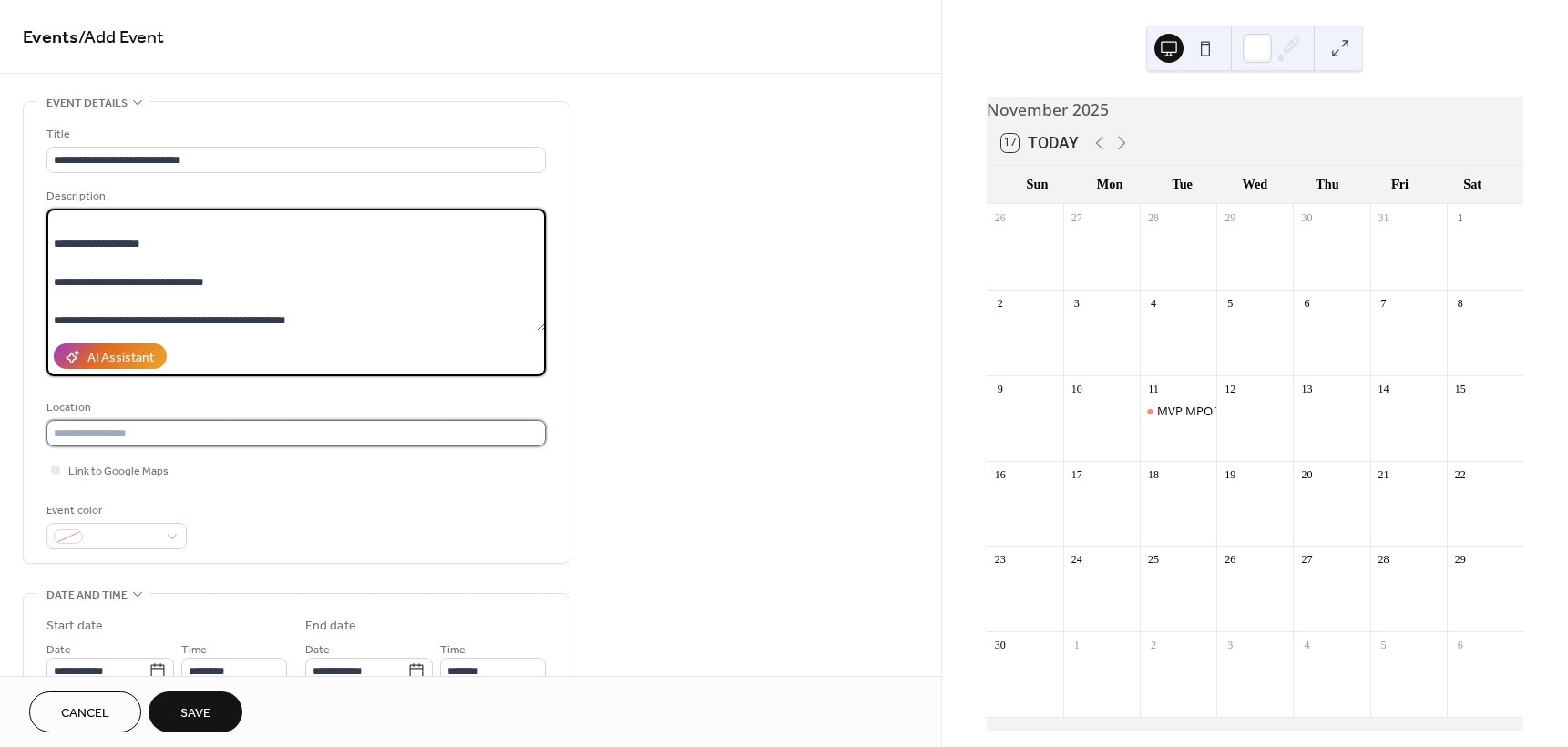 click at bounding box center (296, 433) 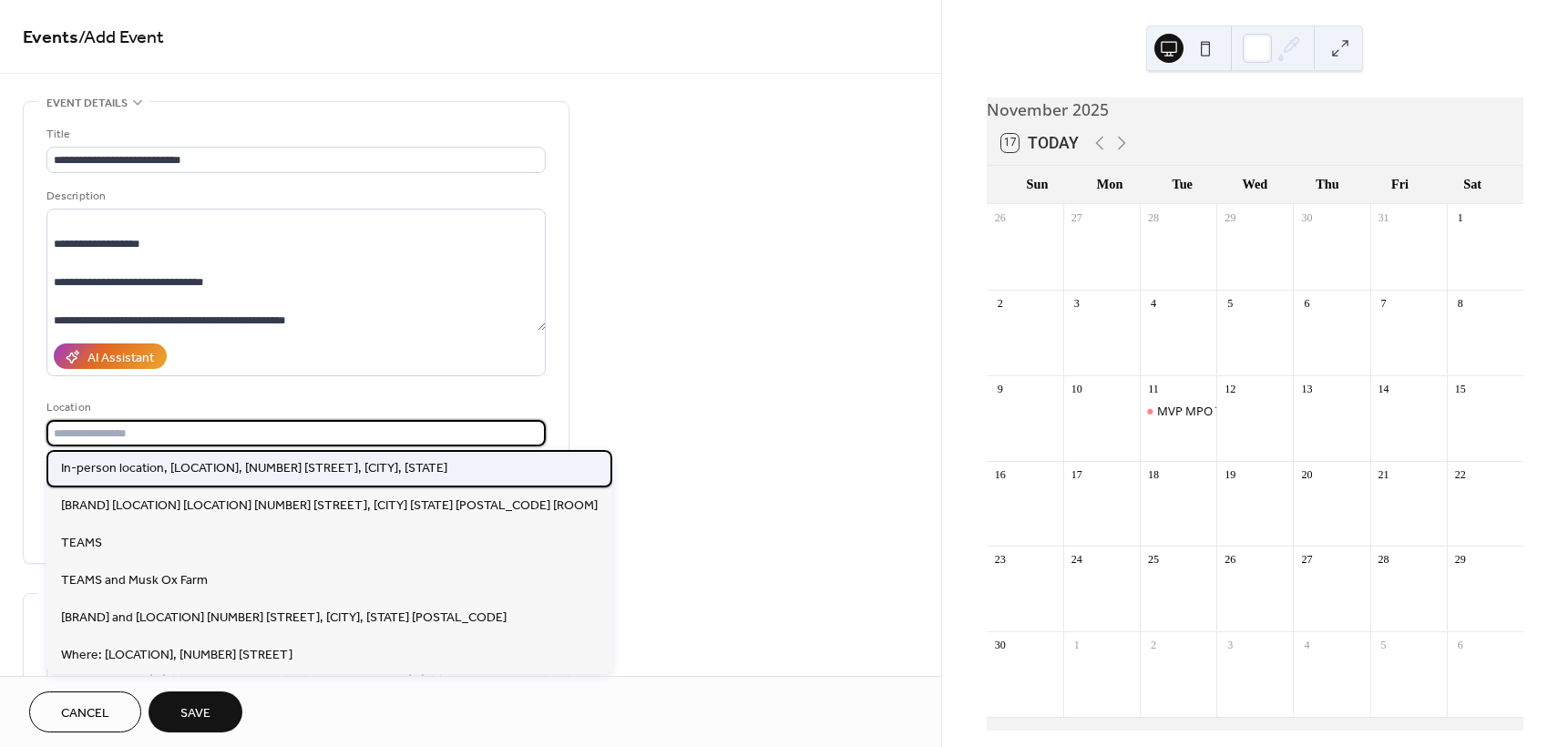 click on "In-person location, [LOCATION], [NUMBER] [STREET], [CITY], [STATE]" at bounding box center (254, 468) 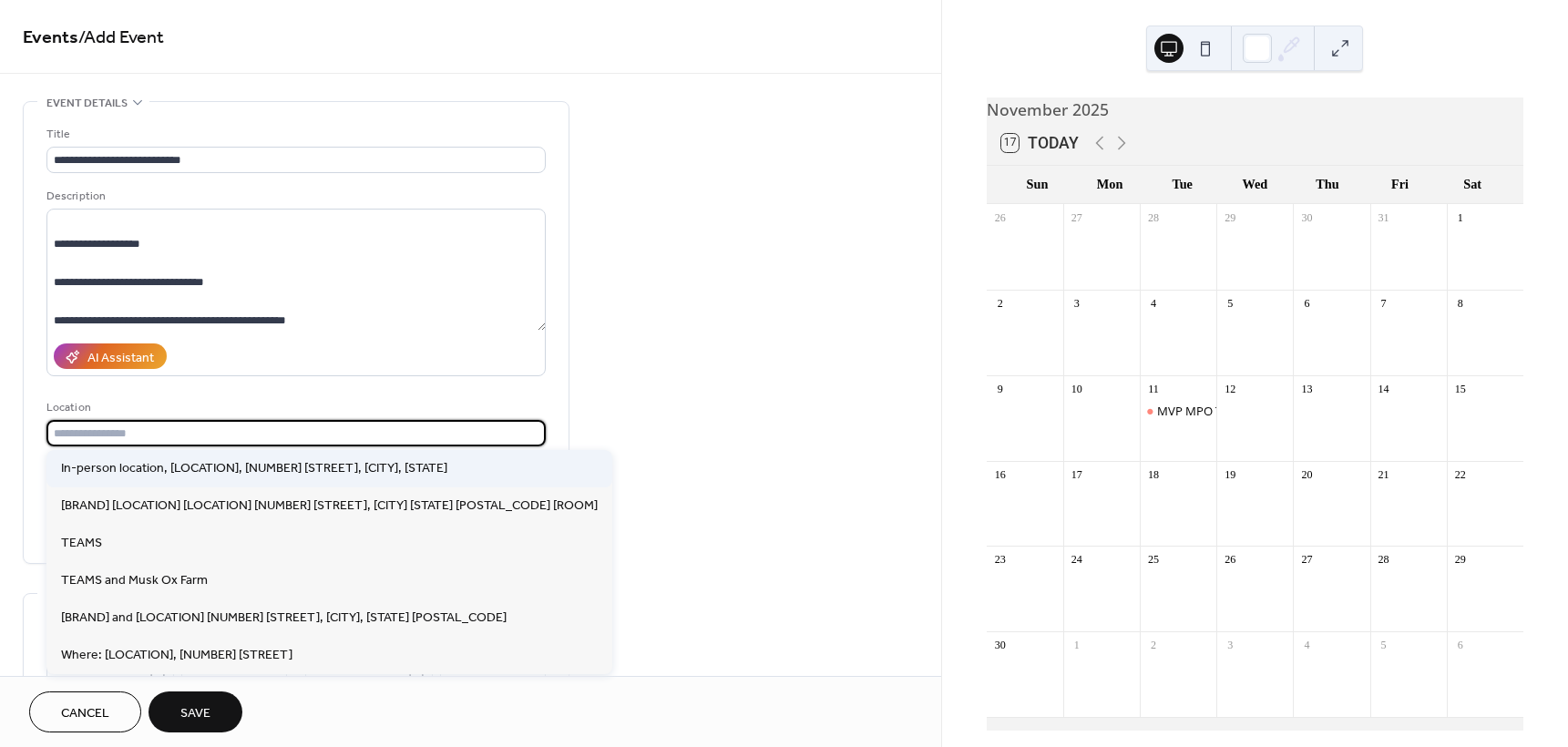 type on "**********" 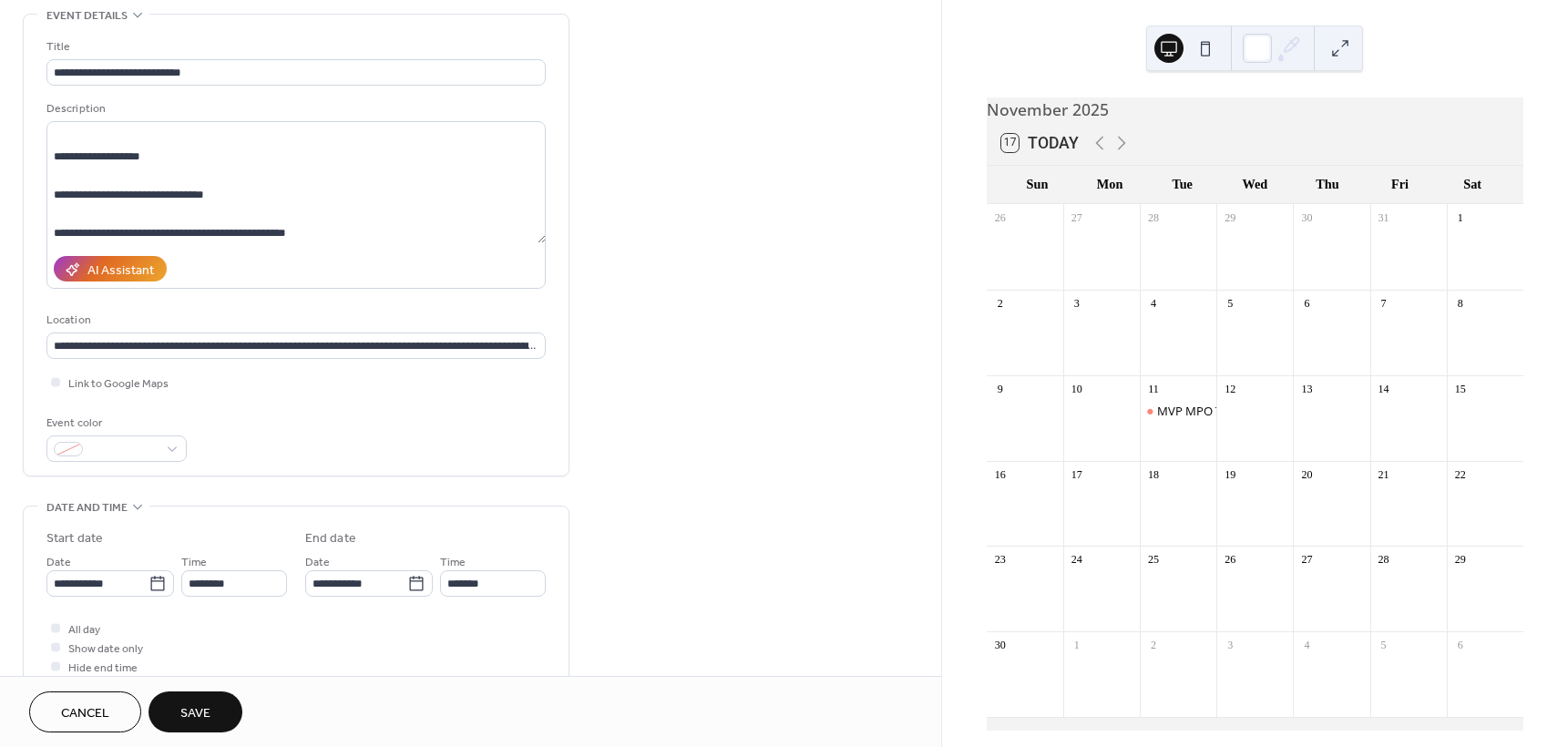 scroll, scrollTop: 91, scrollLeft: 0, axis: vertical 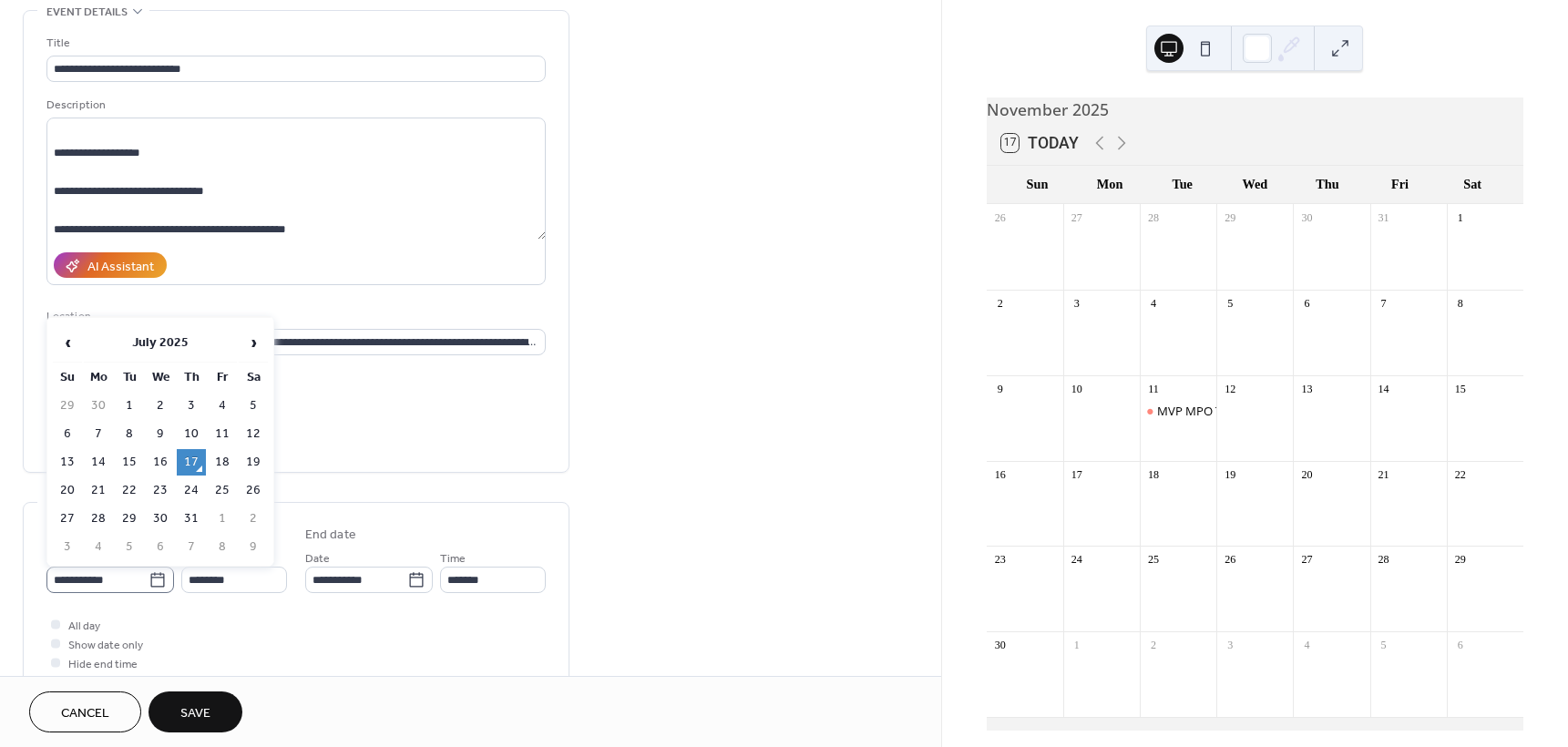 click 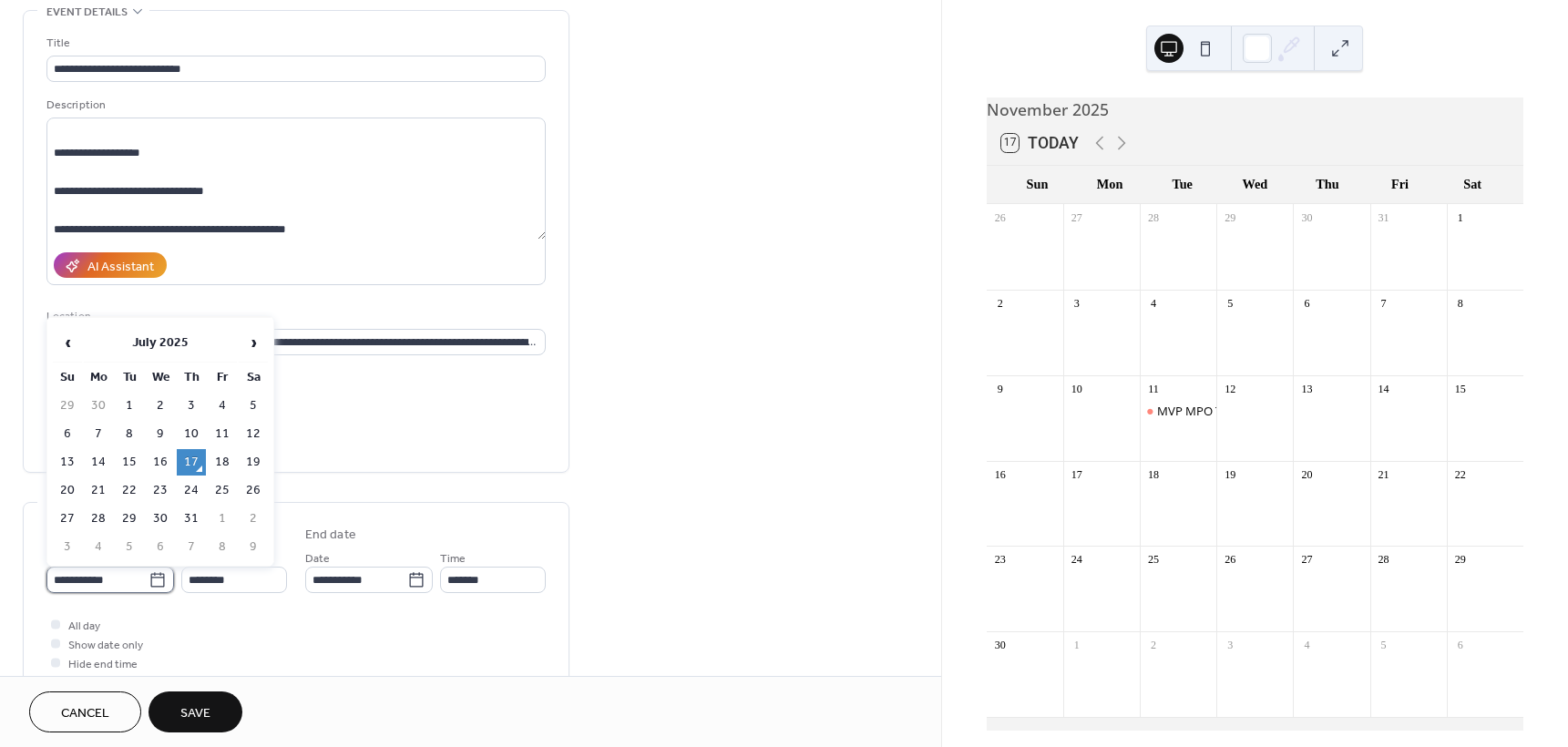 click on "**********" at bounding box center [97, 579] 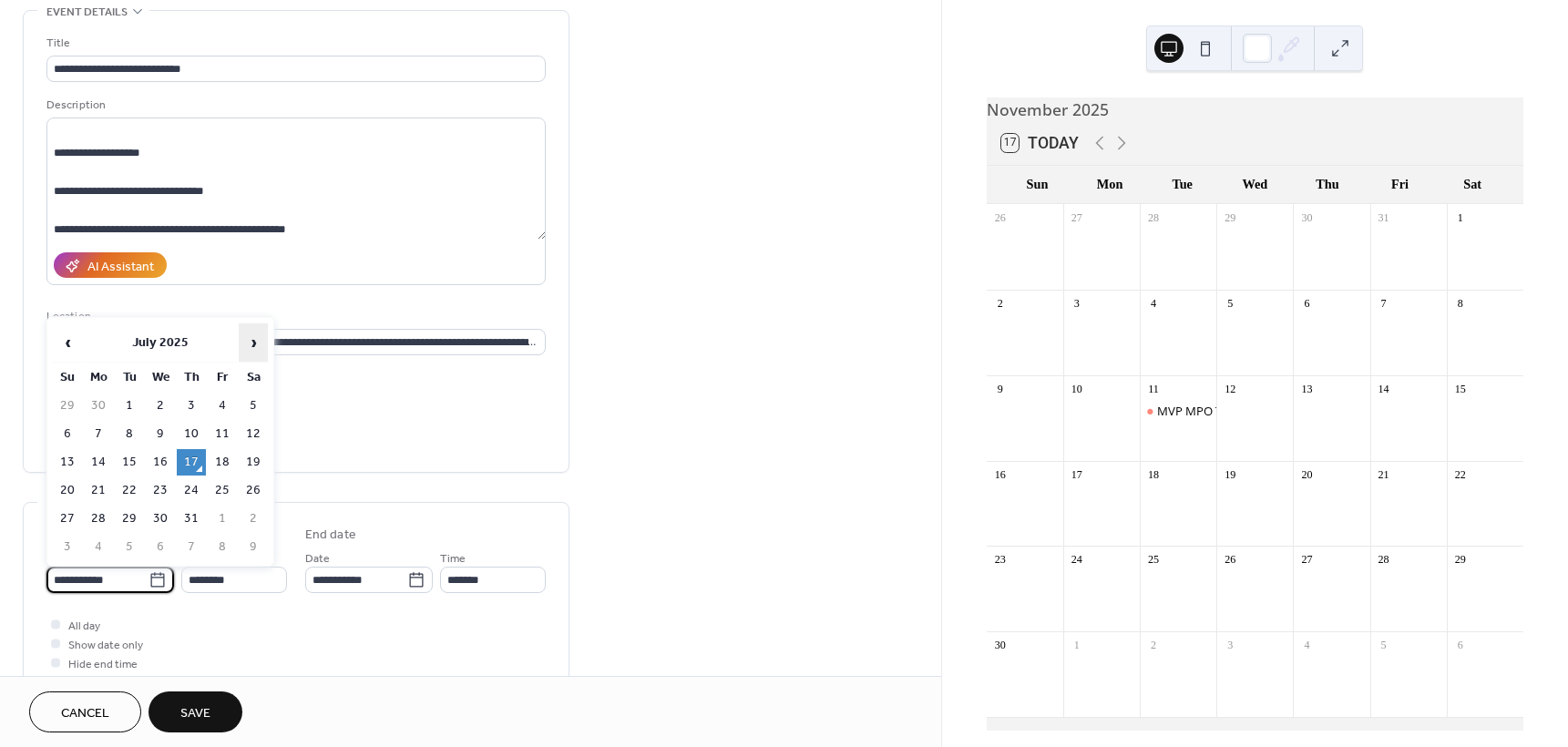 click on "›" at bounding box center (253, 343) 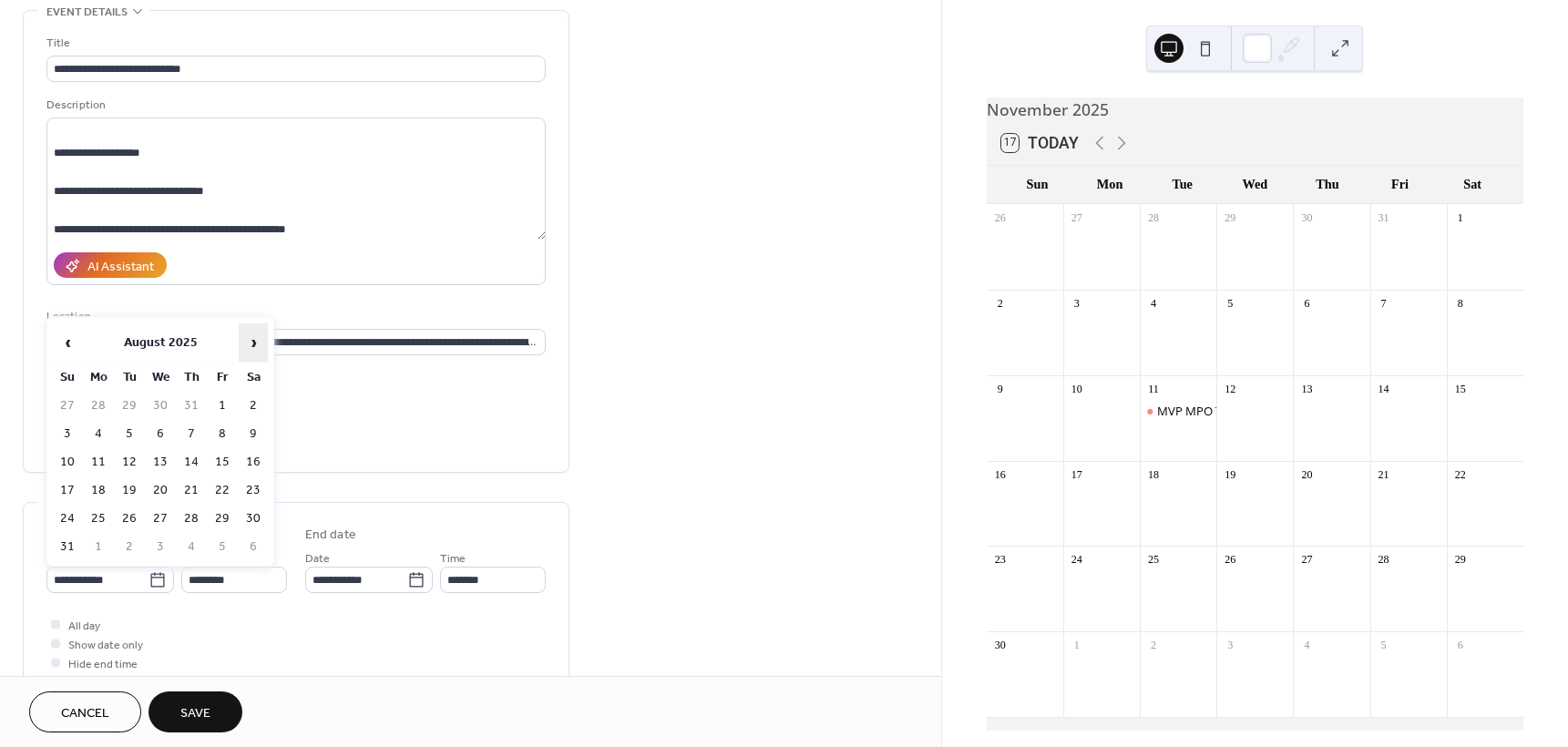 click on "›" at bounding box center (253, 343) 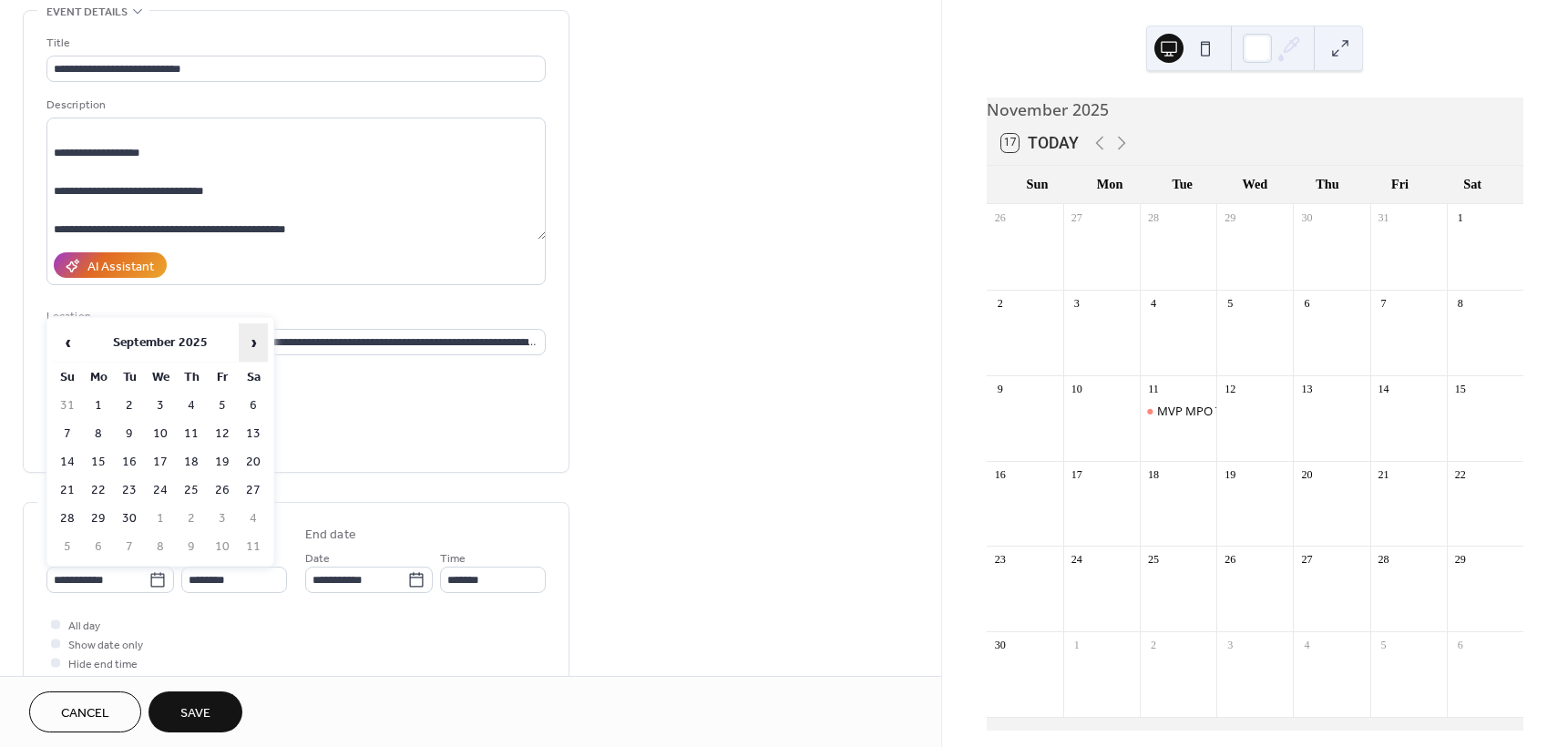 click on "›" at bounding box center (253, 343) 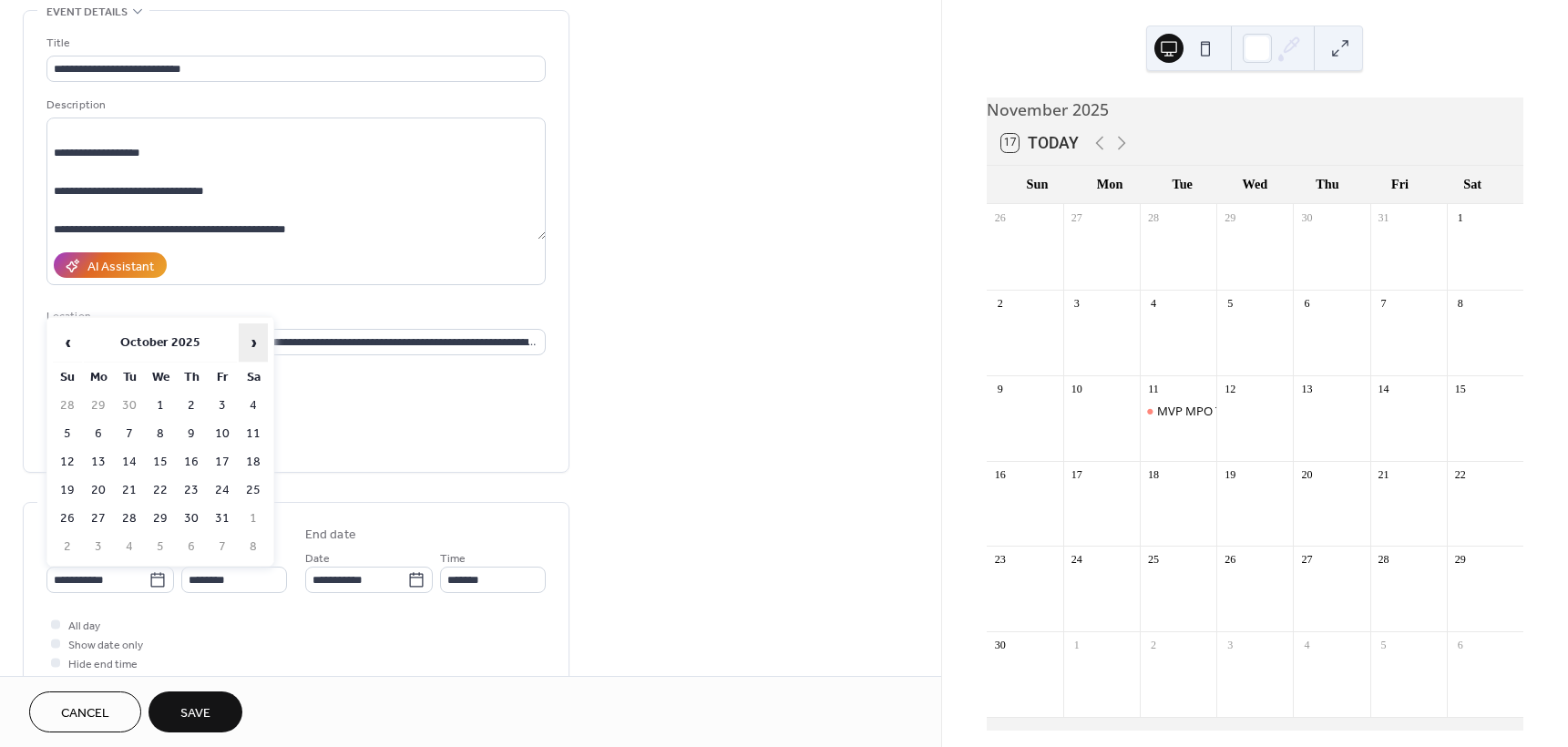 click on "›" at bounding box center (253, 343) 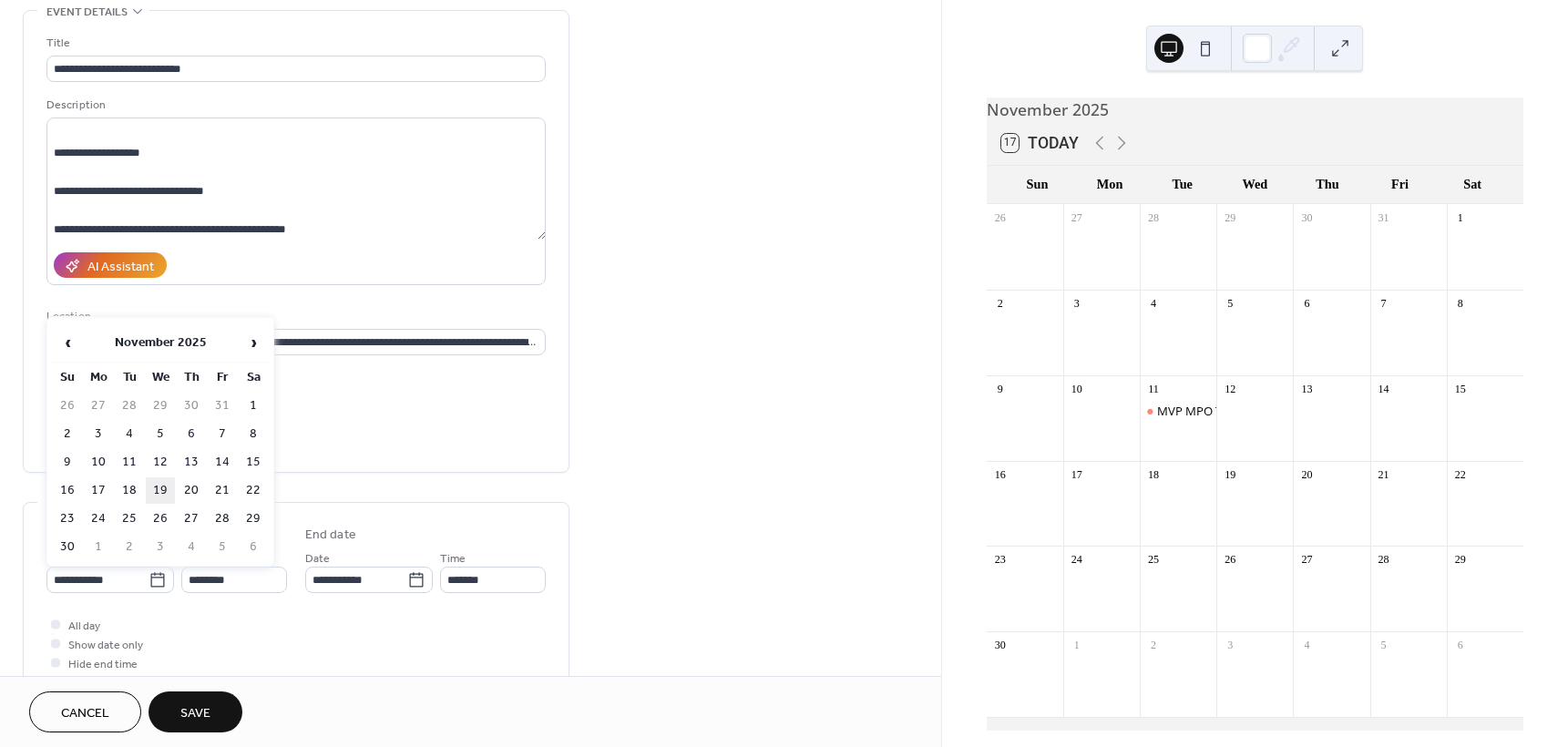 click on "19" at bounding box center (160, 490) 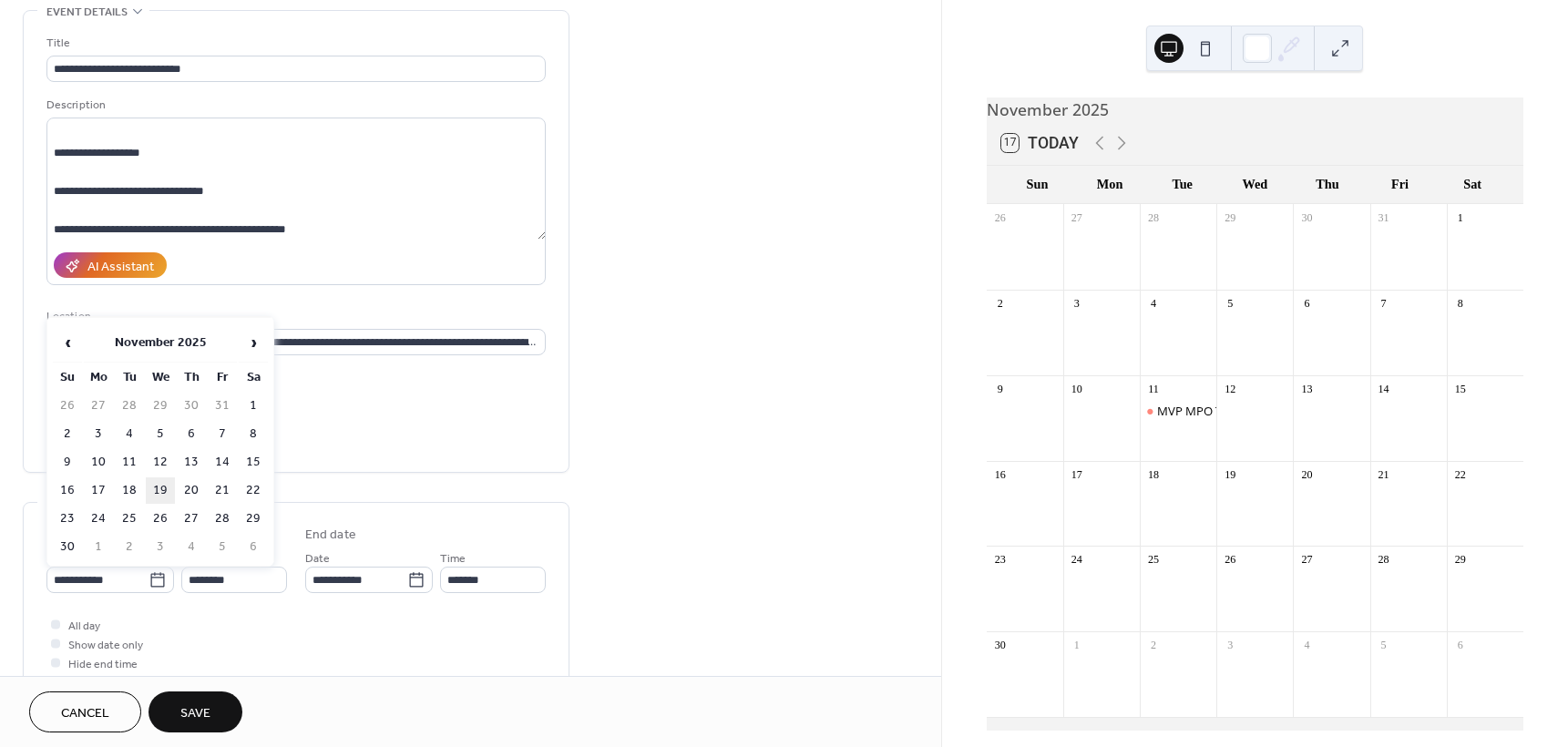type on "**********" 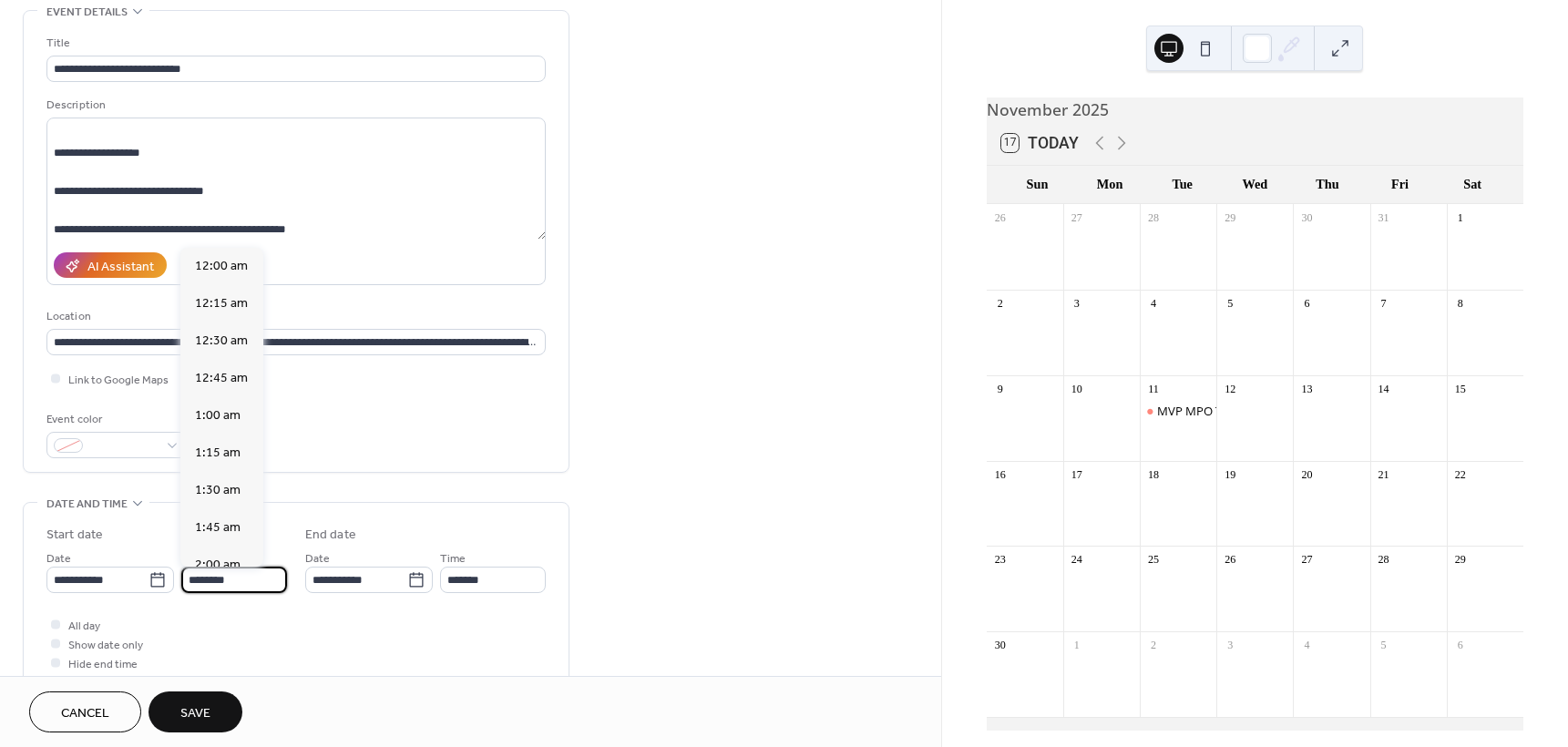 click on "********" at bounding box center [234, 579] 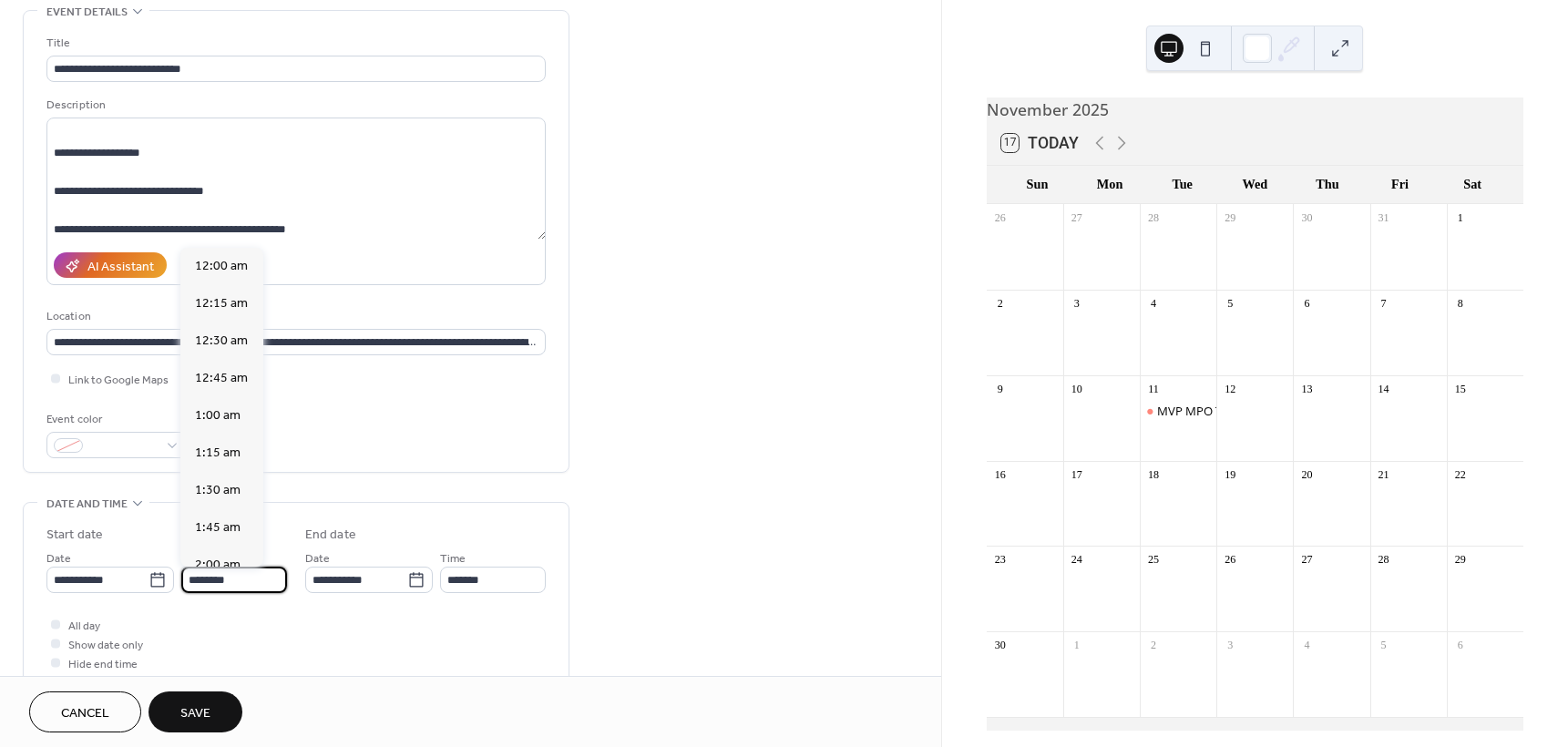 scroll, scrollTop: 1793, scrollLeft: 0, axis: vertical 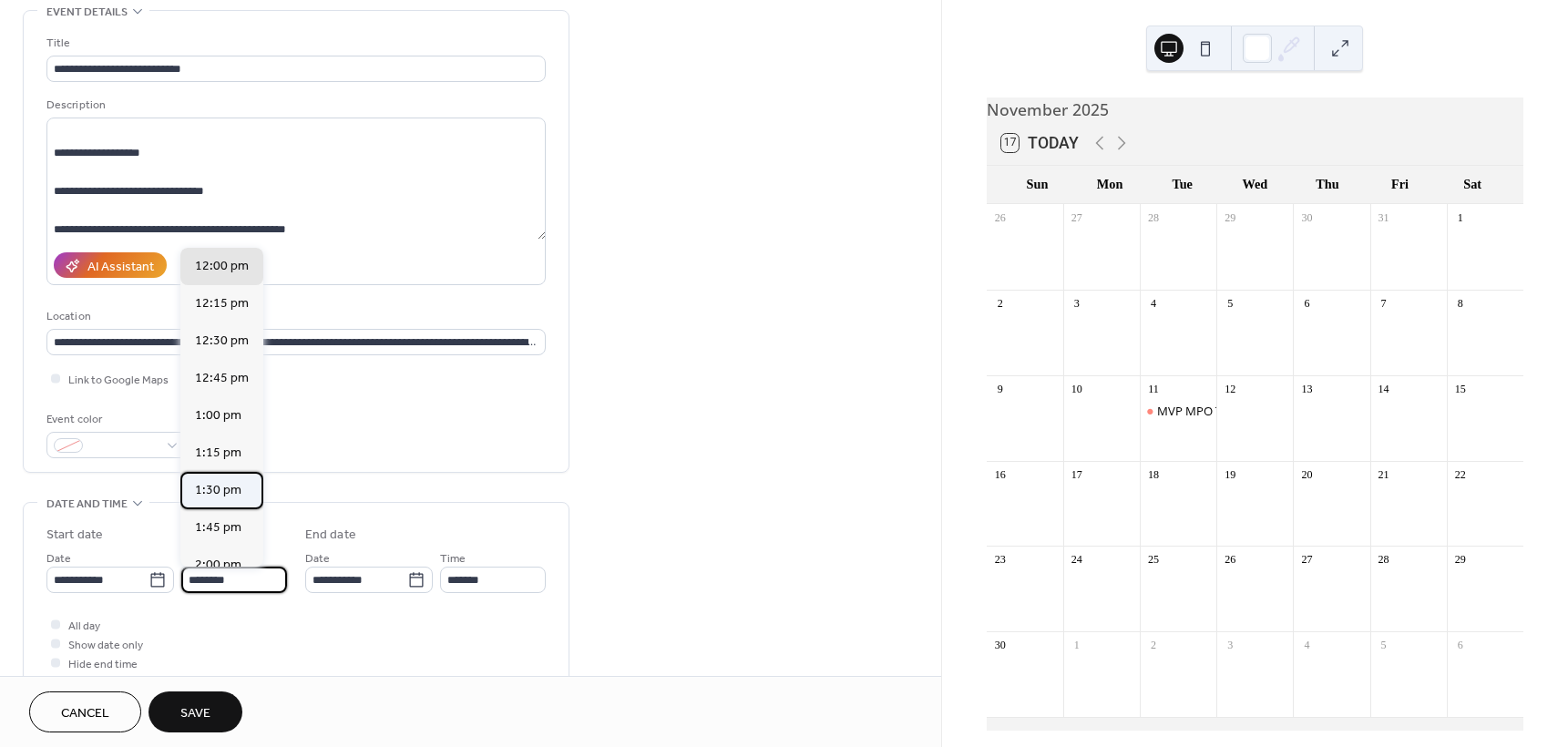 click on "1:30 pm" at bounding box center (218, 490) 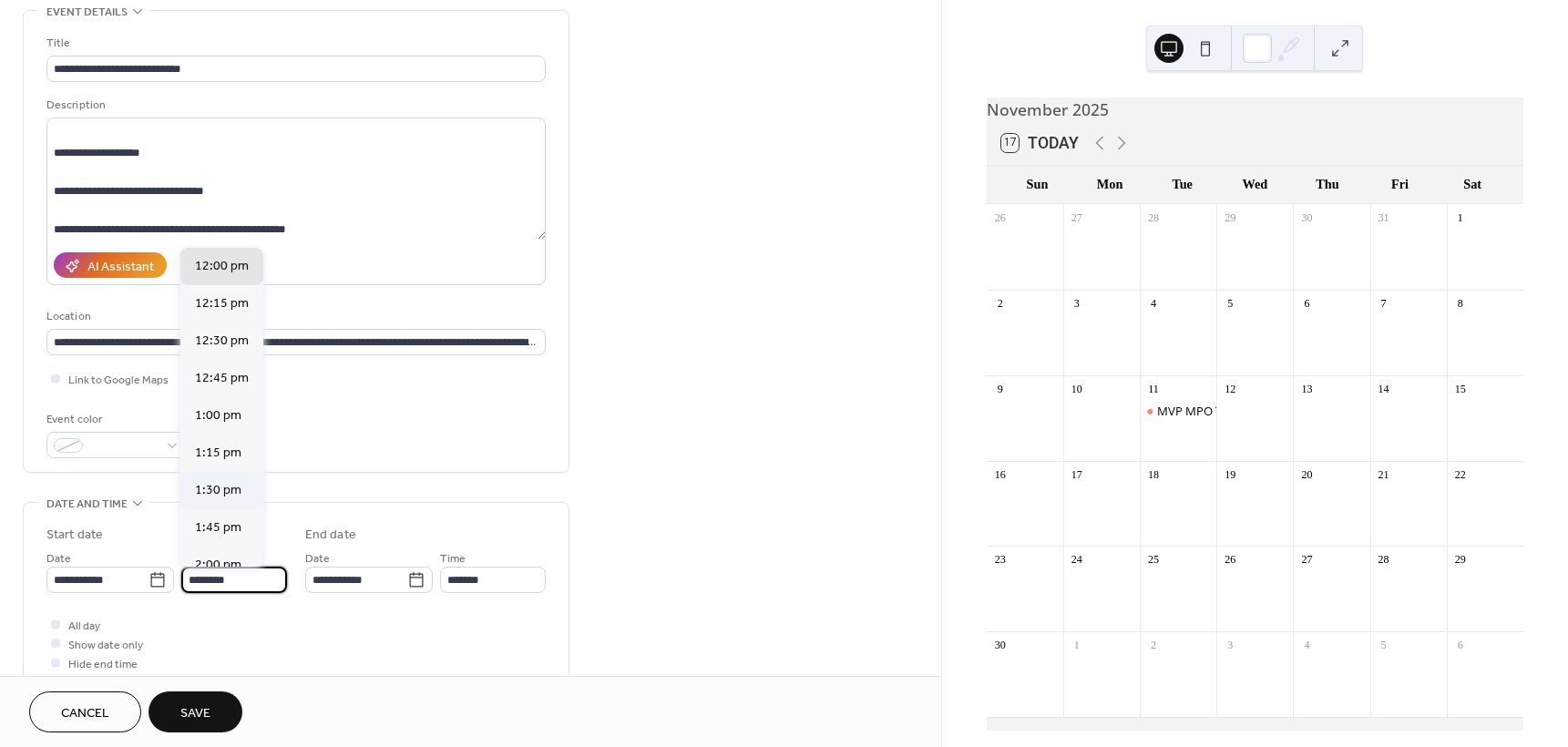 type on "*******" 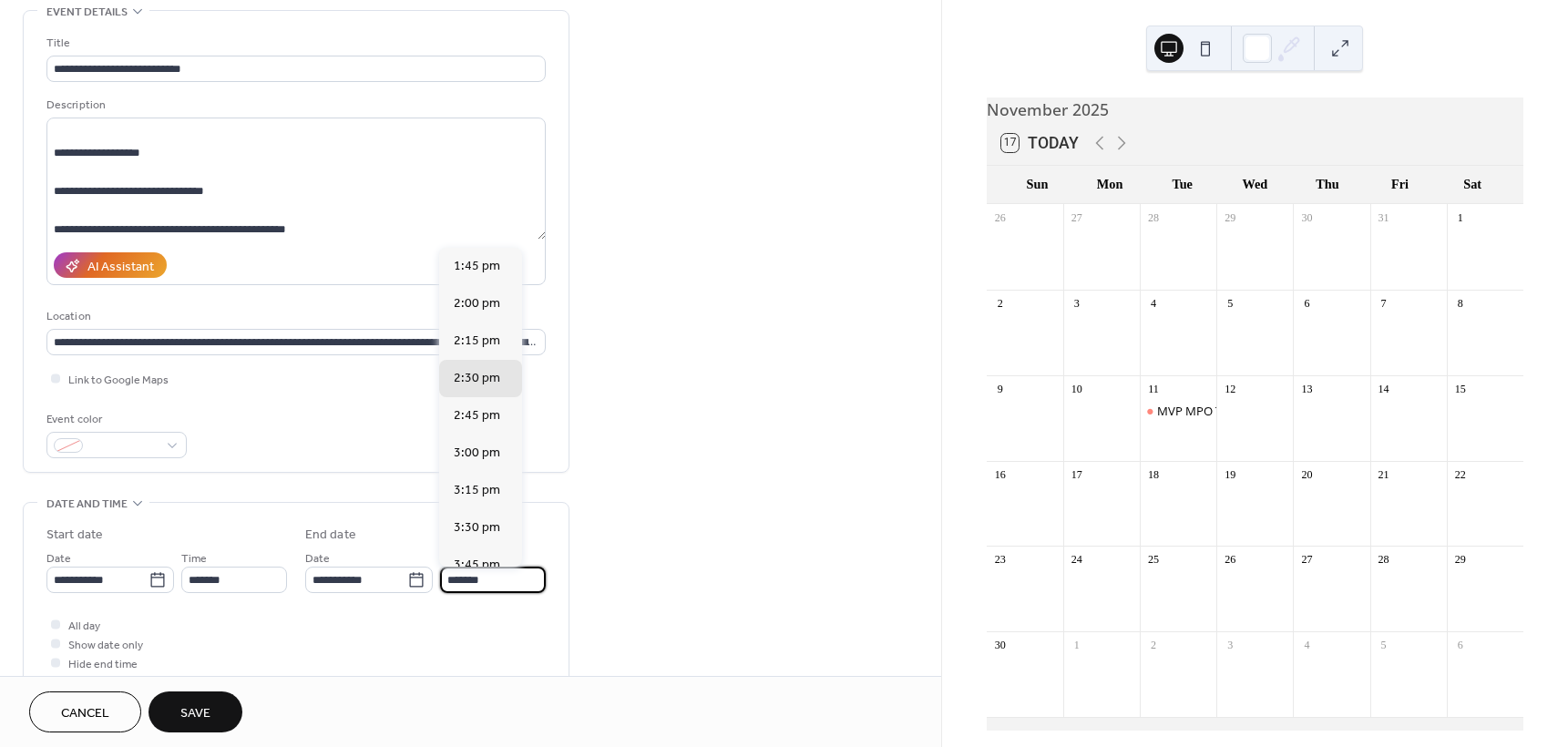 click on "*******" at bounding box center [493, 579] 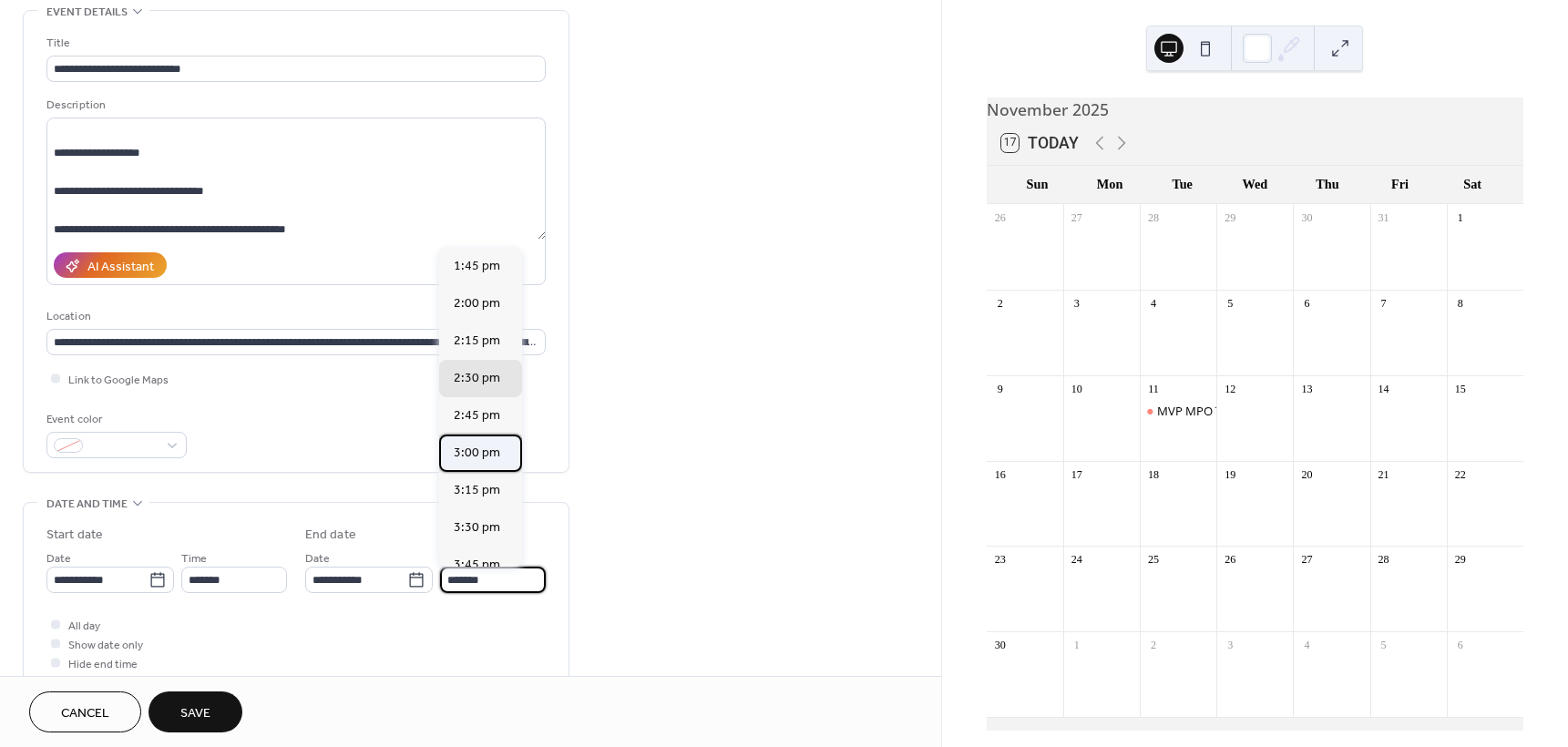 click on "3:00 pm" at bounding box center [480, 453] 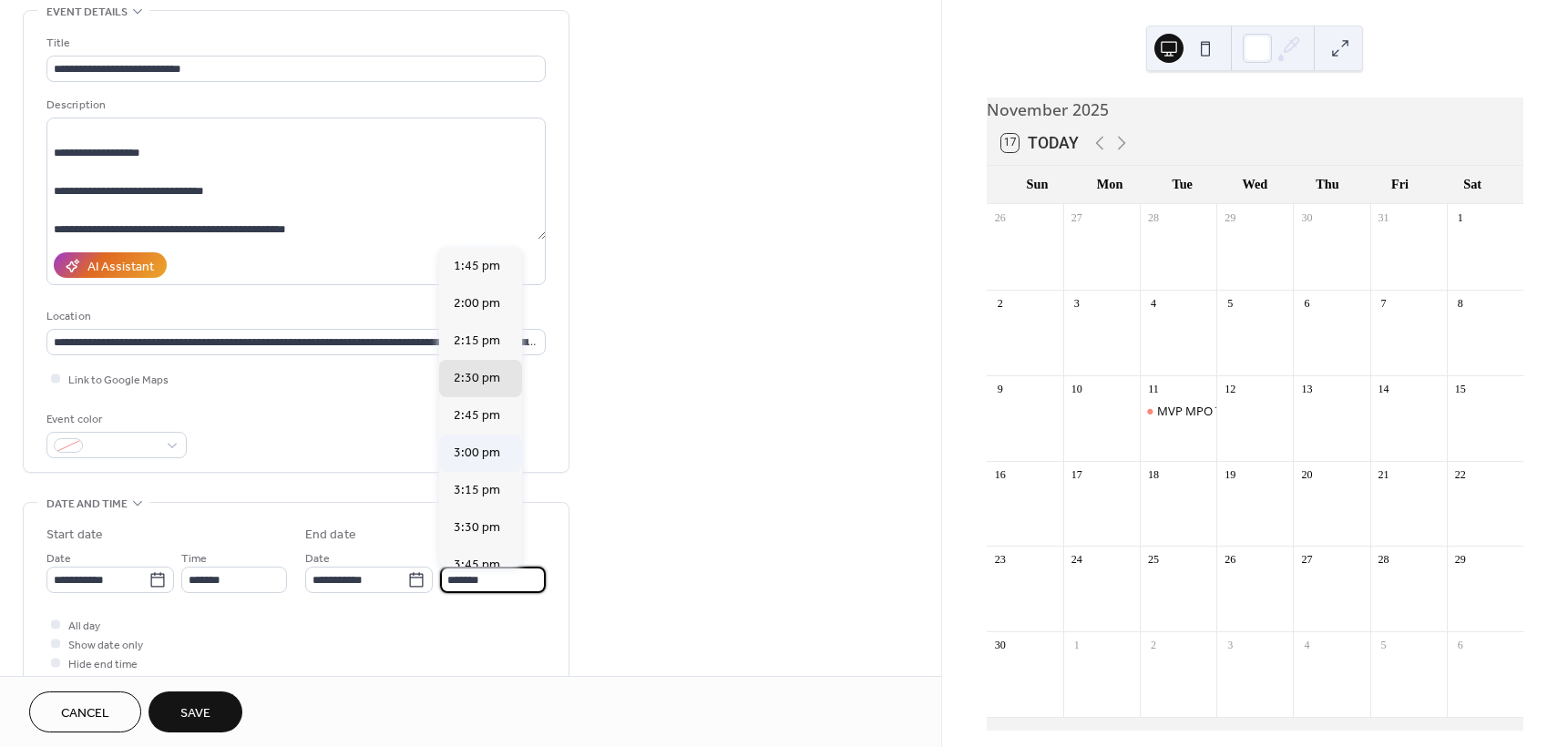 type on "*******" 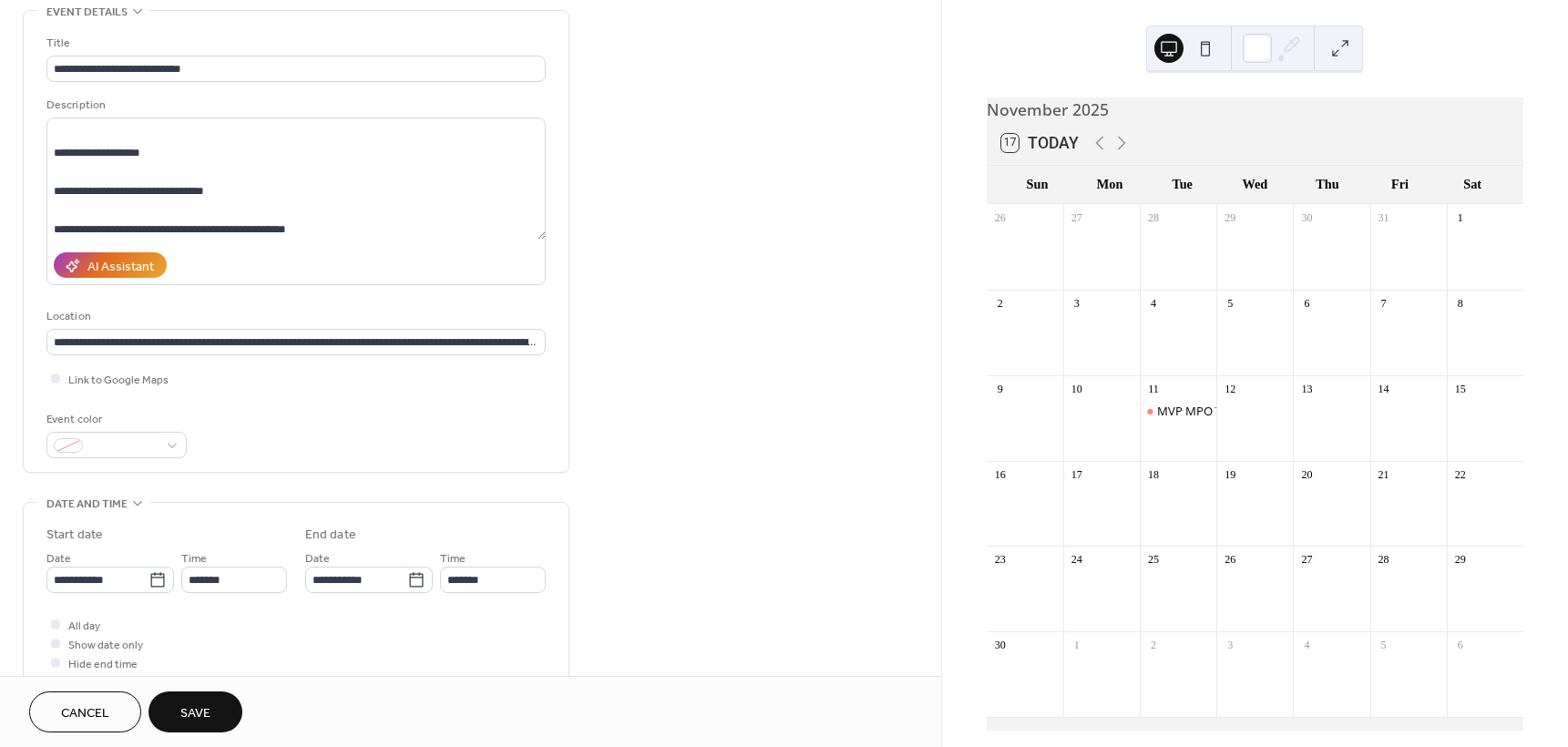 click on "Save" at bounding box center (195, 713) 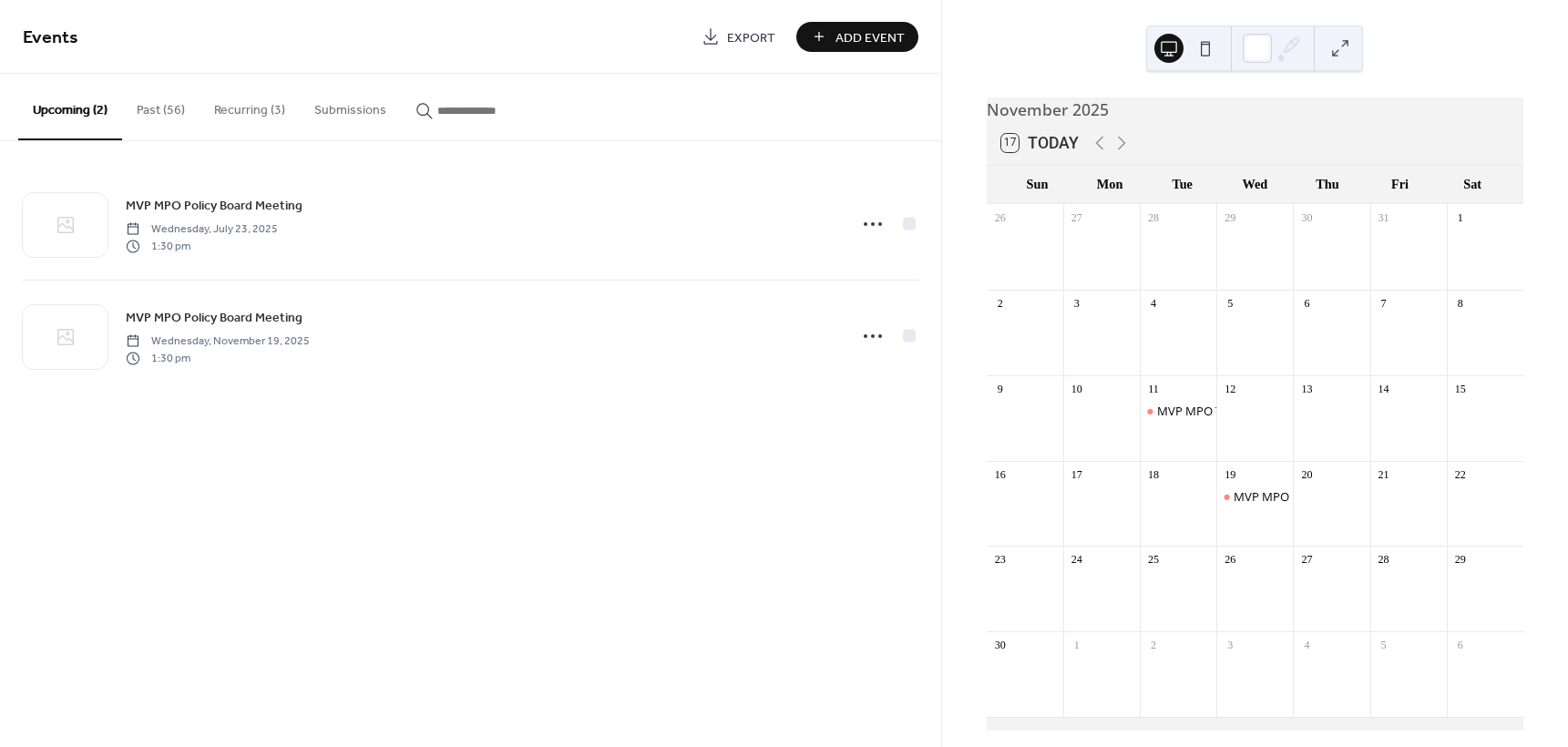 click on "Add Event" at bounding box center (870, 37) 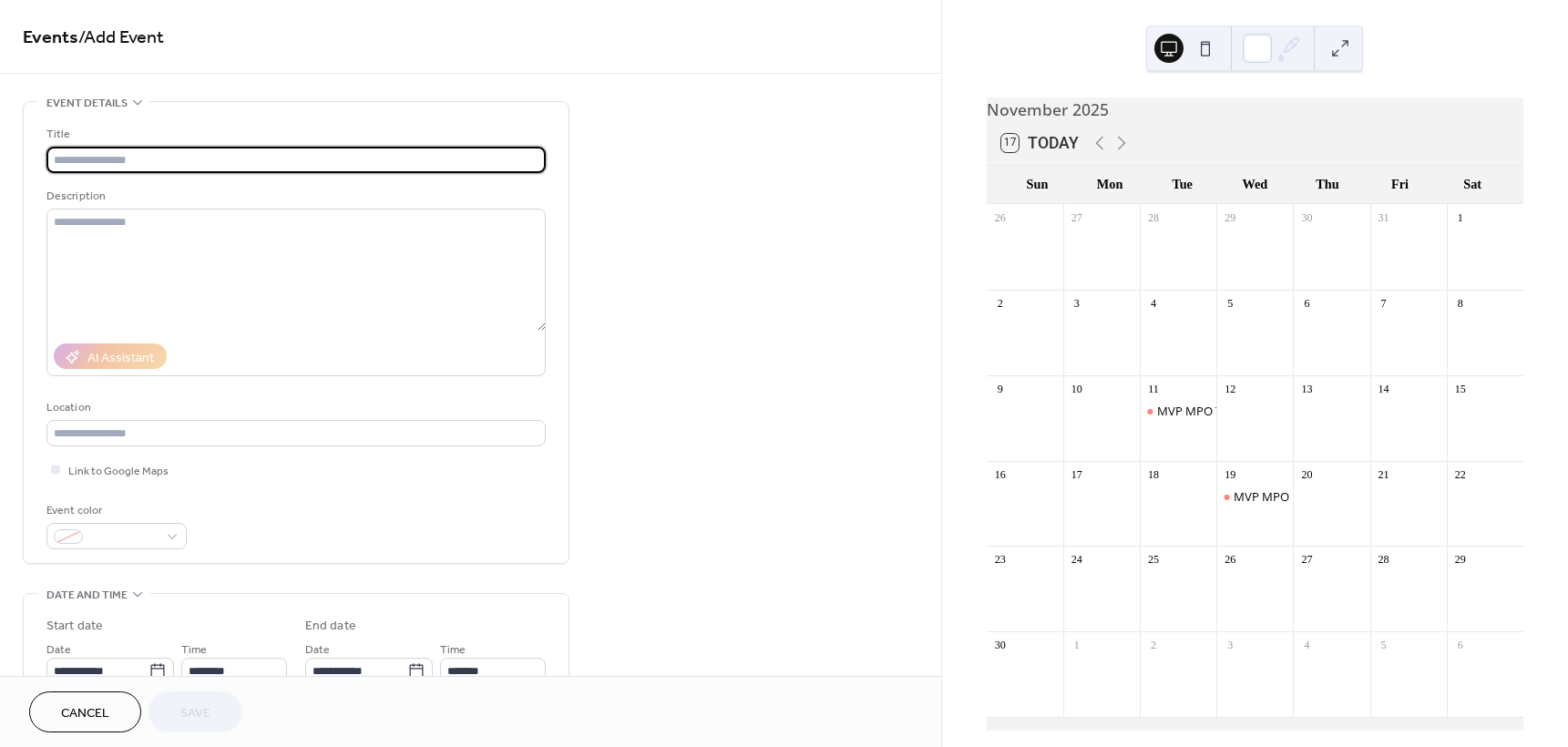 click at bounding box center (296, 159) 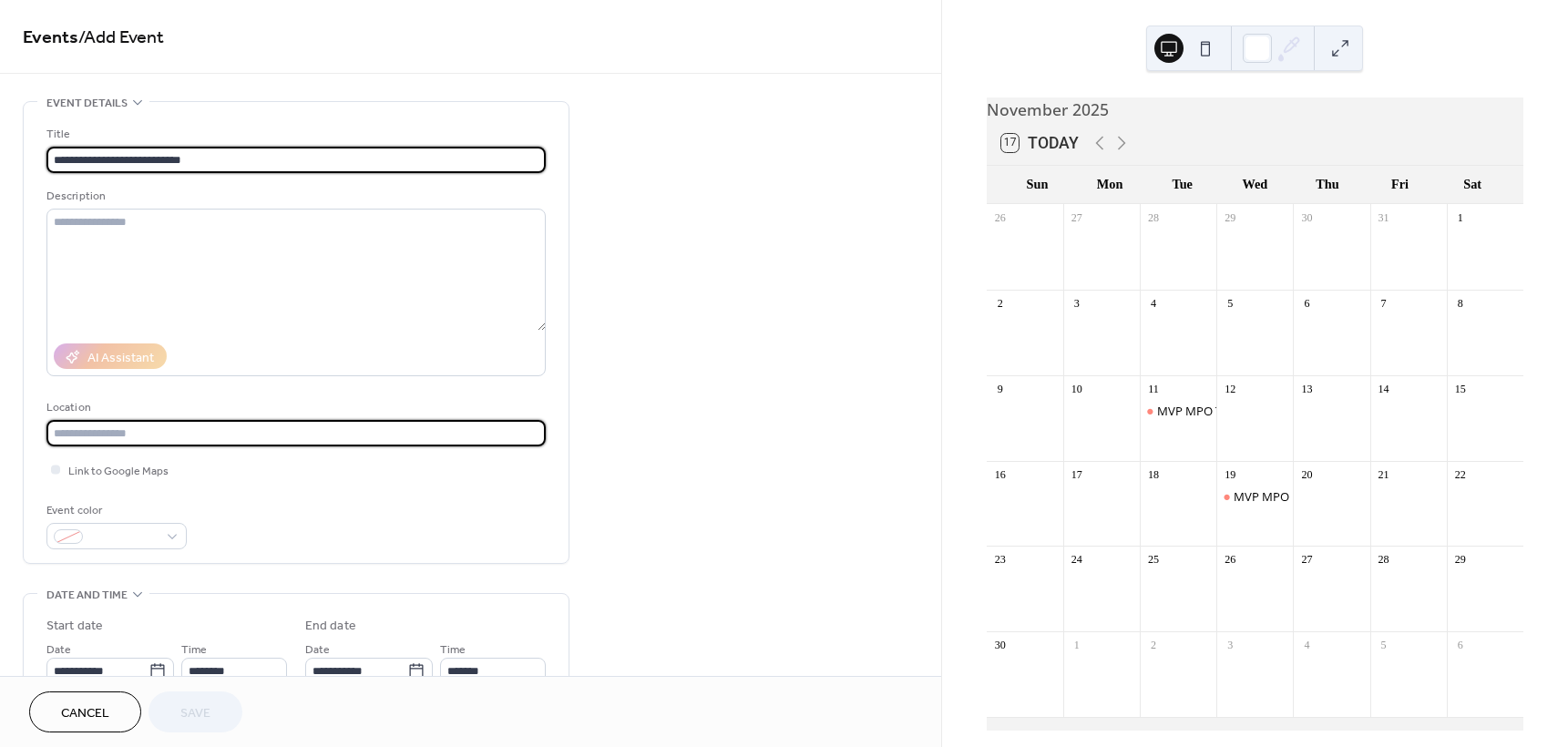 type on "**********" 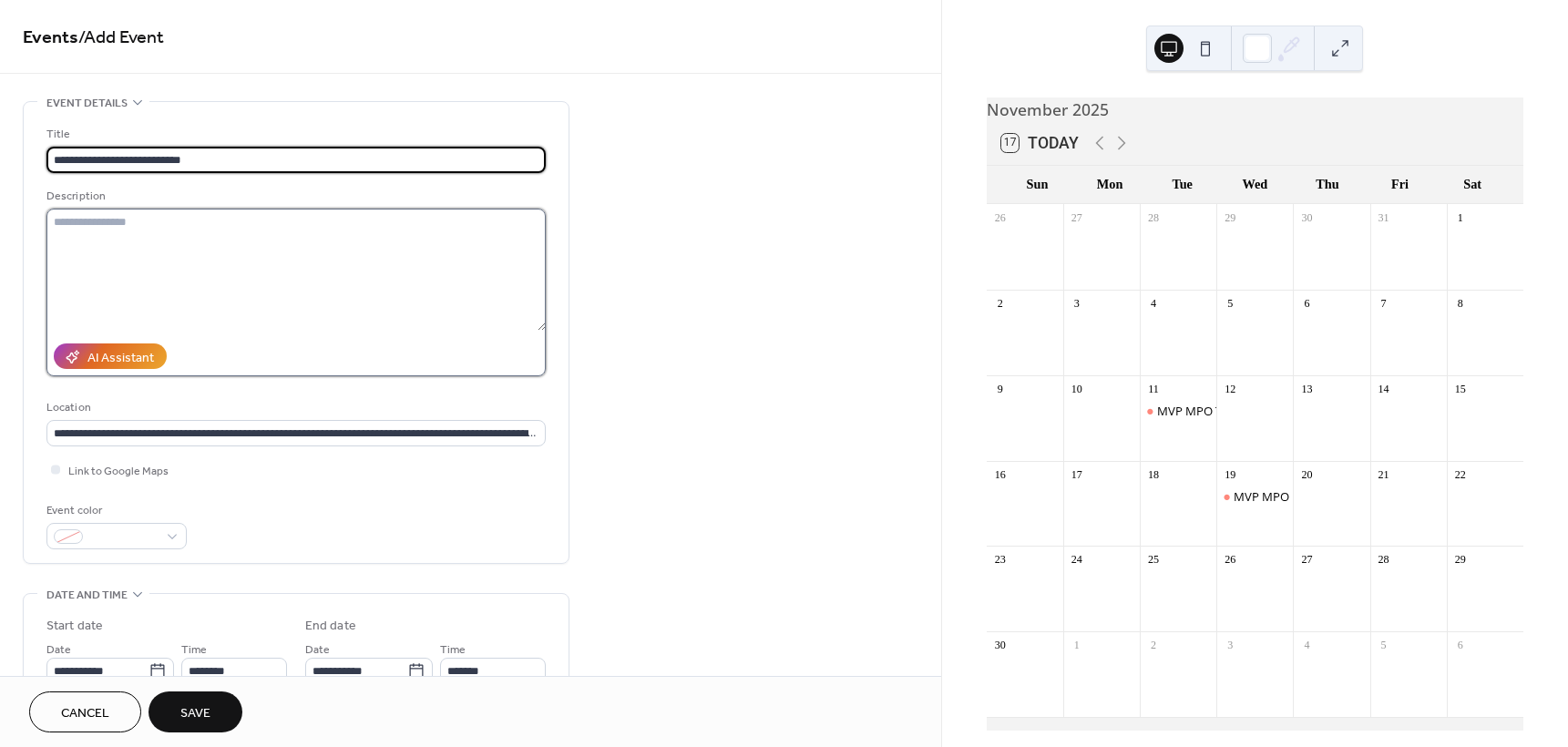 click at bounding box center (296, 270) 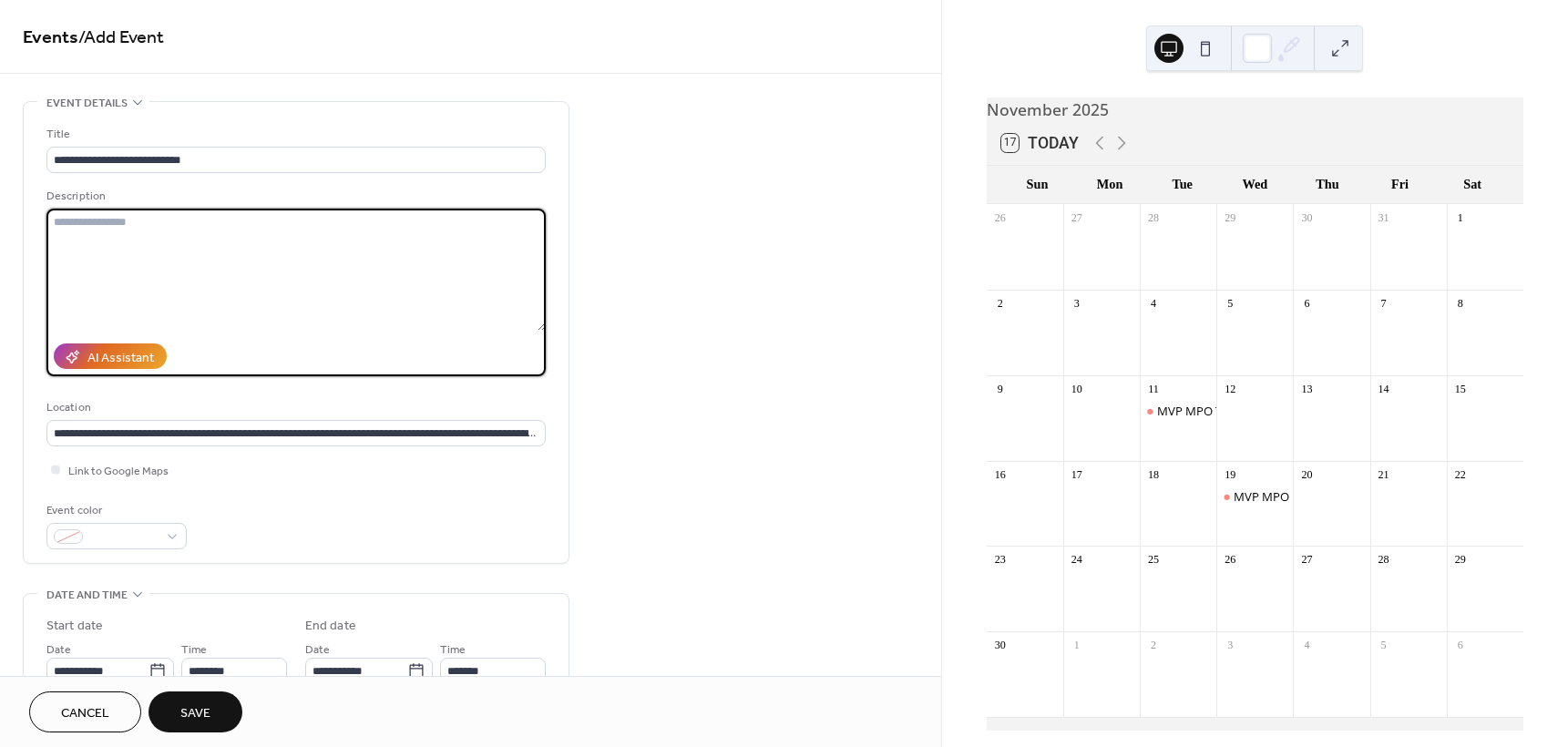 click at bounding box center (296, 270) 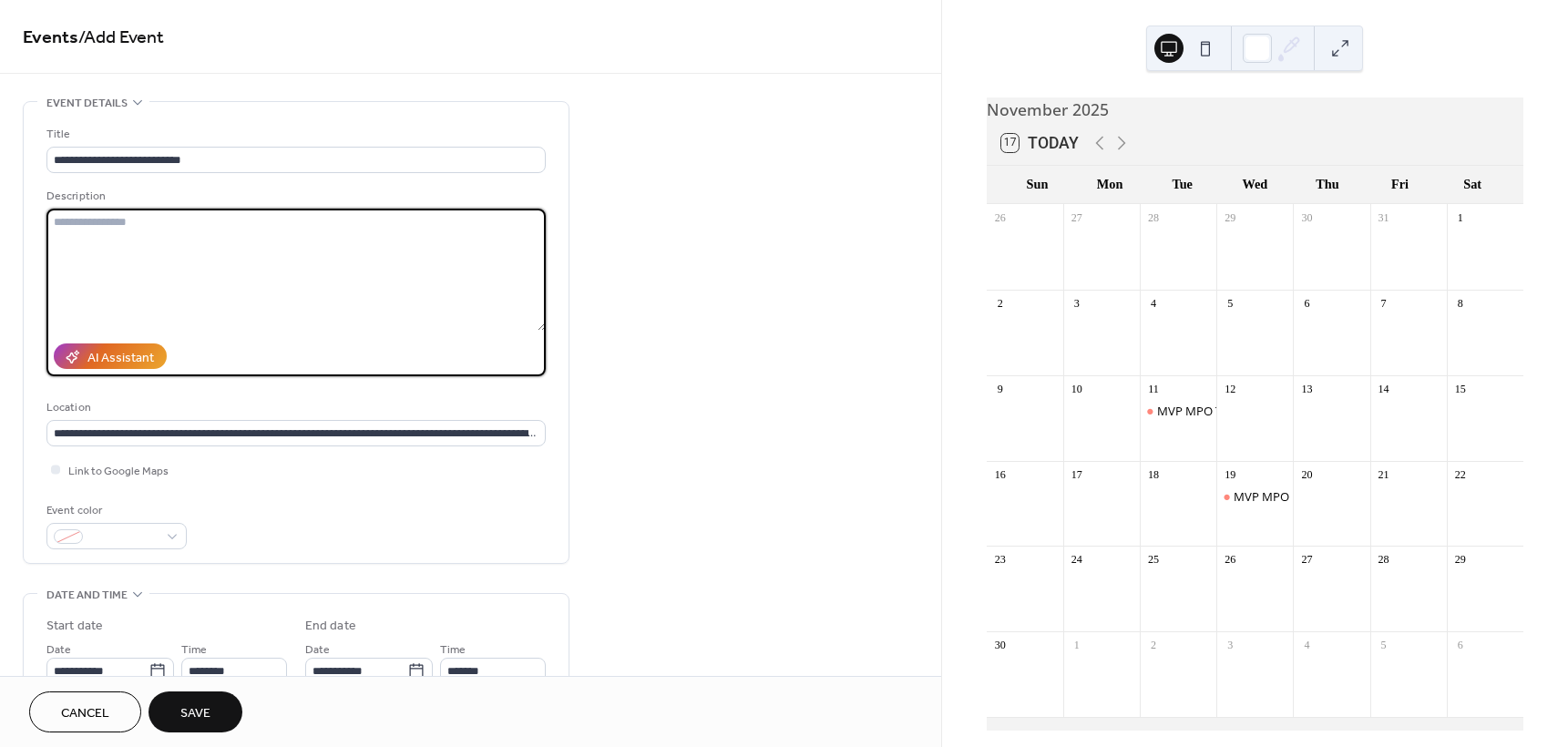 paste on "**********" 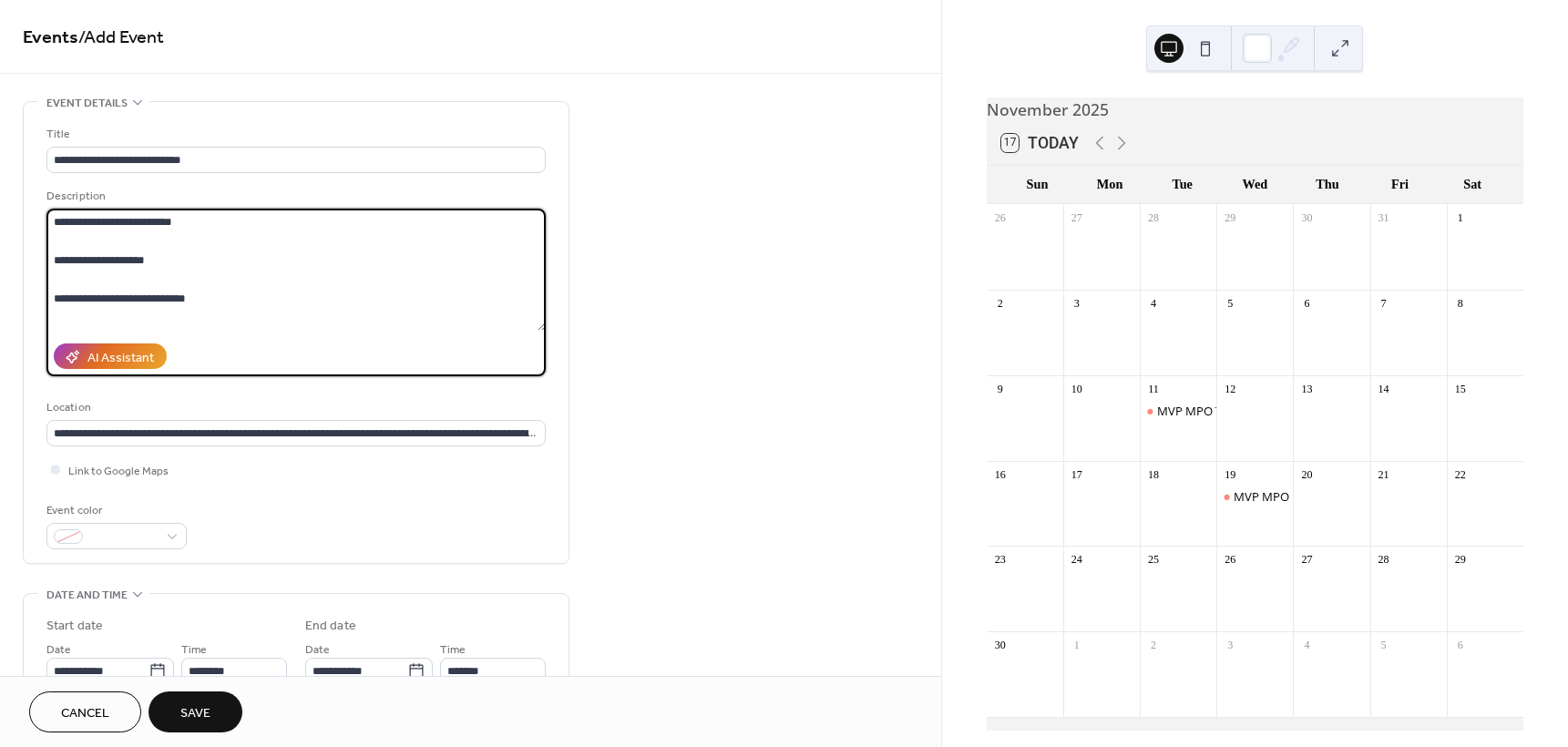 scroll, scrollTop: 208, scrollLeft: 0, axis: vertical 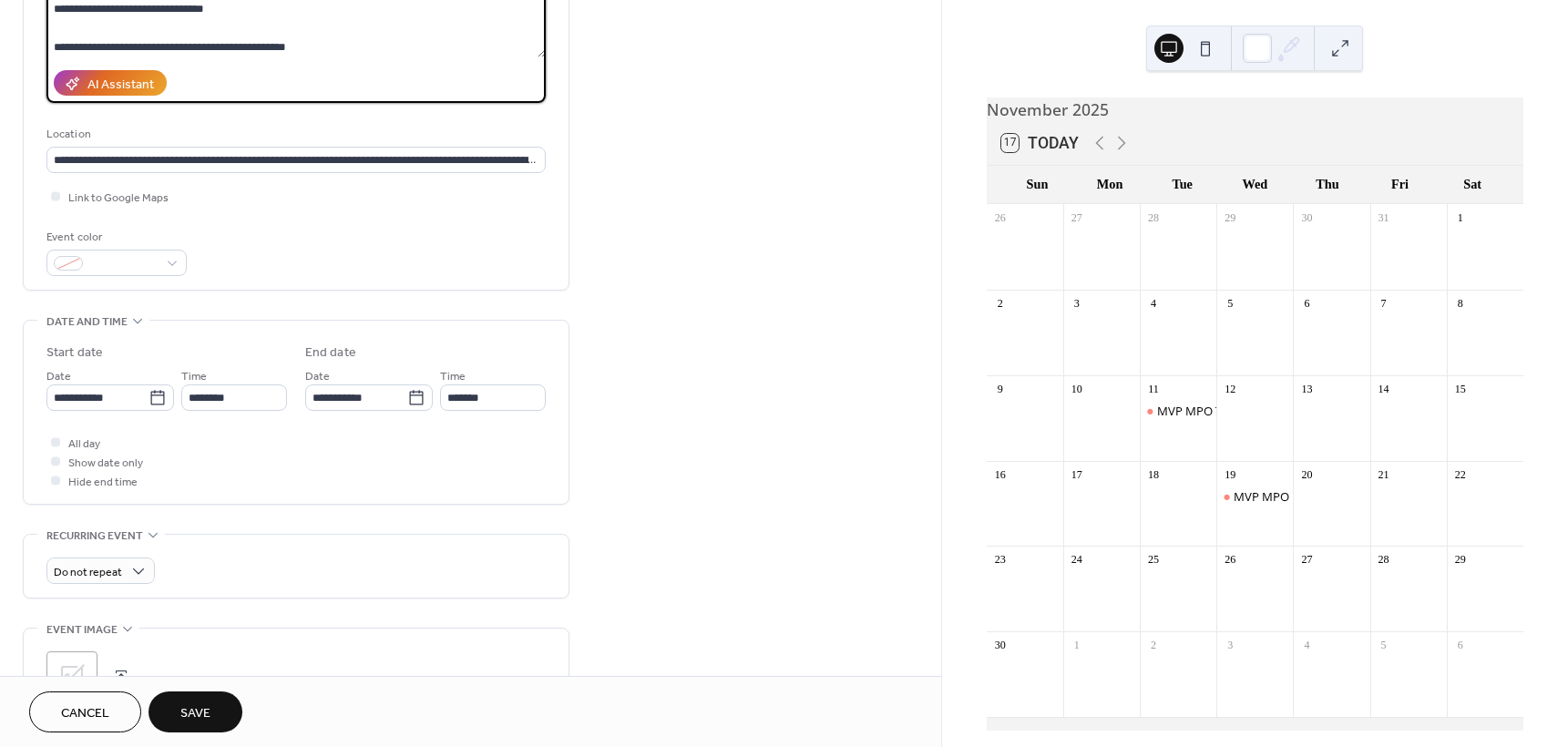 type on "**********" 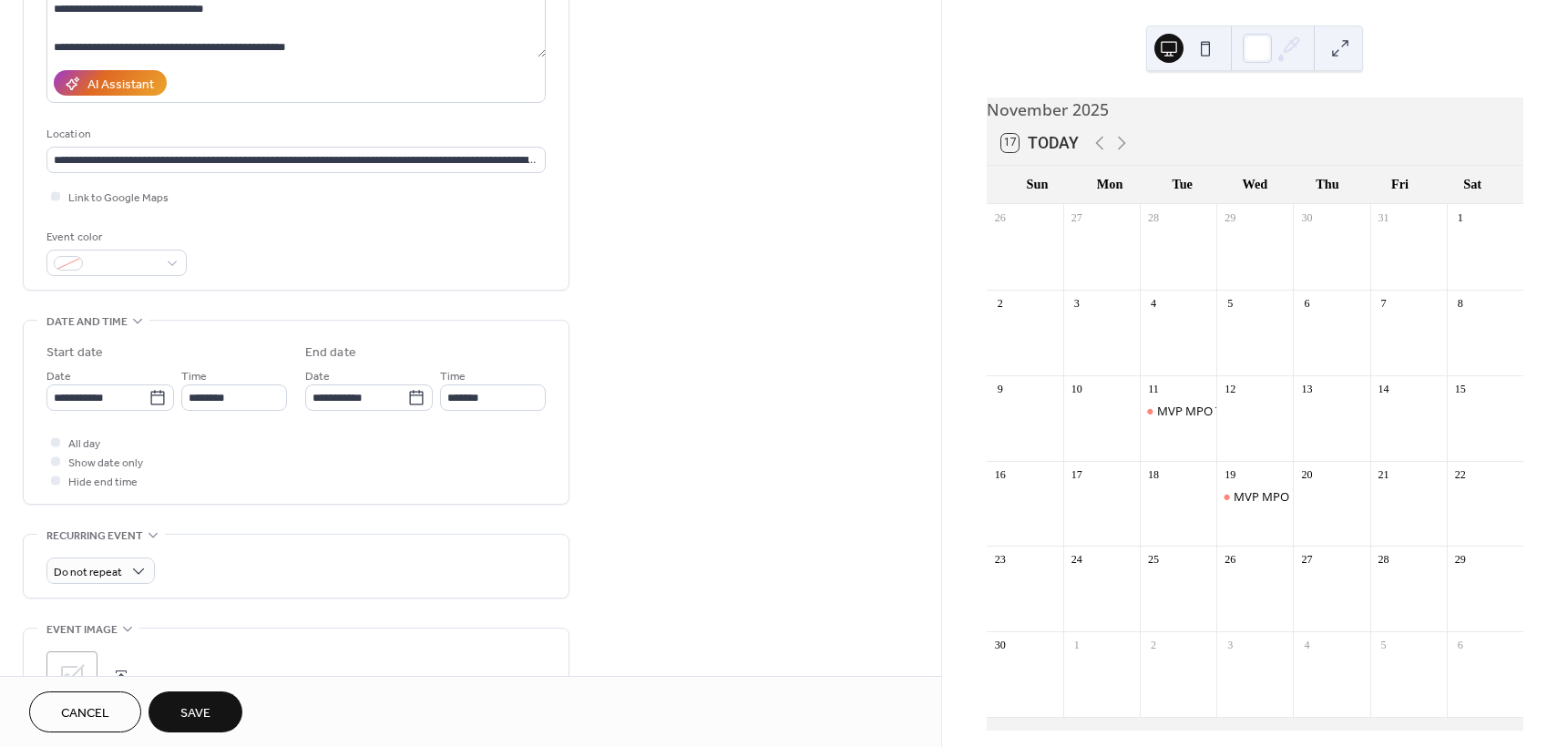 drag, startPoint x: 152, startPoint y: 398, endPoint x: 149, endPoint y: 379, distance: 19.235384 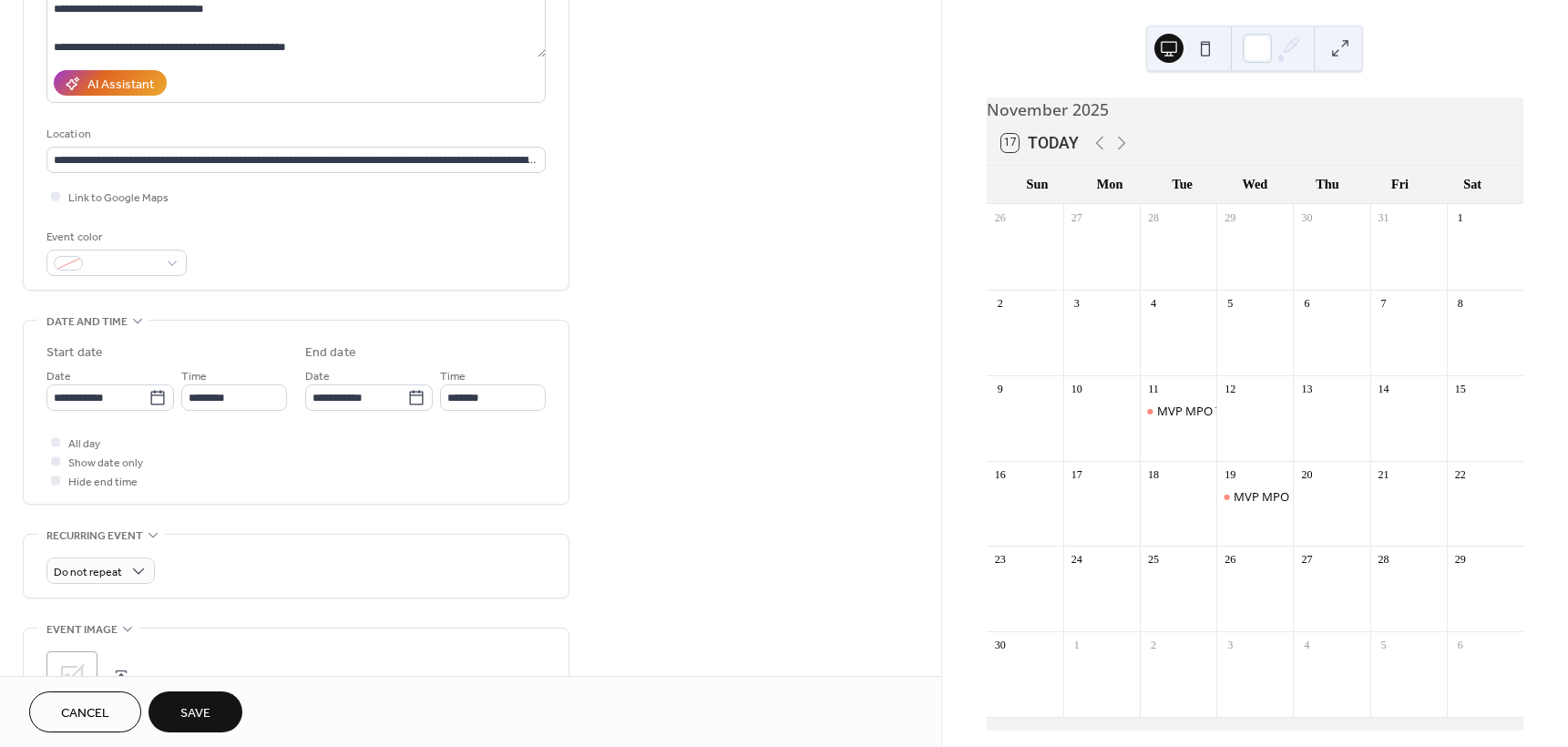 click 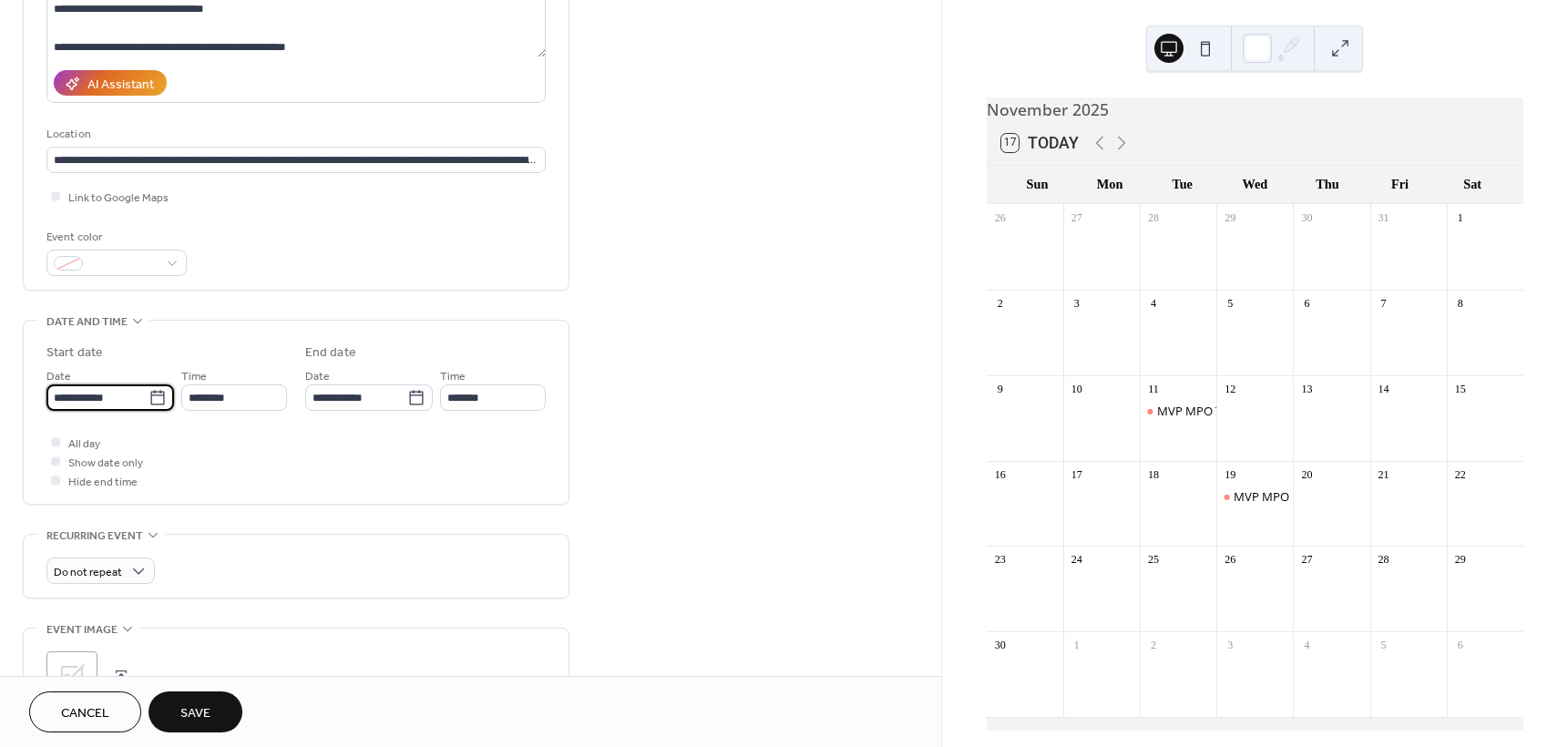 click on "**********" at bounding box center [97, 397] 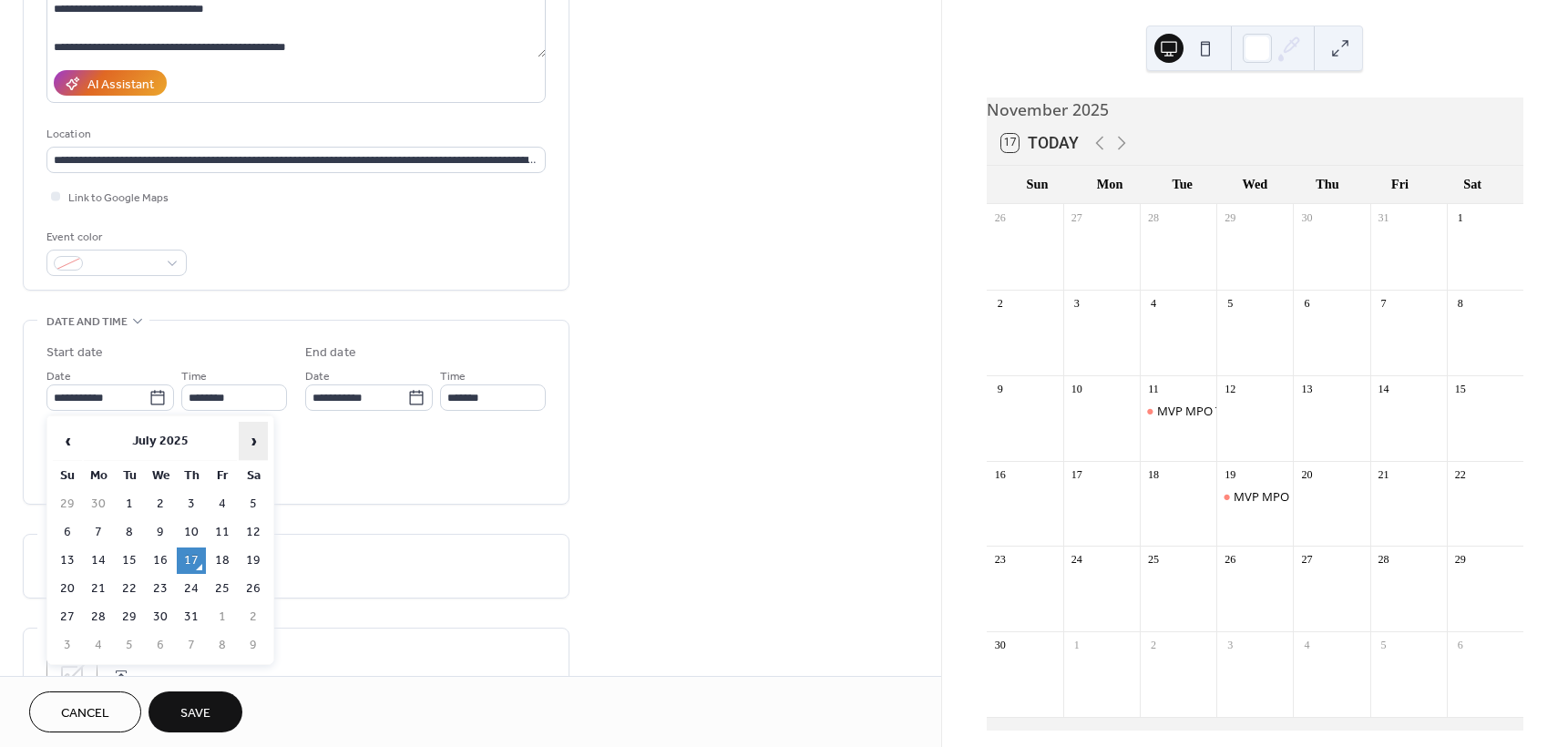 click on "›" at bounding box center (253, 441) 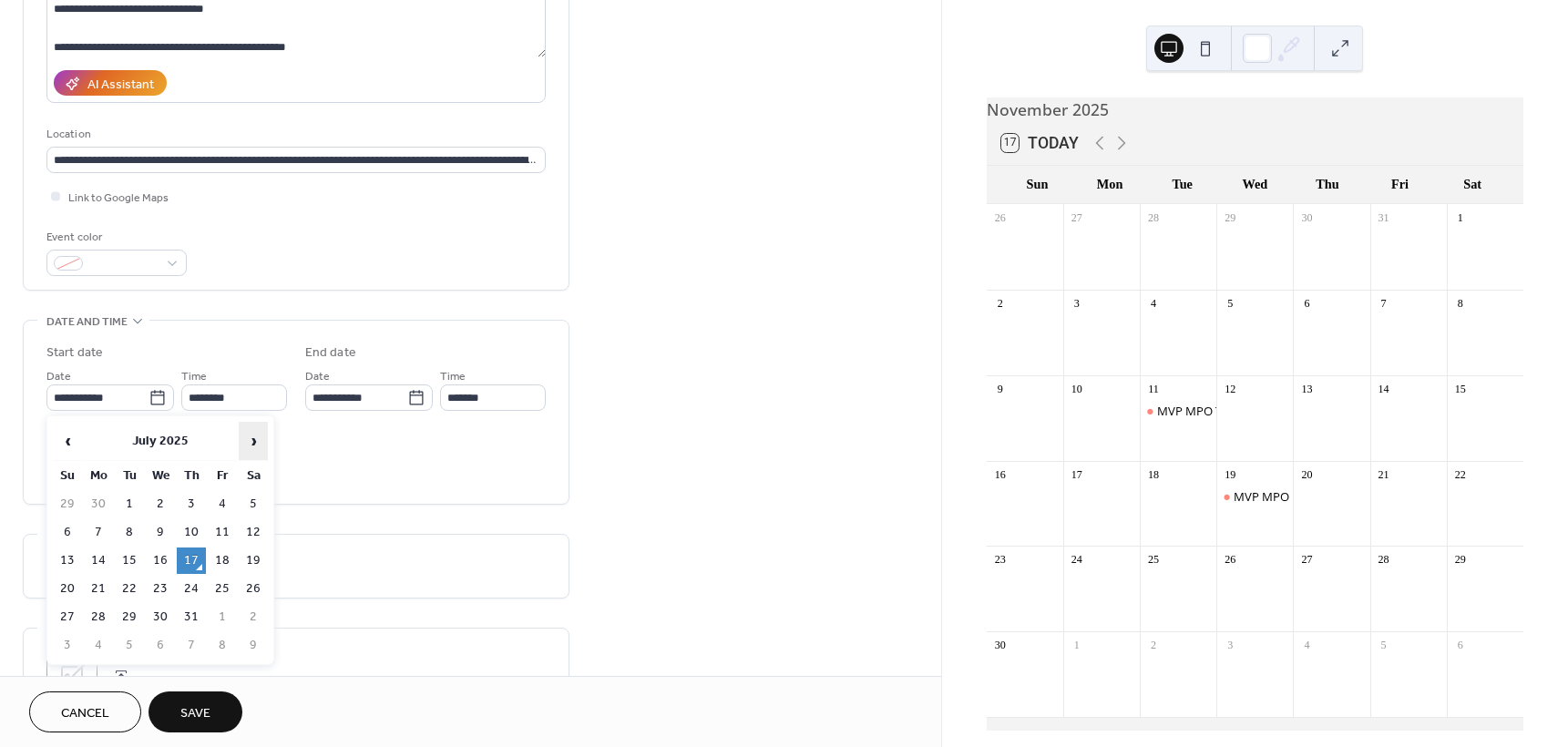 click on "›" at bounding box center [253, 441] 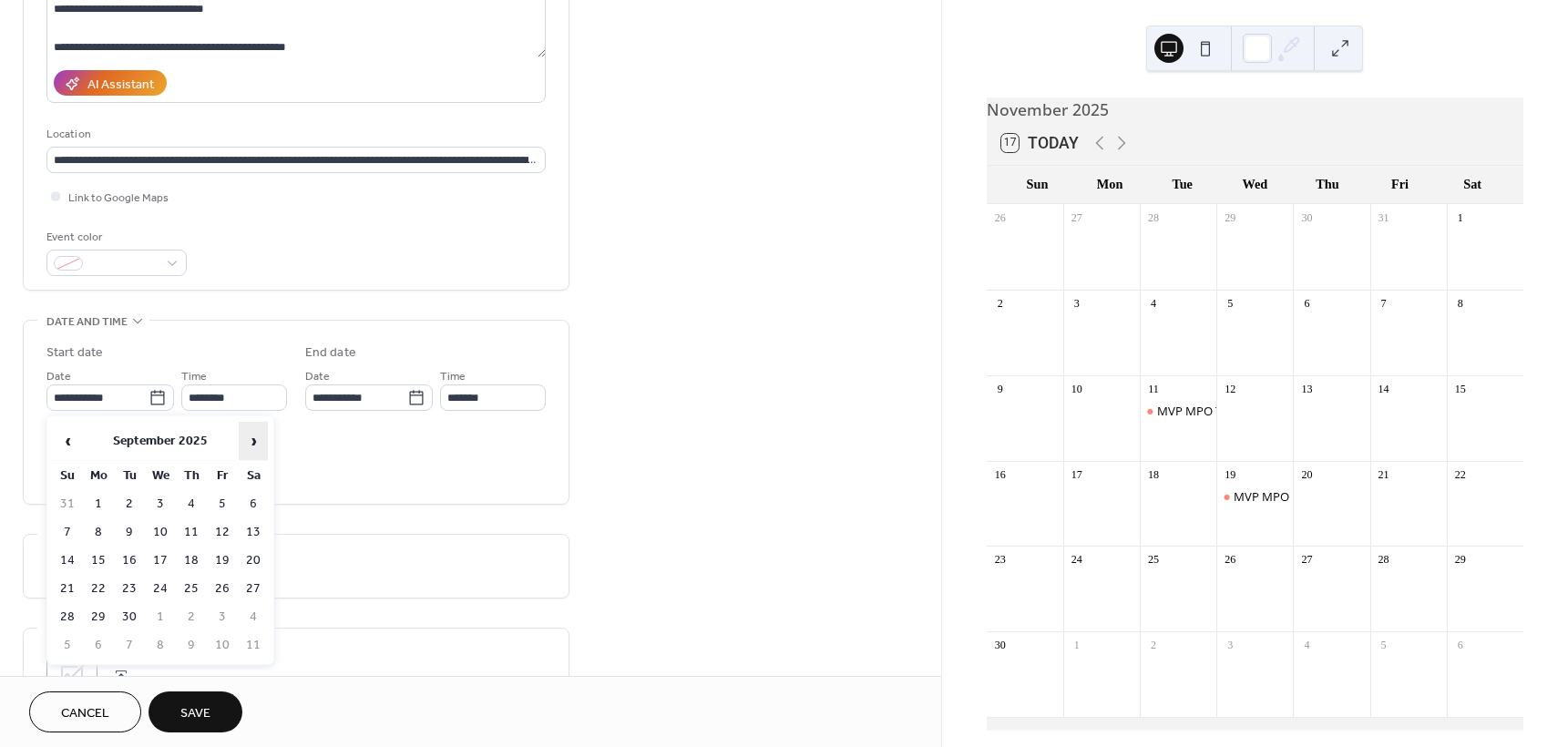 click on "›" at bounding box center [253, 441] 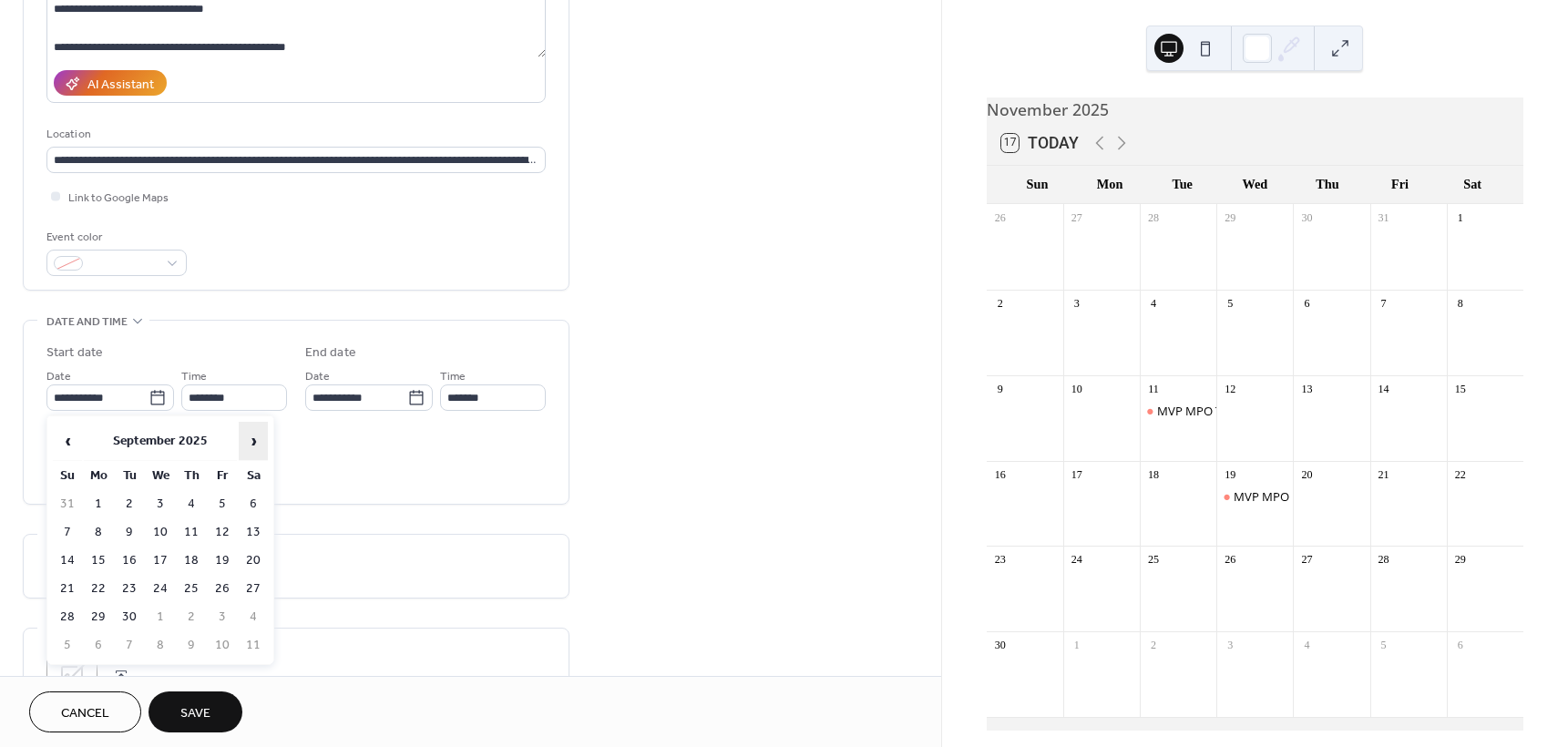 click on "›" at bounding box center (253, 441) 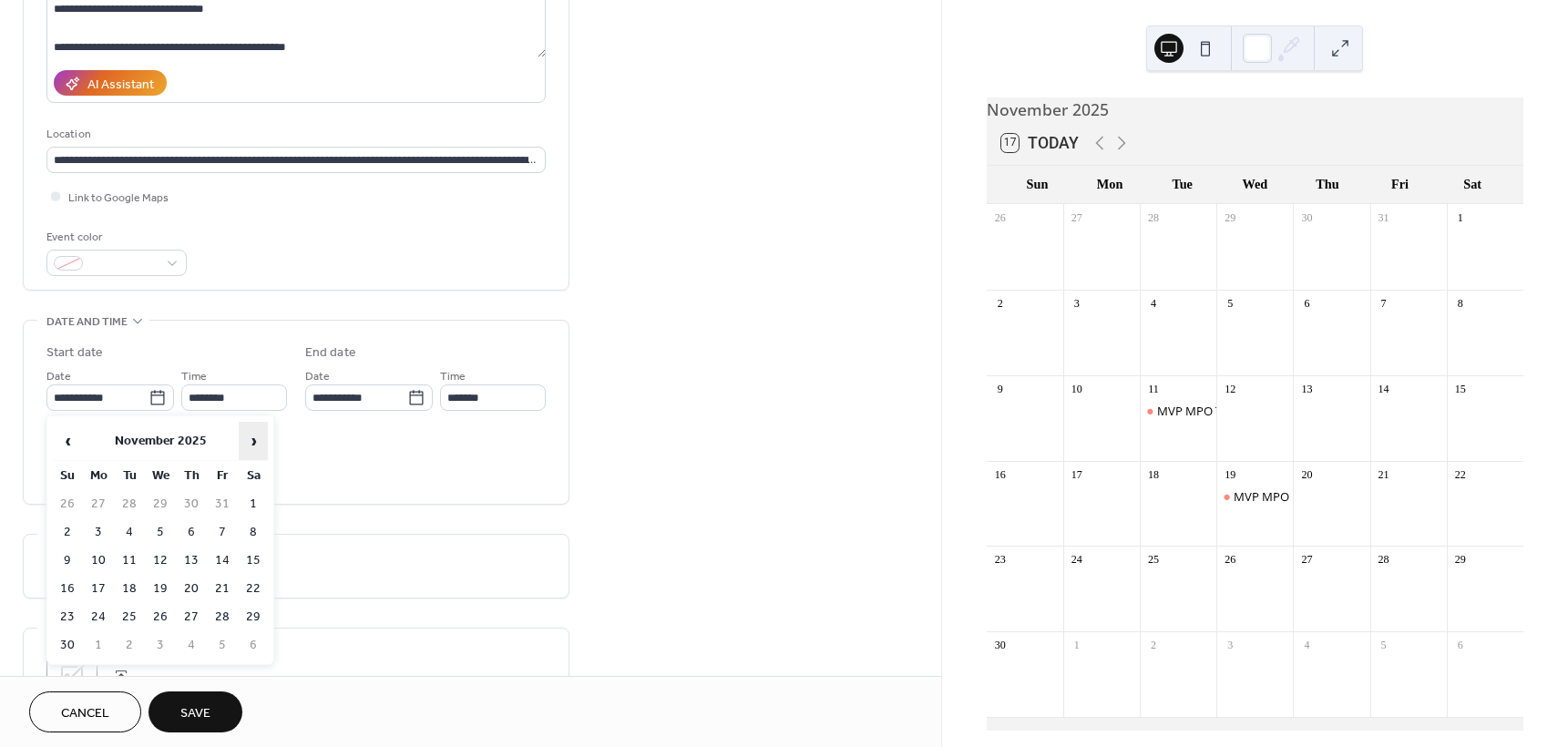 click on "›" at bounding box center (253, 441) 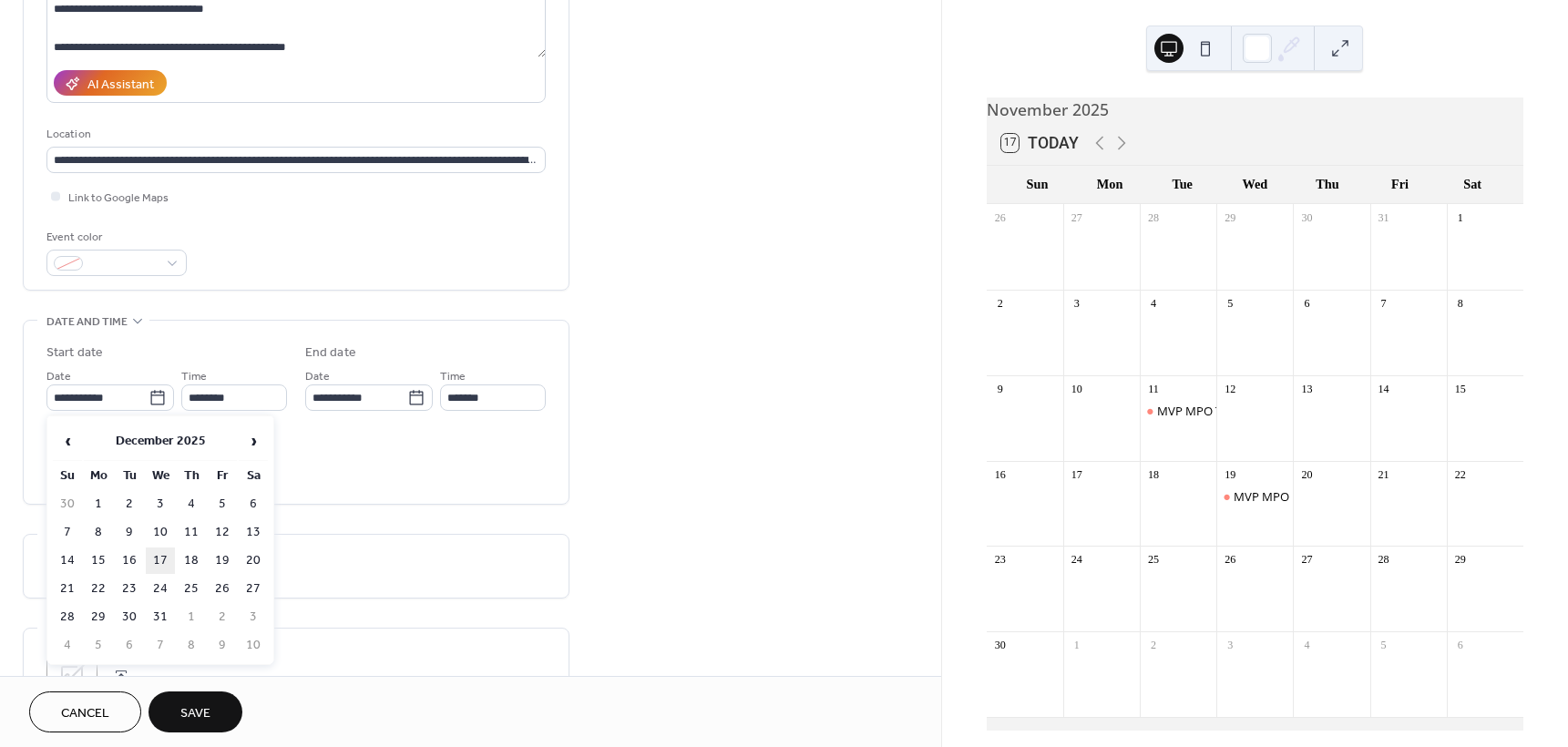 click on "17" at bounding box center (160, 560) 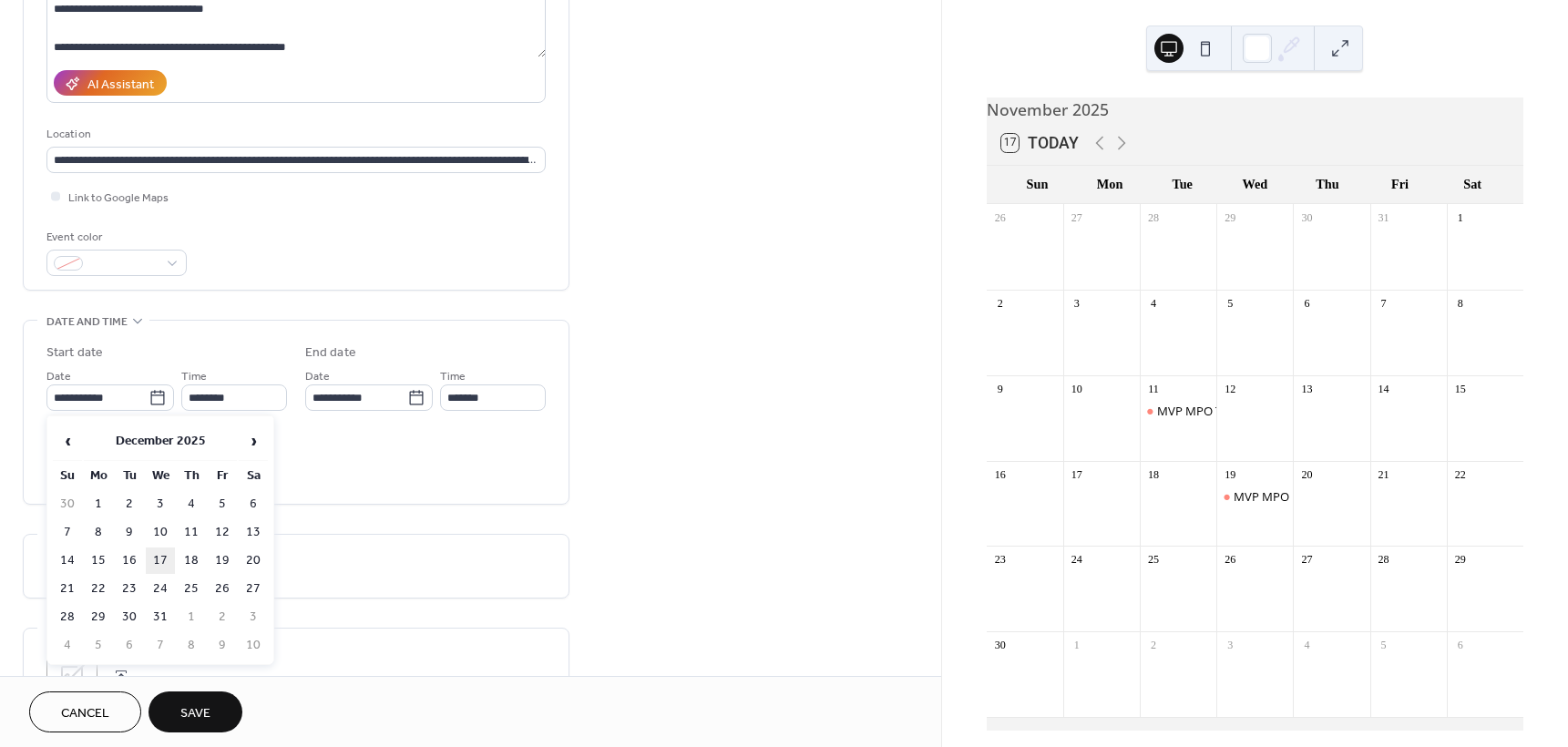 type on "**********" 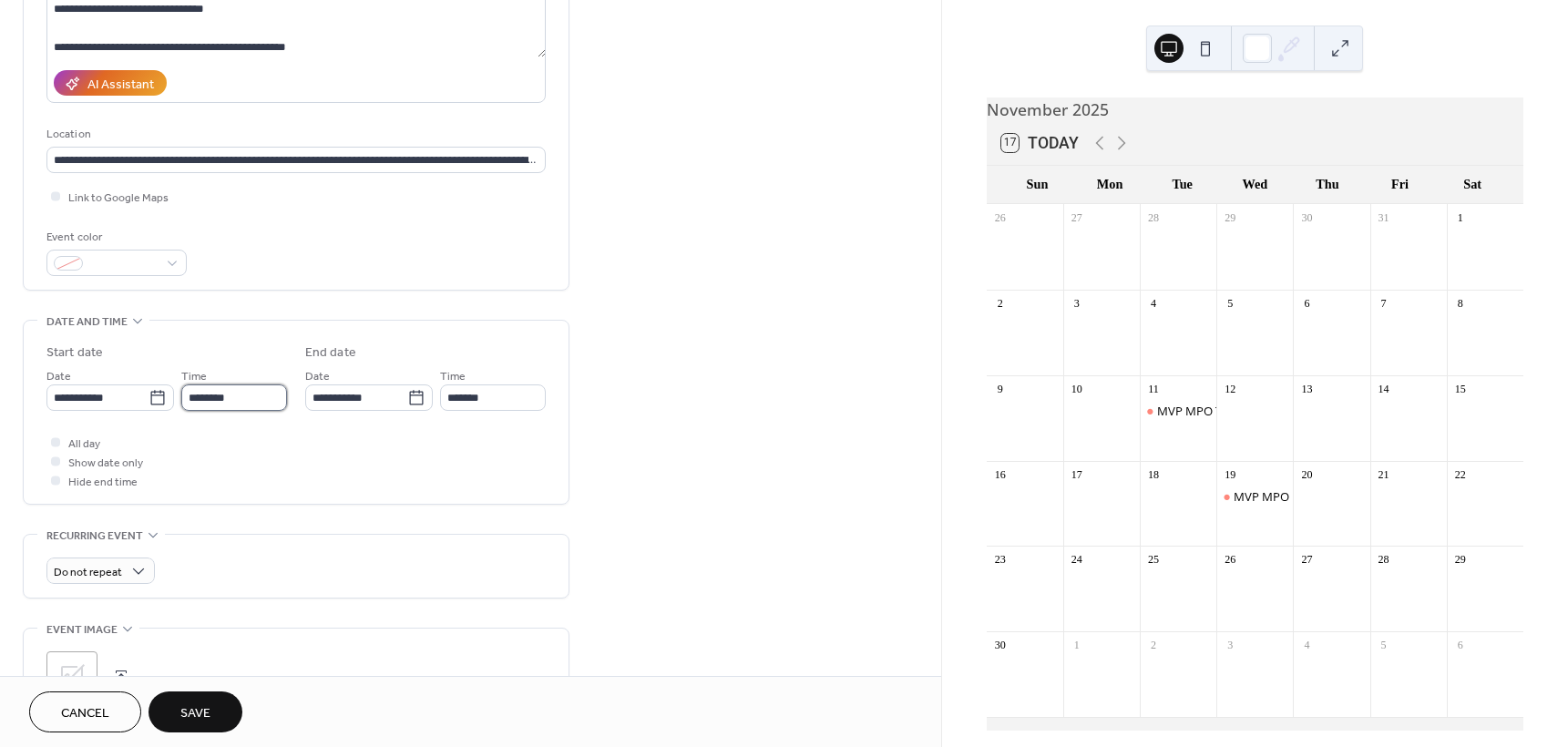 click on "********" at bounding box center (234, 397) 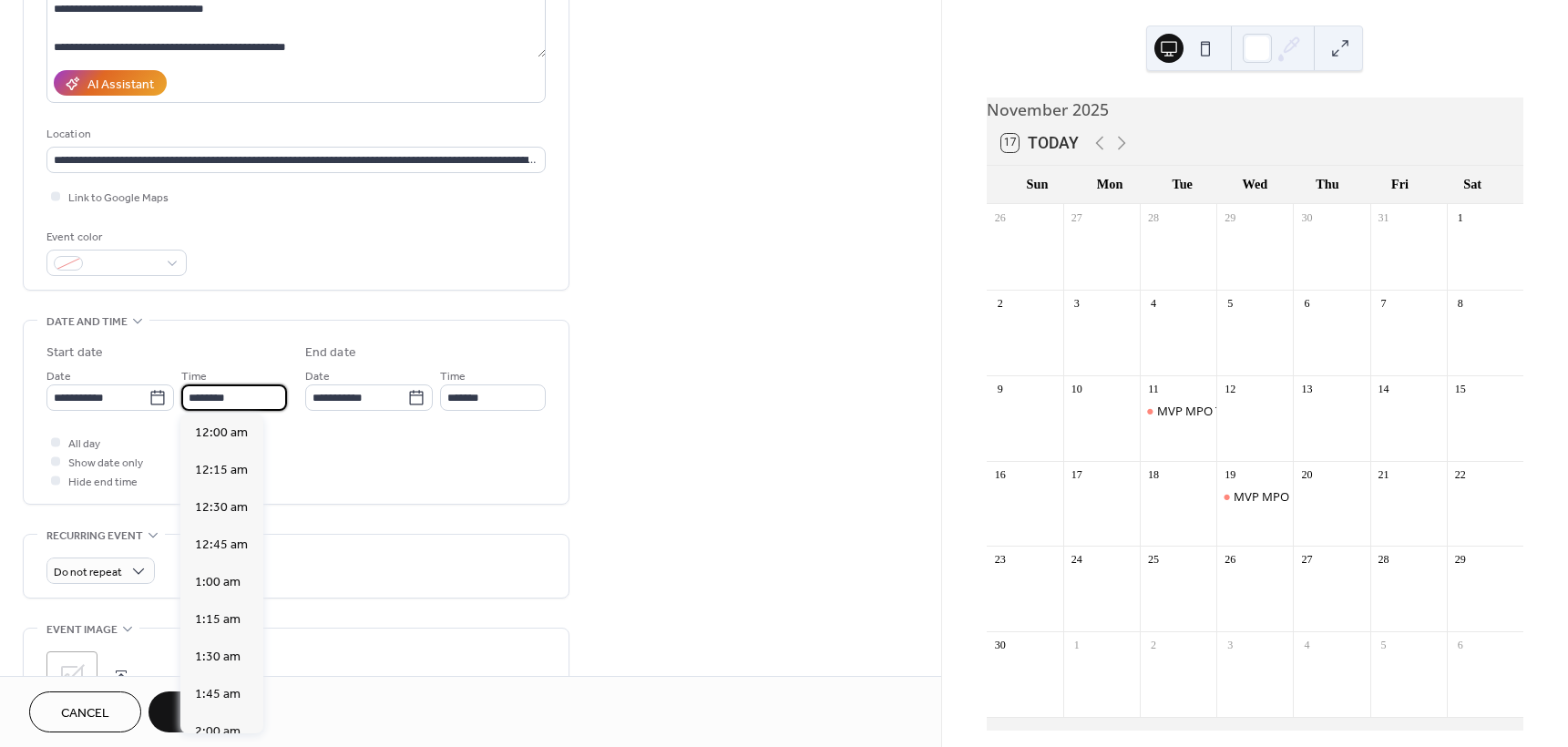 scroll, scrollTop: 1793, scrollLeft: 0, axis: vertical 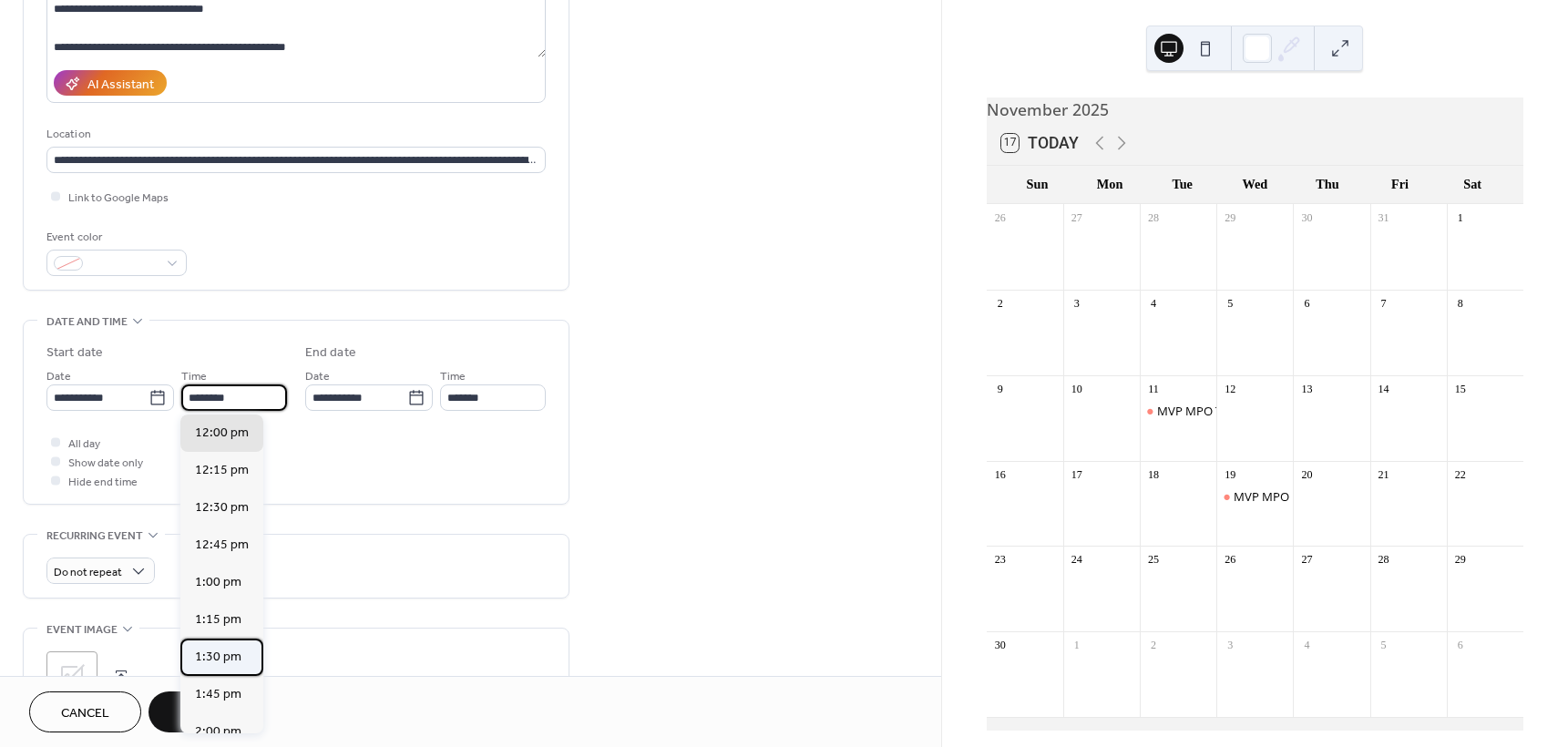 click on "1:30 pm" at bounding box center (218, 657) 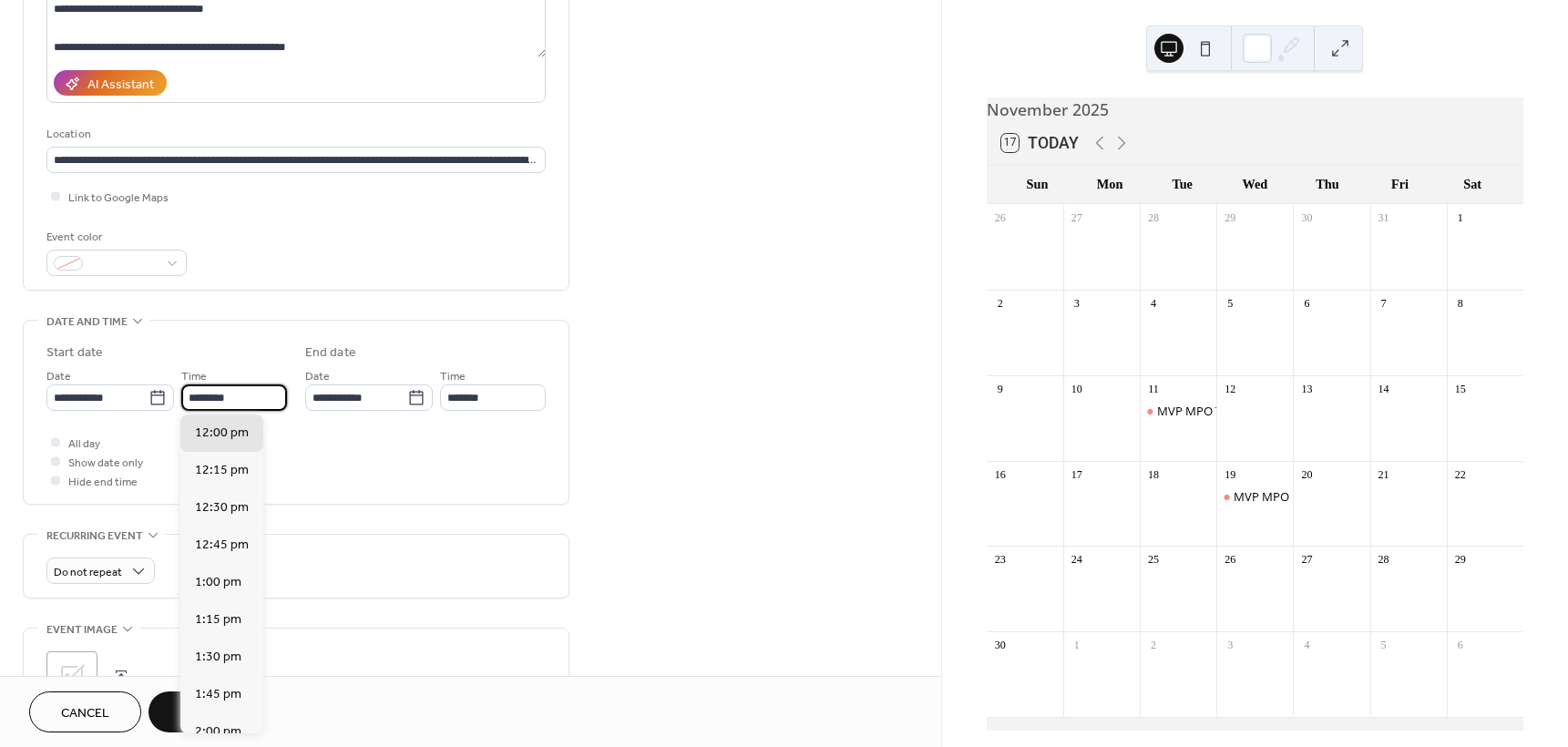 type on "*******" 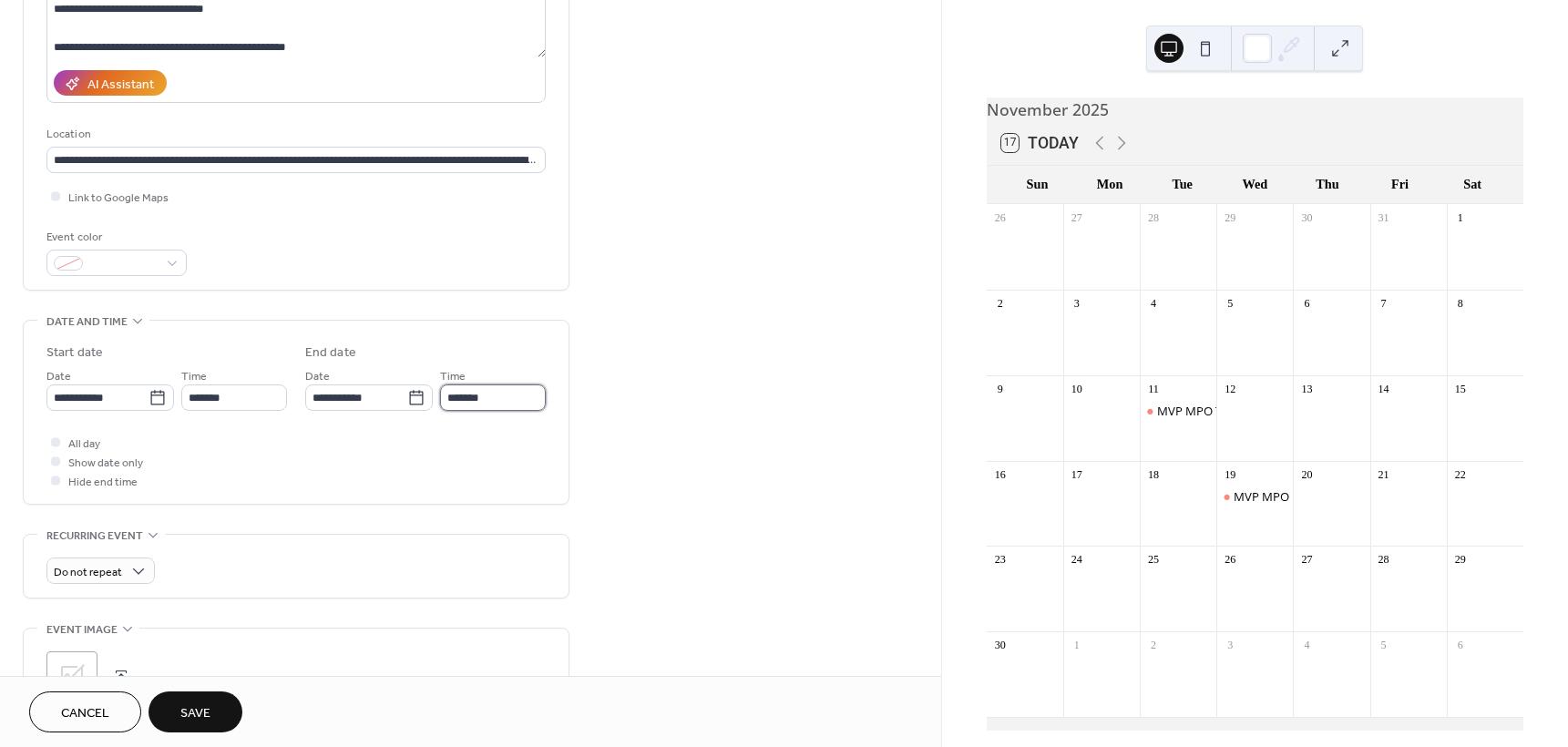 click on "*******" at bounding box center (493, 397) 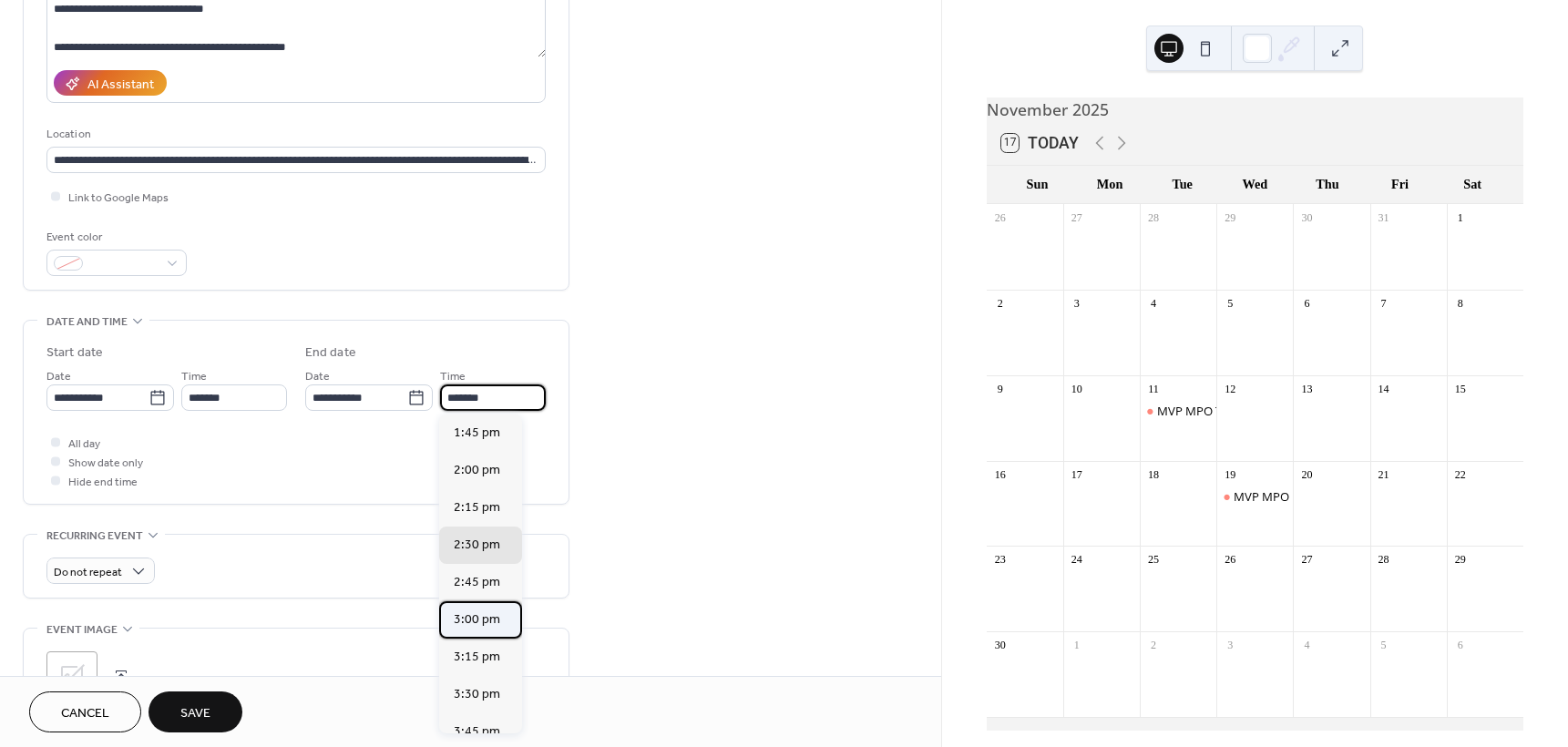 click on "3:00 pm" at bounding box center (477, 619) 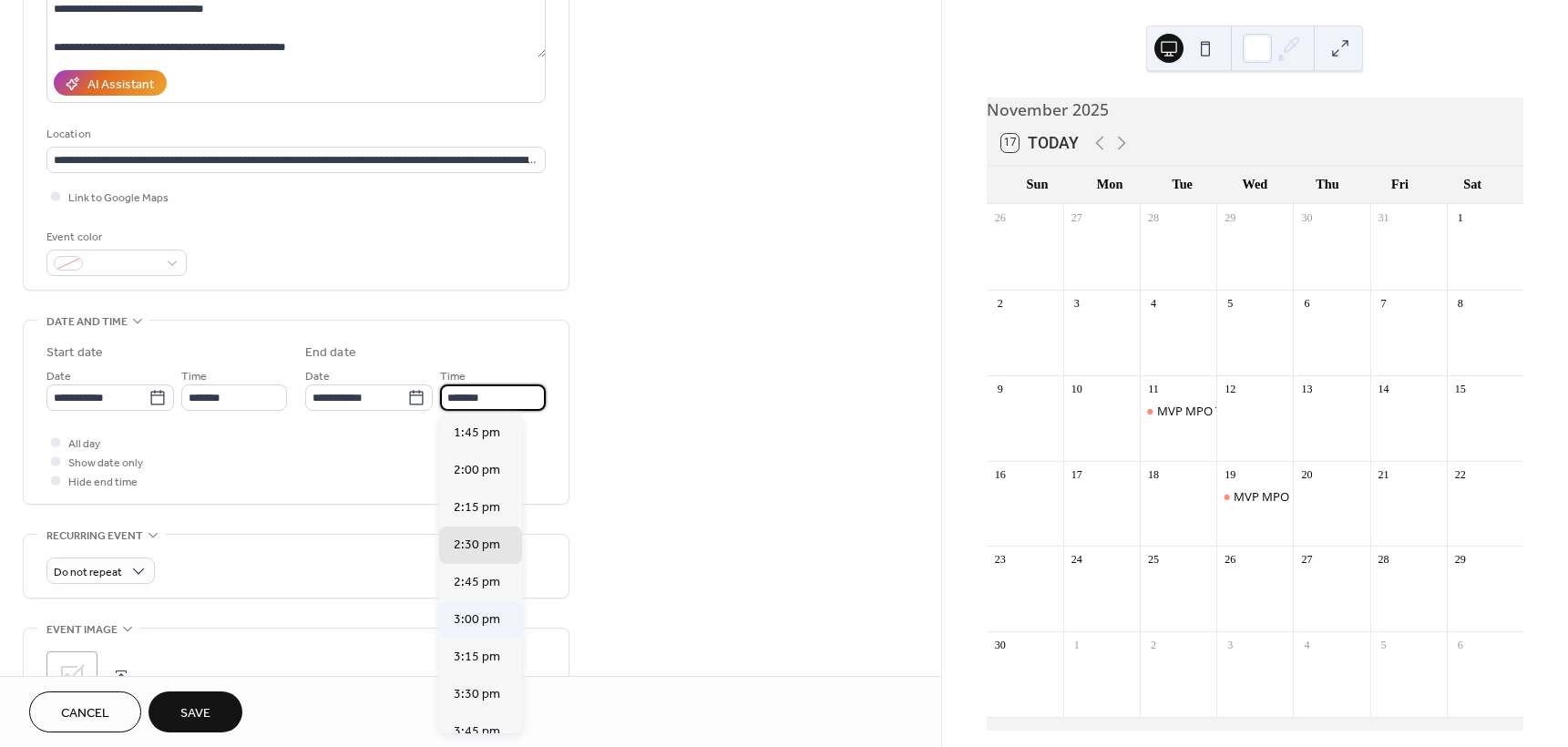 type on "*******" 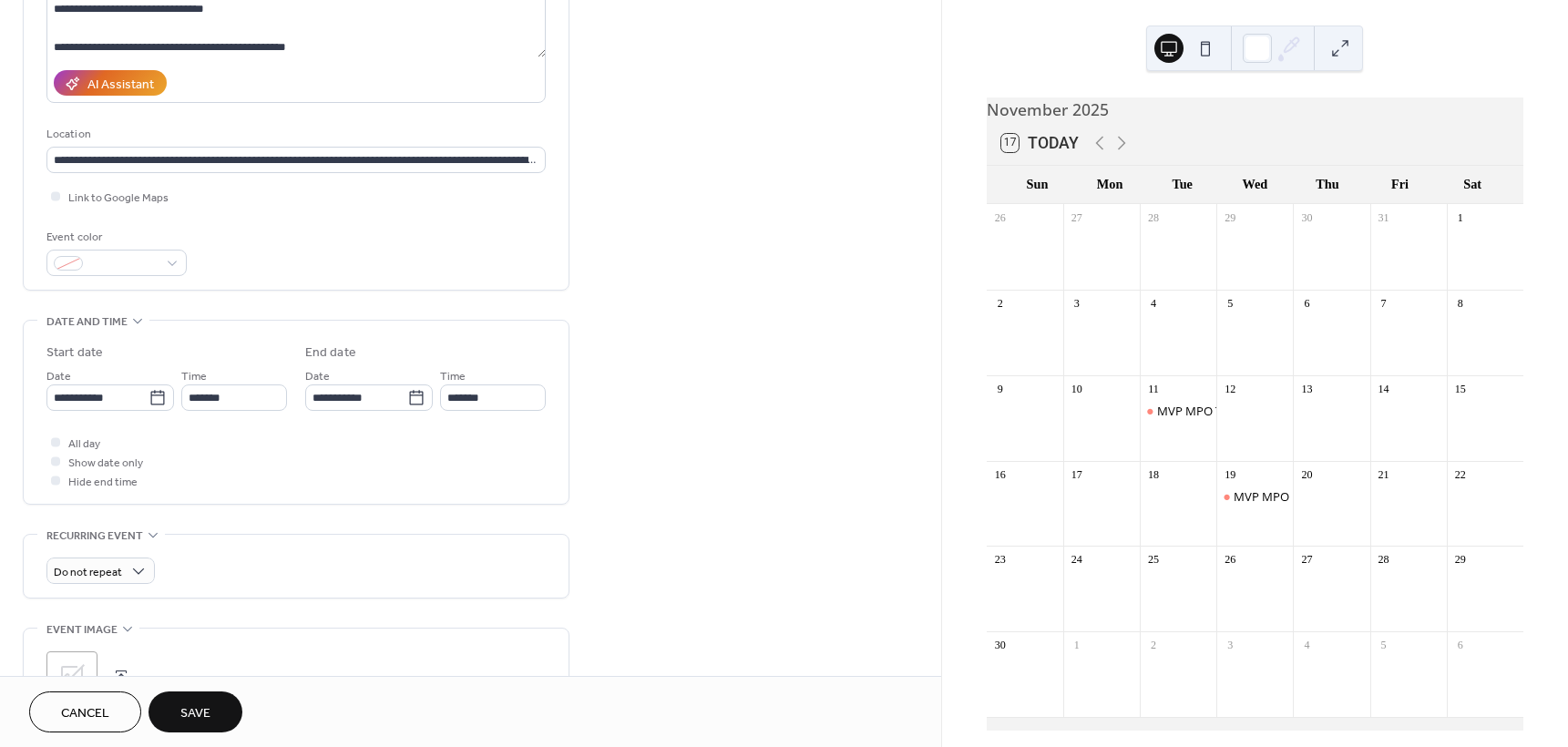 click on "Save" at bounding box center (195, 713) 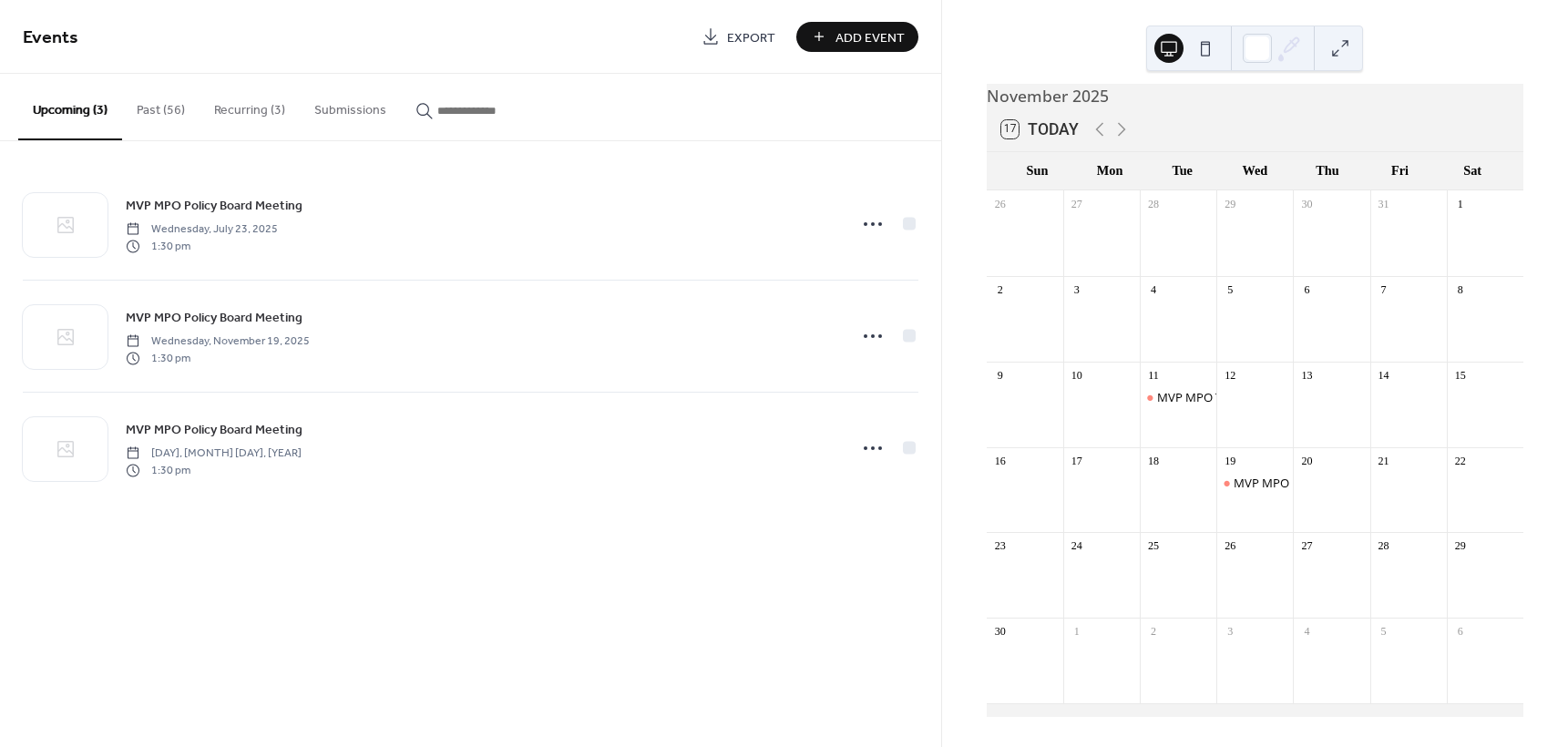 scroll, scrollTop: 25, scrollLeft: 0, axis: vertical 